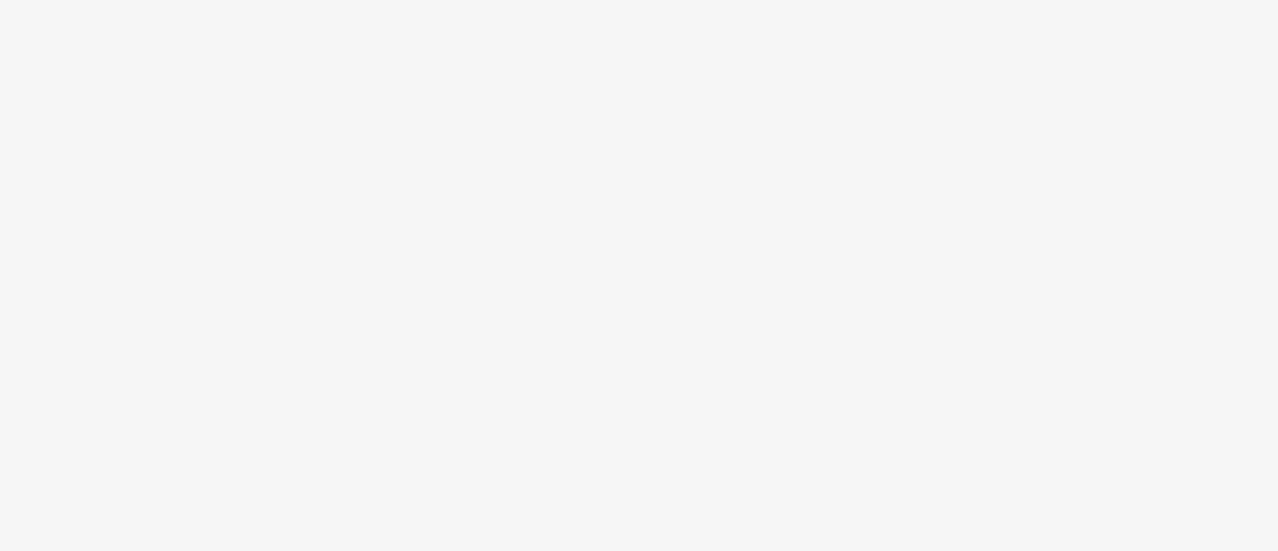 scroll, scrollTop: 0, scrollLeft: 0, axis: both 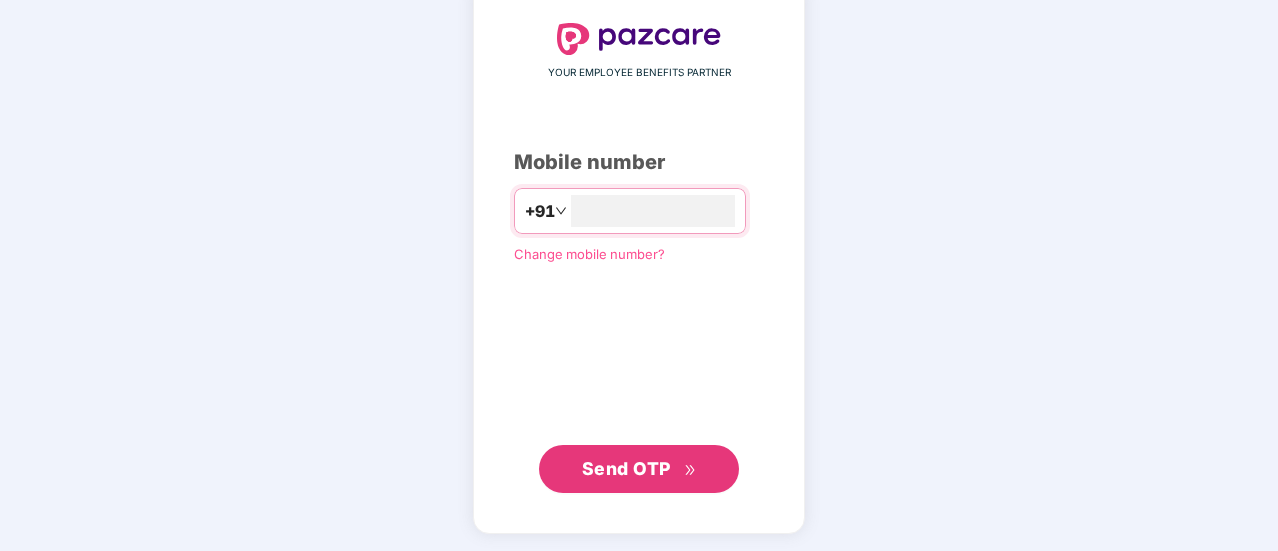 type on "**********" 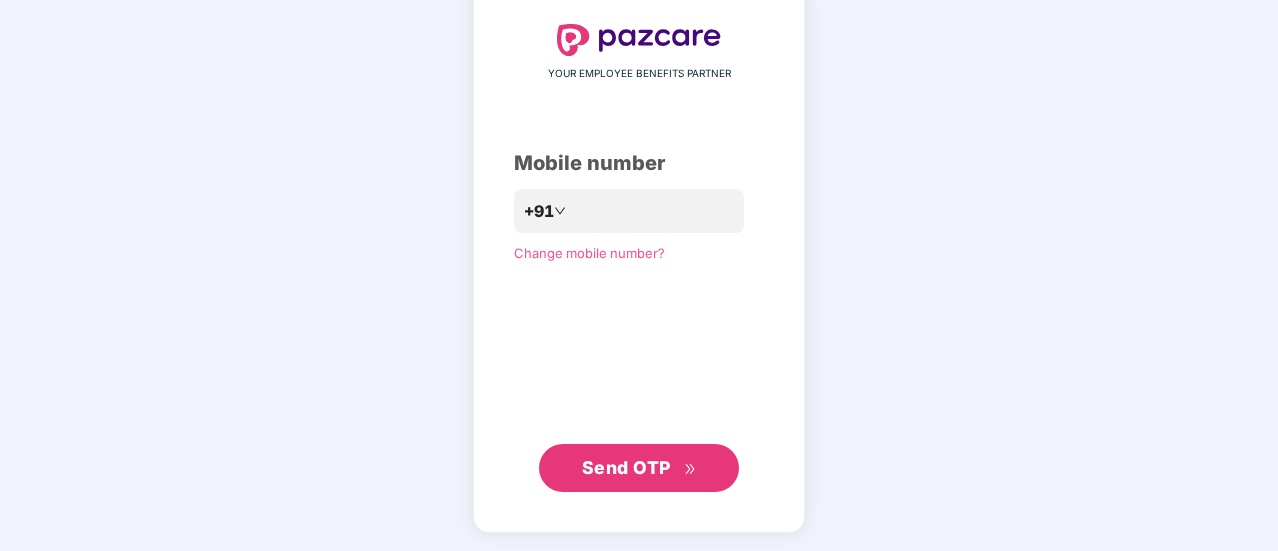 click on "Send OTP" at bounding box center [626, 467] 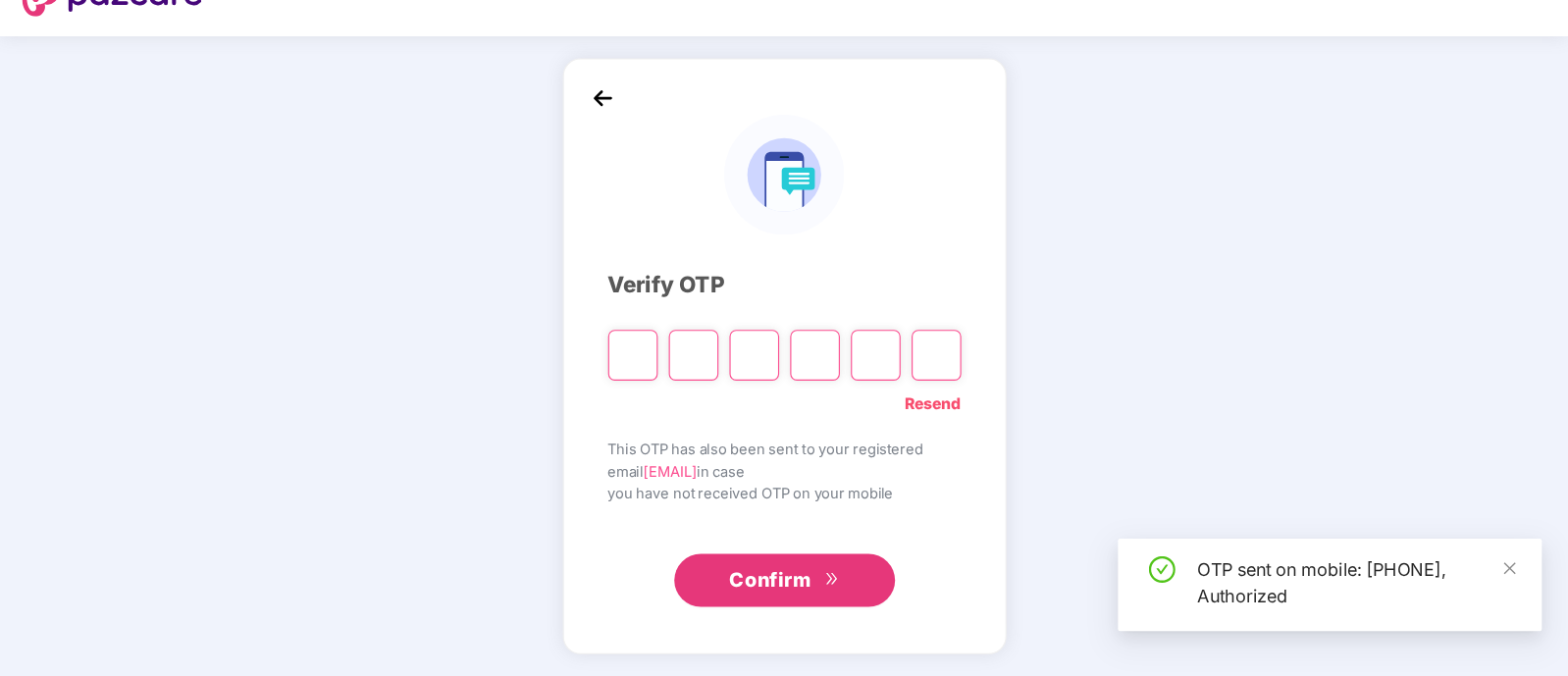 scroll, scrollTop: 0, scrollLeft: 0, axis: both 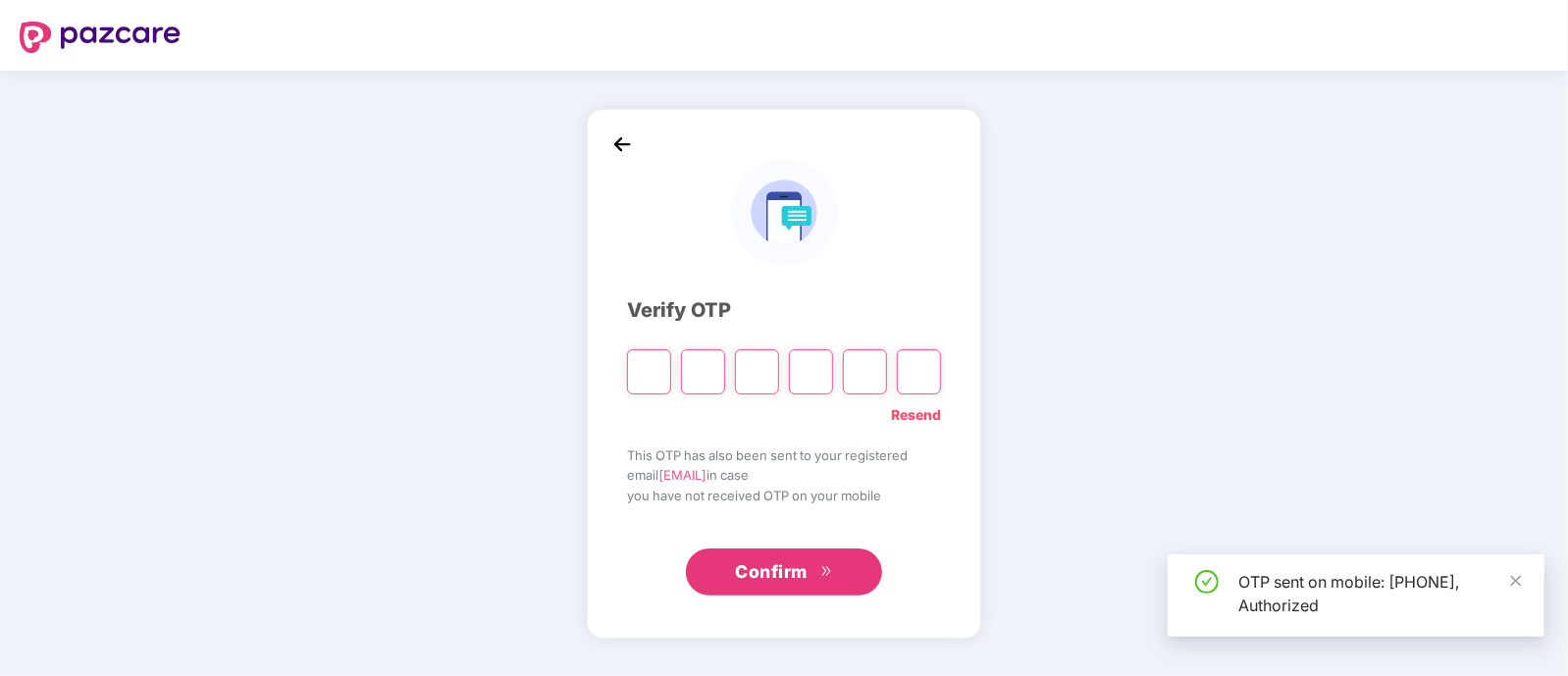 drag, startPoint x: 1255, startPoint y: 7, endPoint x: 1079, endPoint y: 322, distance: 360.83376 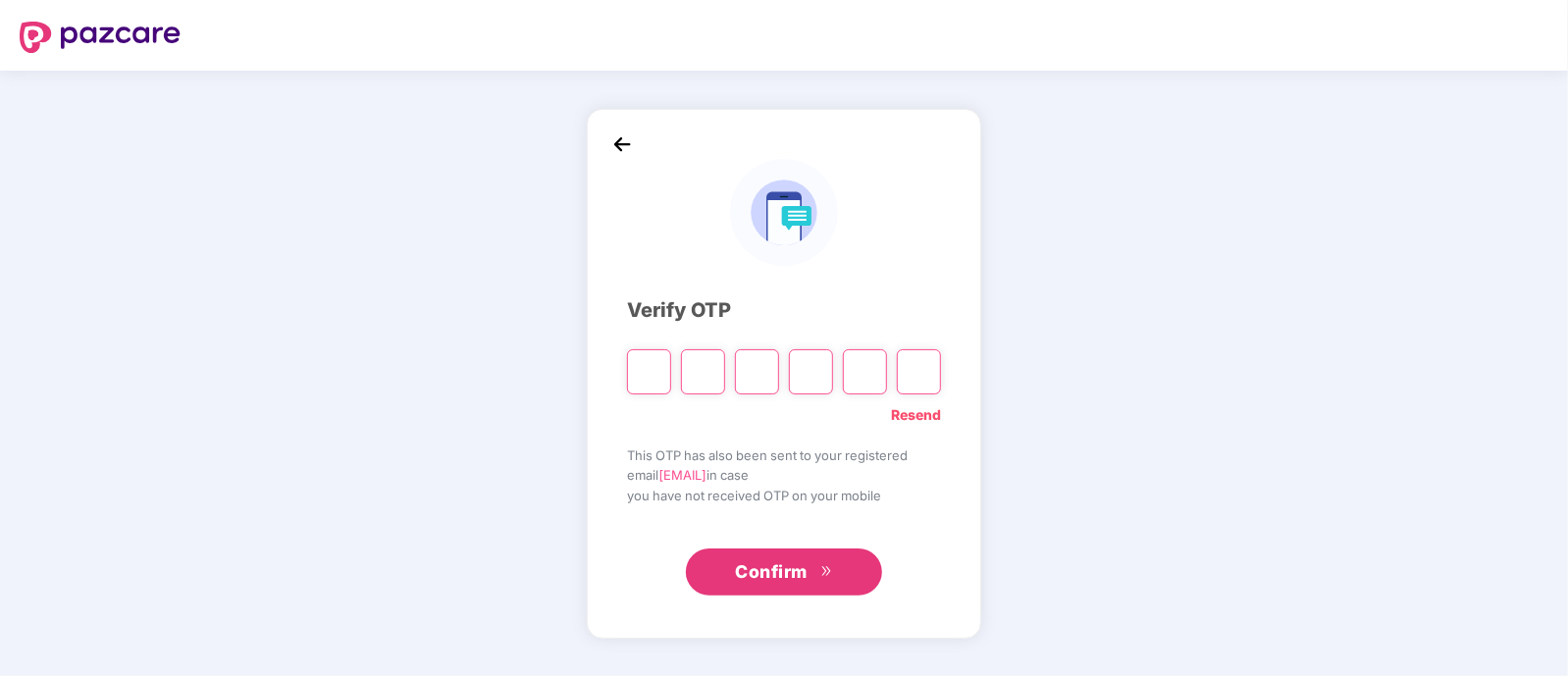 type on "*" 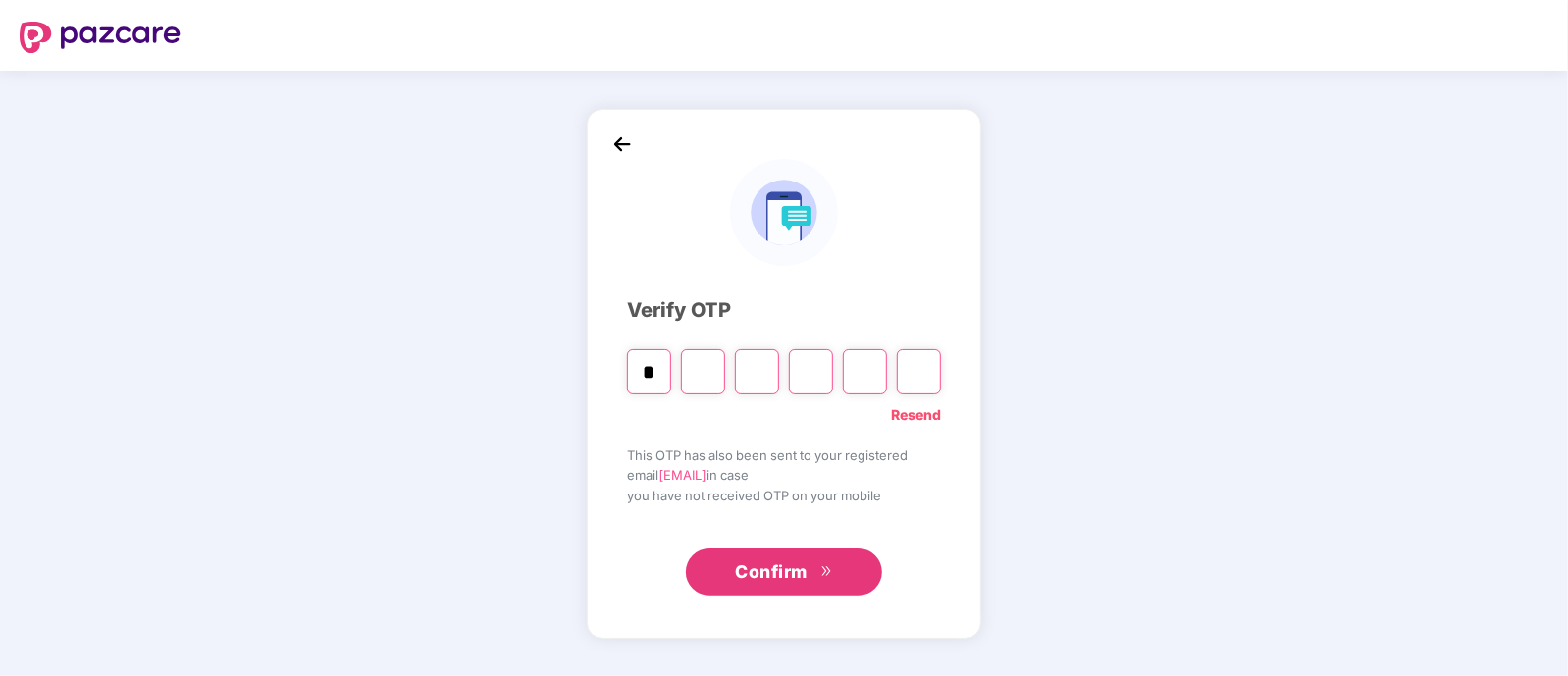type on "*" 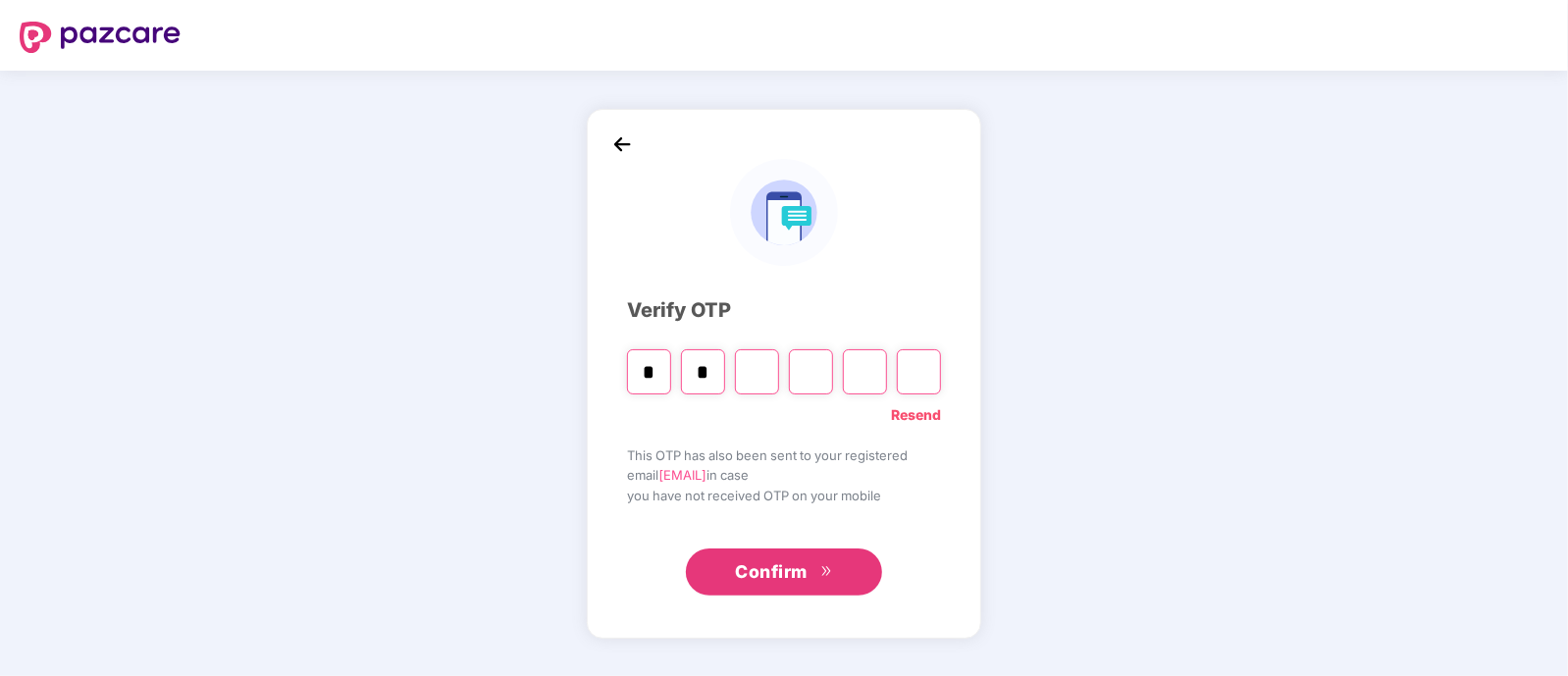 type on "*" 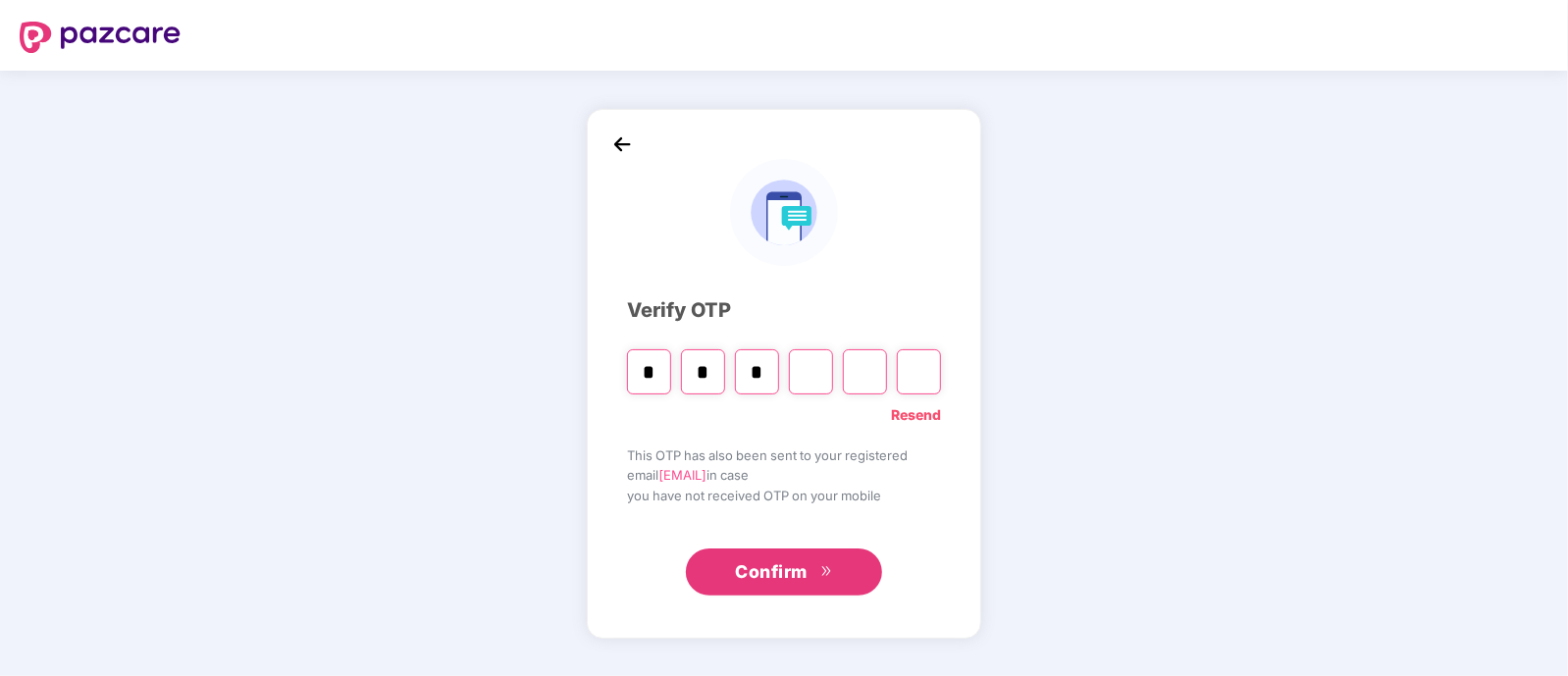 type on "*" 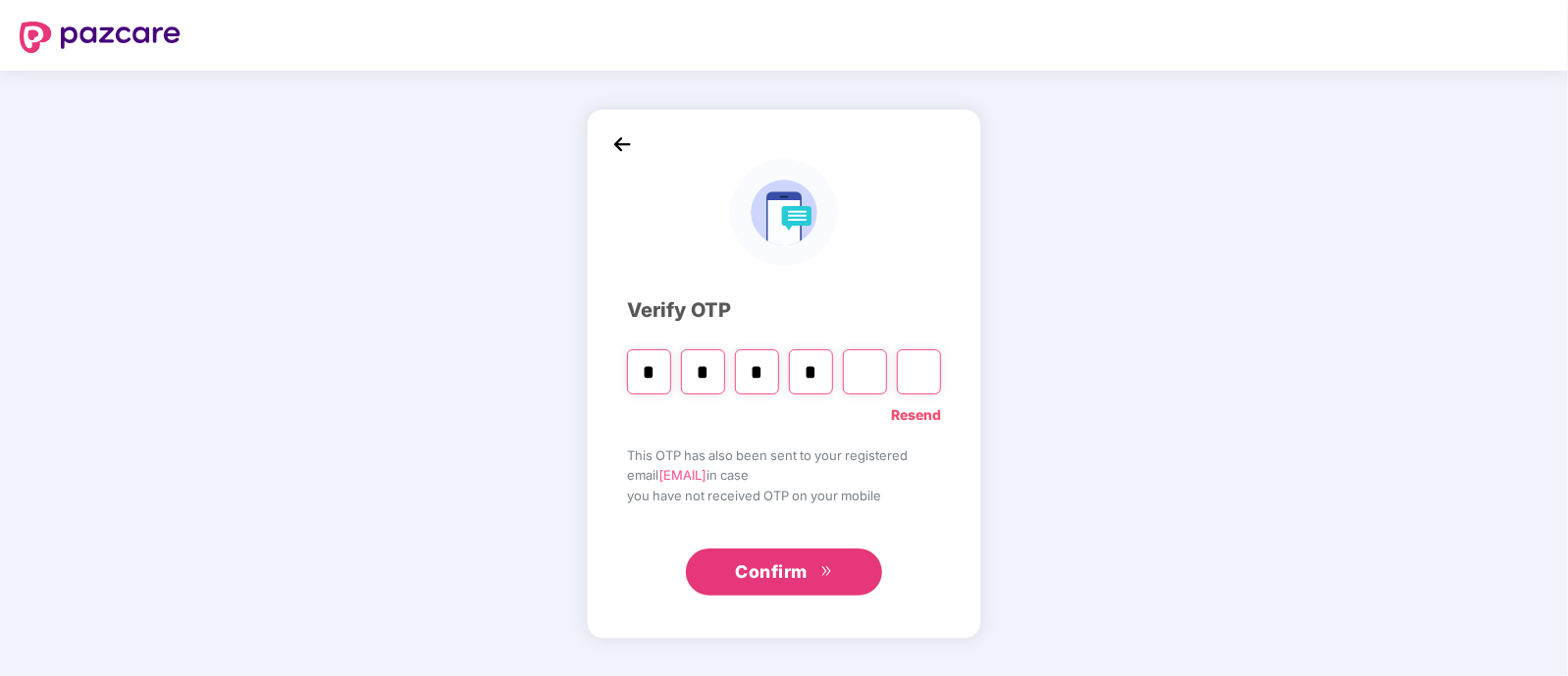 type on "*" 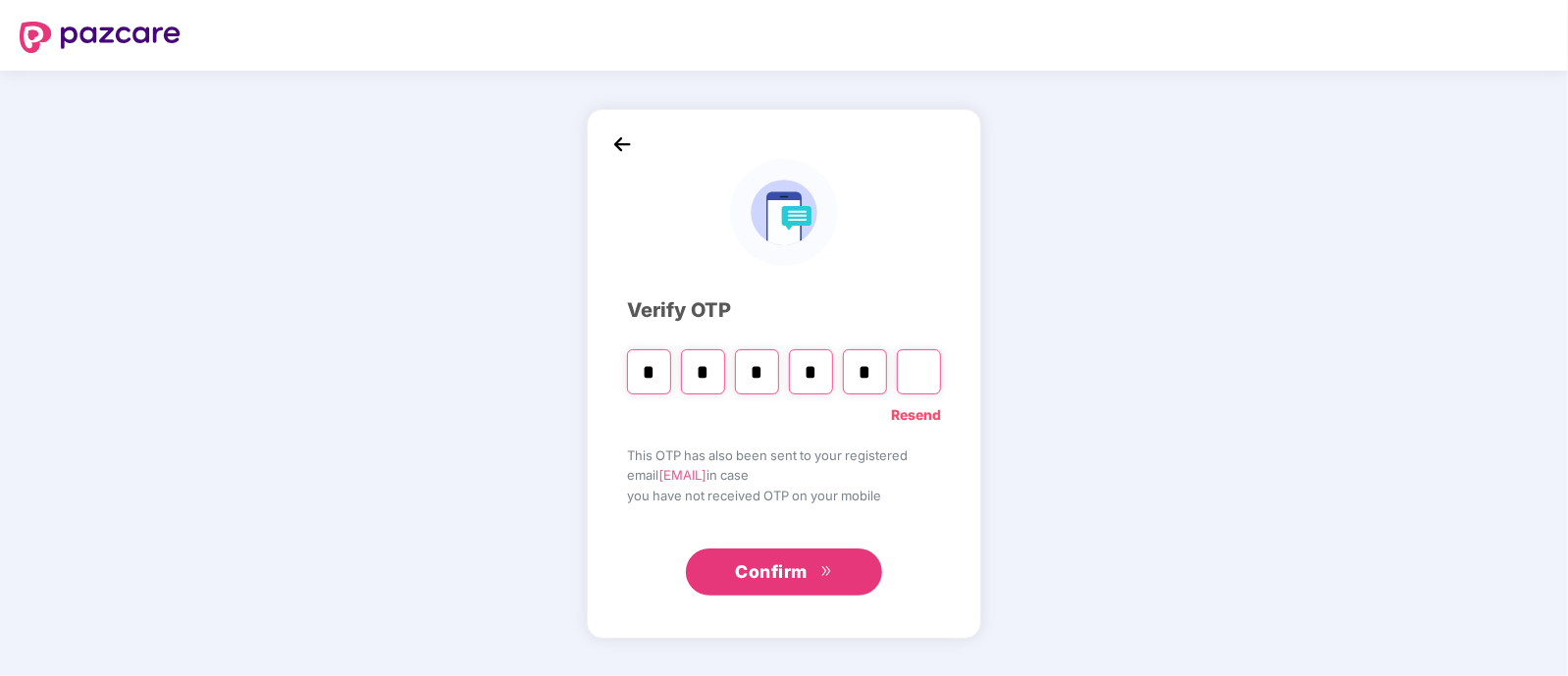 type on "*" 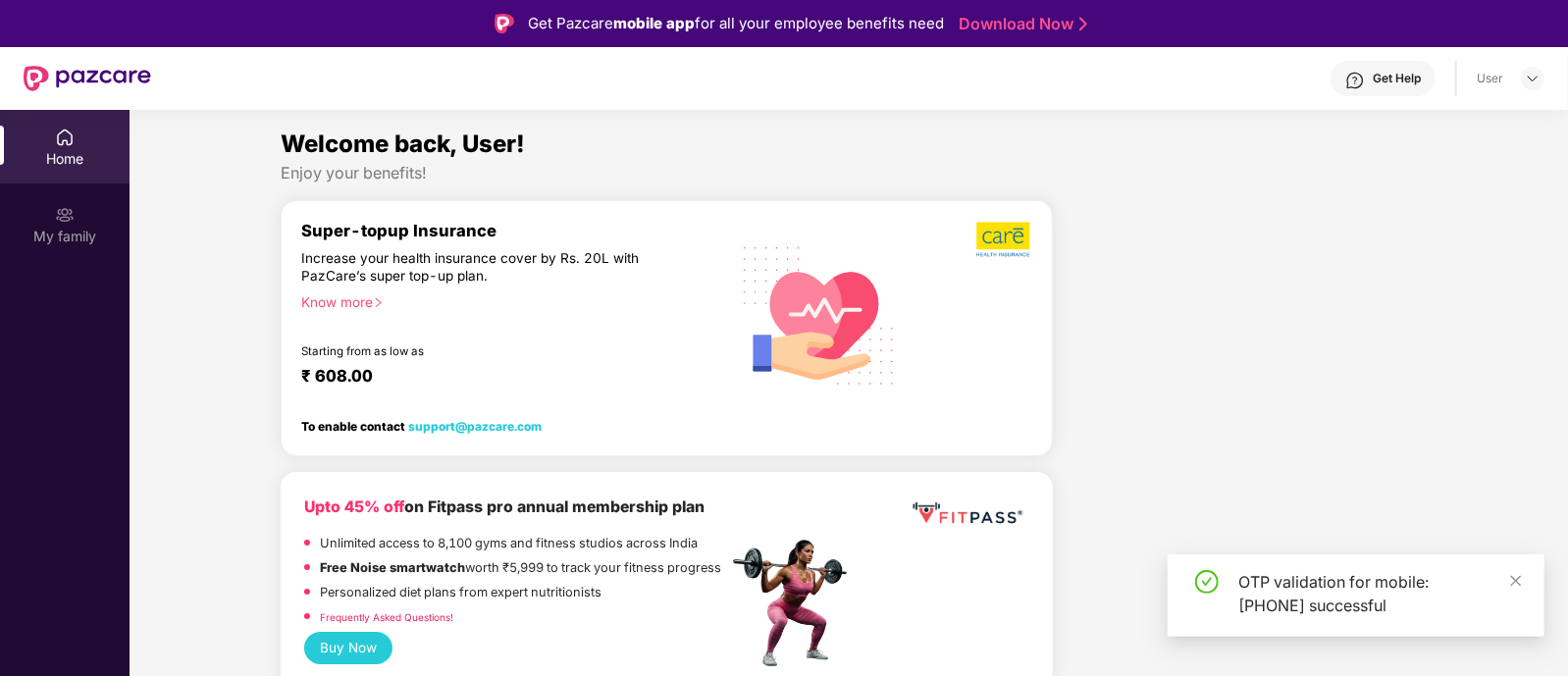 click on "Welcome back, User! Enjoy your benefits! Super-topup Insurance Increase your health insurance cover by Rs. 20L with PazCare’s super top-up plan. Know more  Starting from as low as ₹ 608.00 To enable contact   [EMAIL] Upto 45% off  on Fitpass pro annual membership plan Unlimited access to 8,100 gyms and fitness studios across India Free Noise smartwatch  worth ₹5,999 to track your fitness progress Personalized diet plans from expert nutritionists             Frequently Asked Questions!        Buy Now Upto 30% off  on Cult Elite annual membership across India Unlimited access to all group classes at cult centers & ELITE/PRO GYMS in your city. 10% discount on Cult Store.  Registered mobile number should not have active memberships. Buy Now Doctor Consultation for your family Audio/Video consultation across multiple specialities Cover entire family (upto 5 members) Contact experts 24 X 7 Start Consultation Vaccination,  Get ready for a Vaccination season! Book Now Get  upto 27% off Avail Offer" at bounding box center [849, 2354] 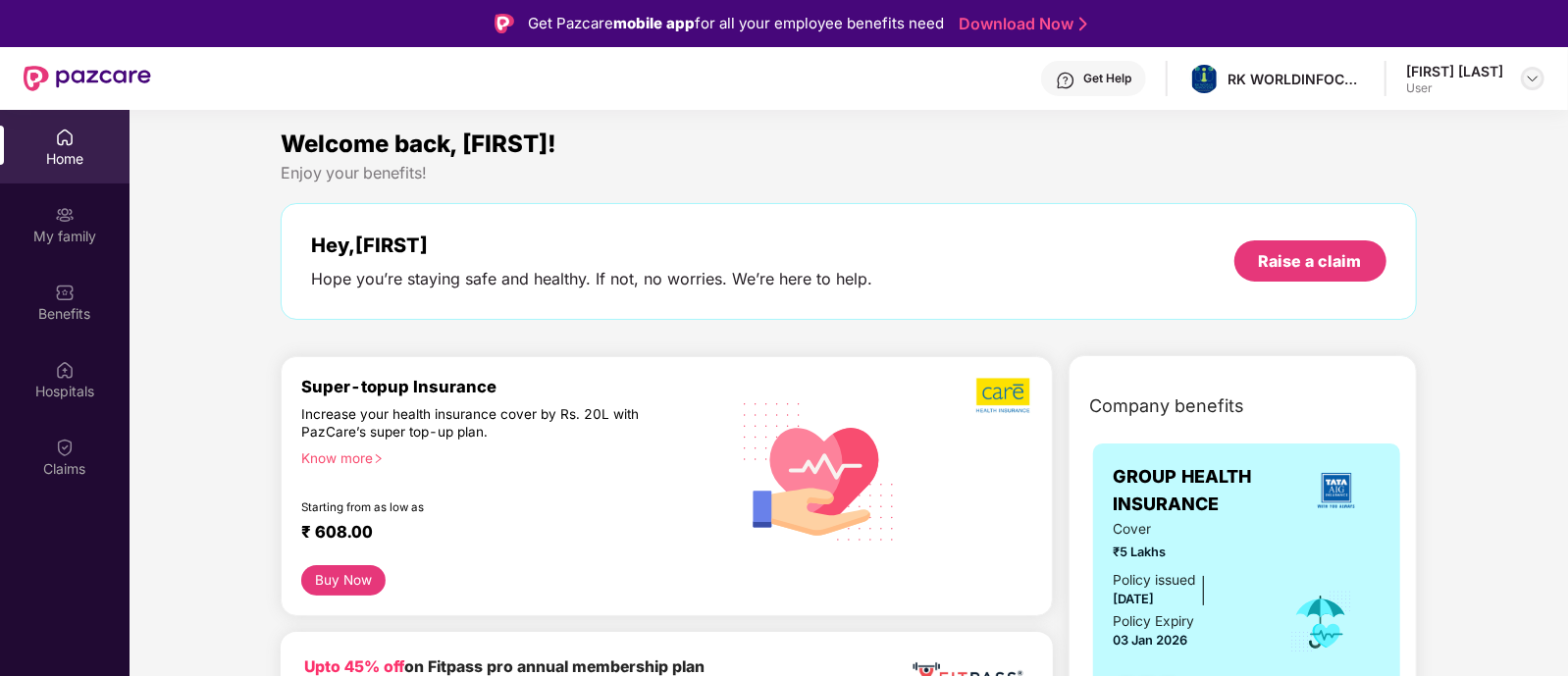 click at bounding box center [1533, 78] 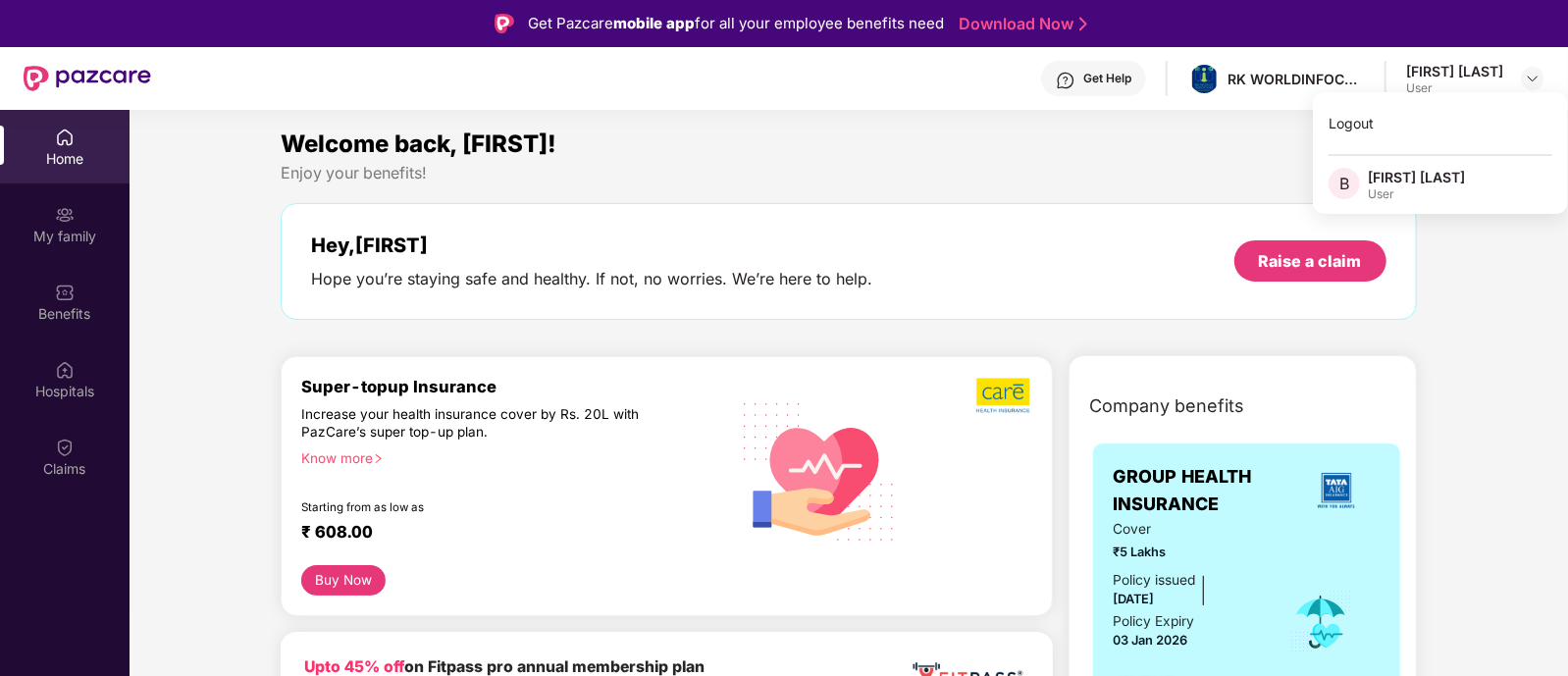click on "Welcome back, [FIRST]! Enjoy your benefits! Hey,  [FIRST] Hope you’re staying safe and healthy. If not, no worries. We’re here to help. Raise a claim" at bounding box center (848, 233) 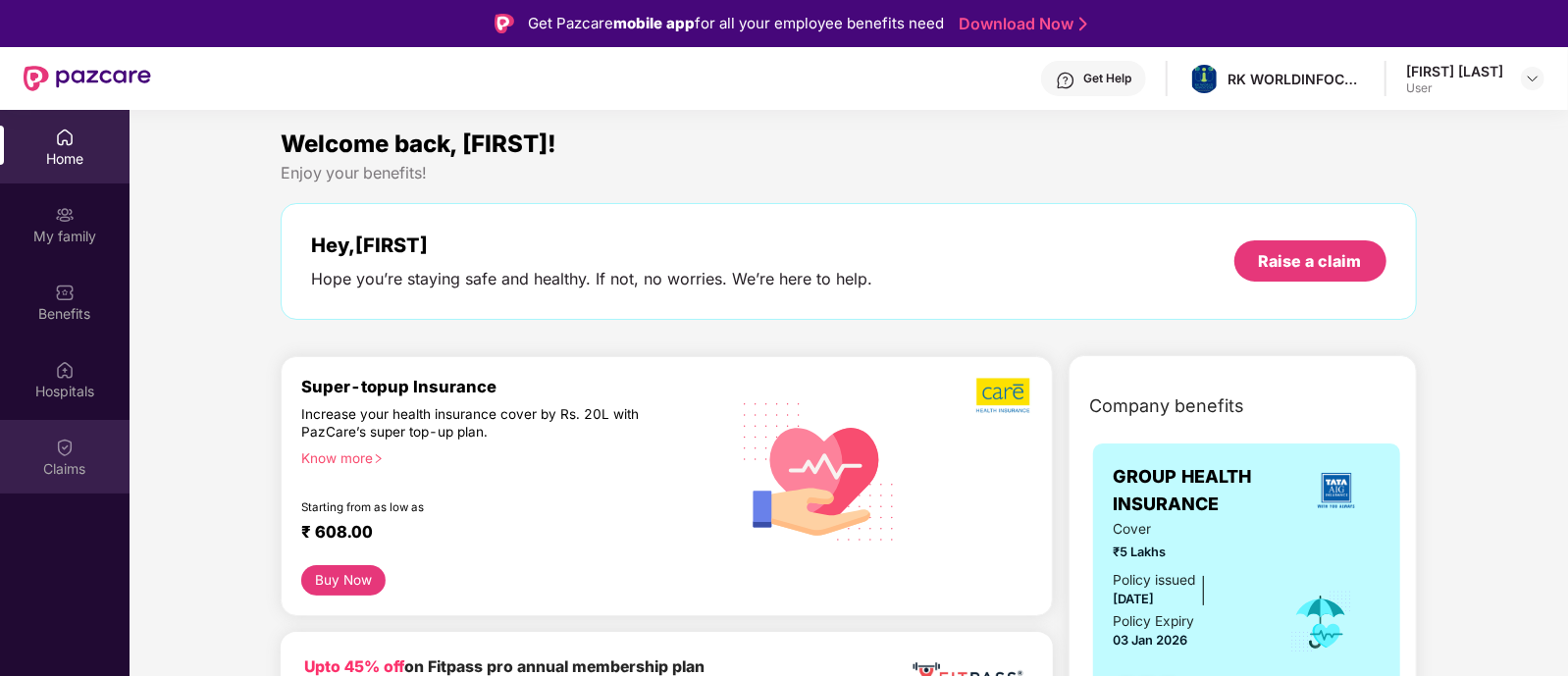 click on "Claims" at bounding box center [65, 456] 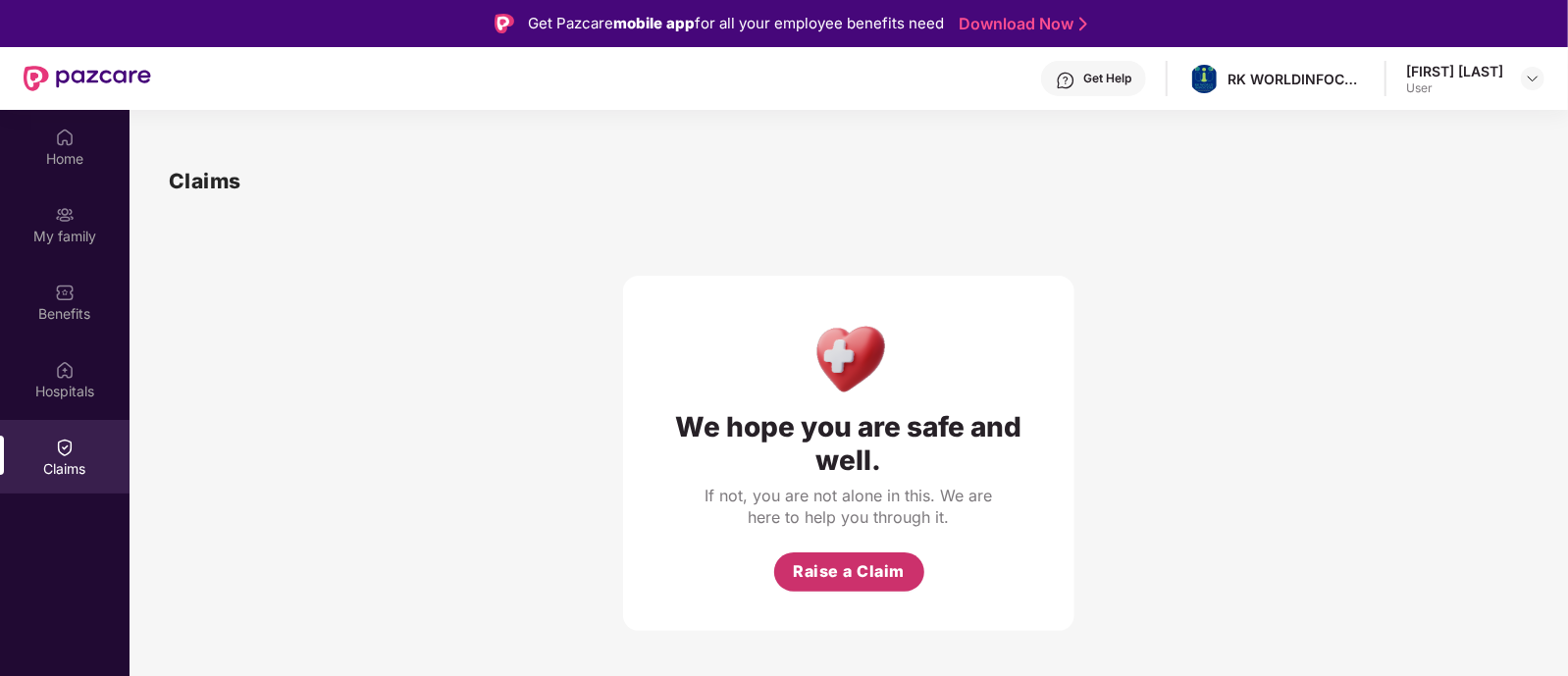 click on "Raise a Claim" at bounding box center (849, 571) 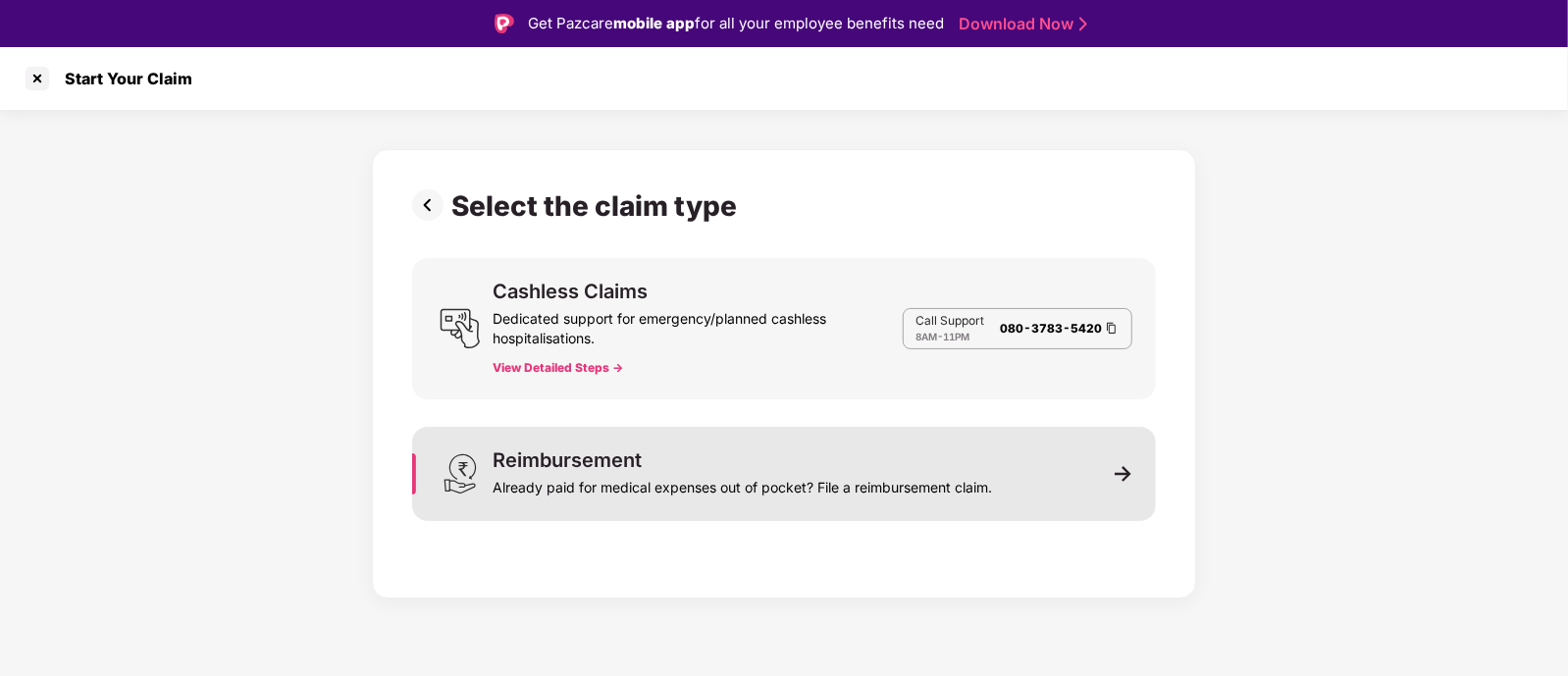 click on "Already paid for medical expenses out of pocket? File a reimbursement claim." at bounding box center (742, 484) 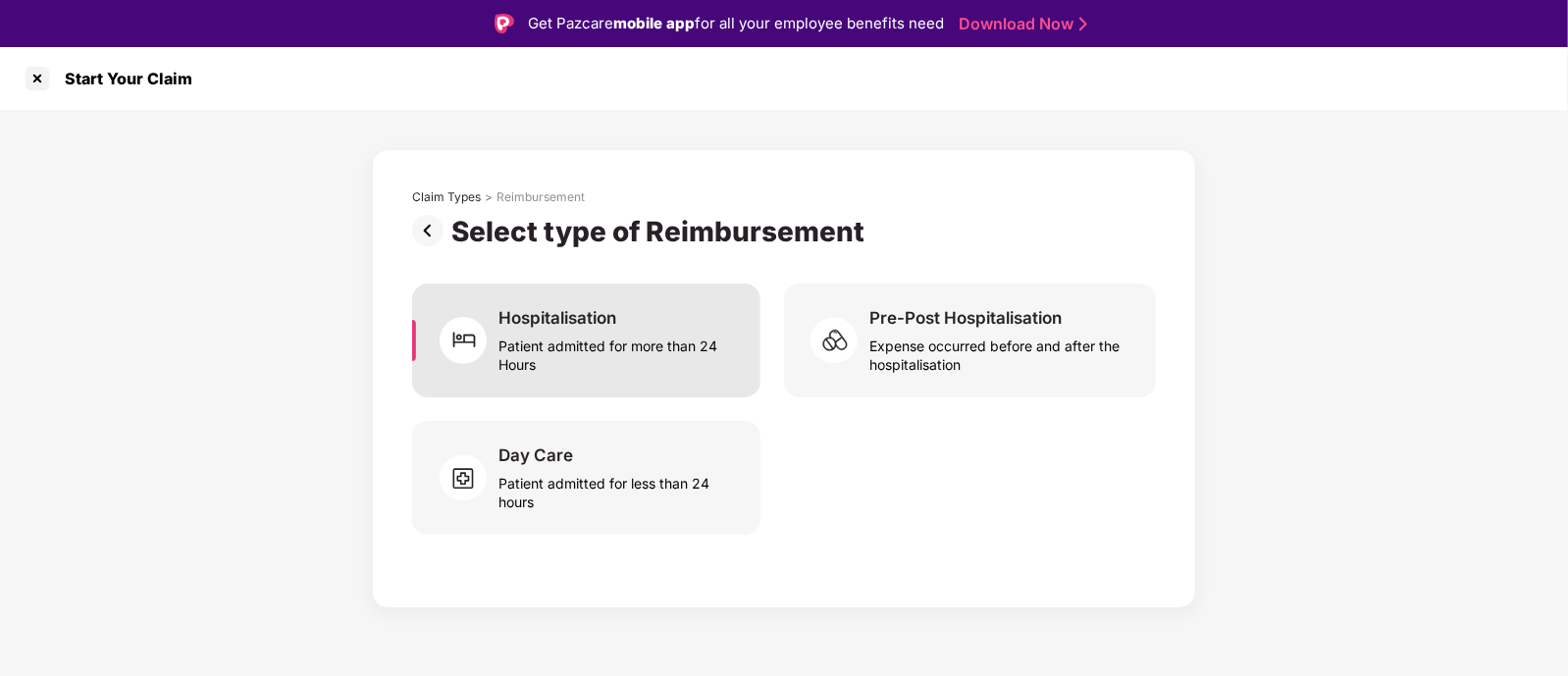 click on "Patient admitted for more than 24 Hours" at bounding box center (617, 351) 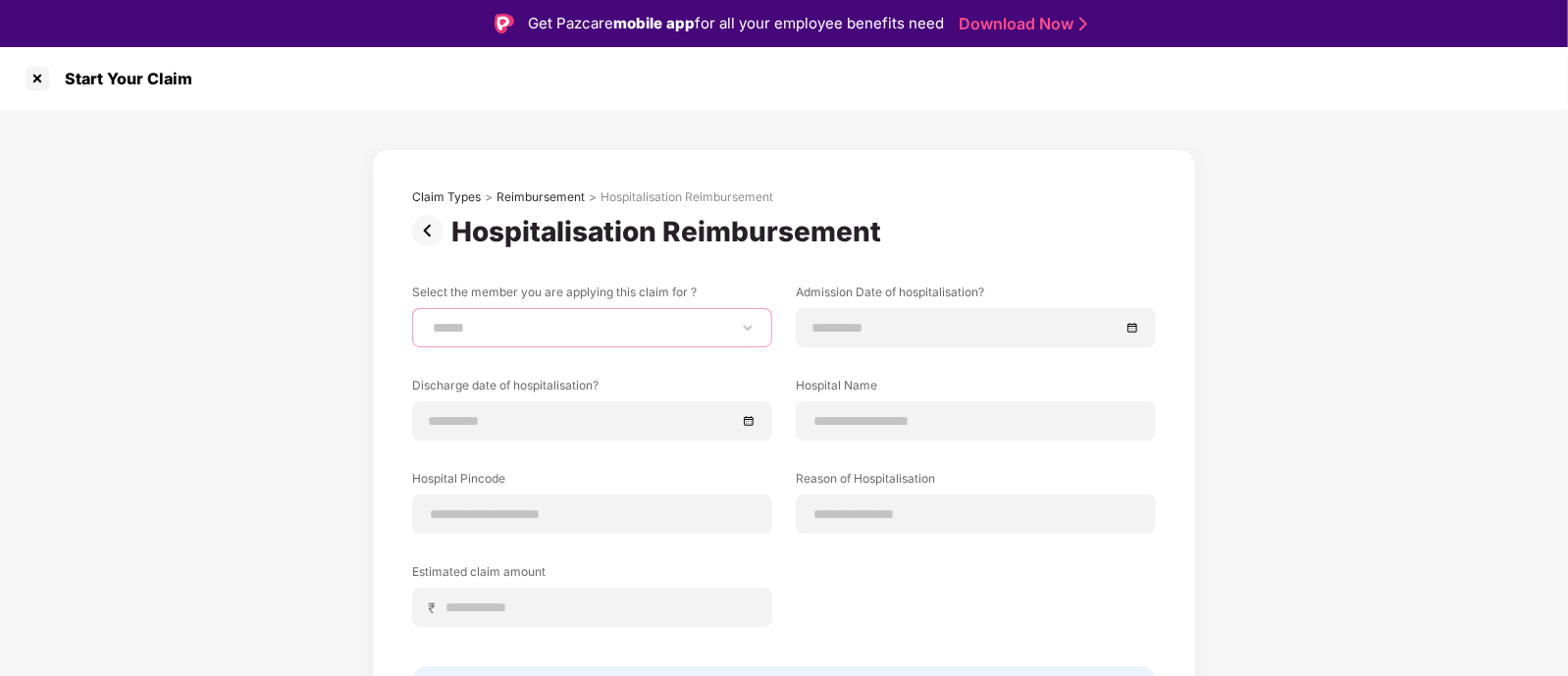 click on "**********" at bounding box center (592, 328) 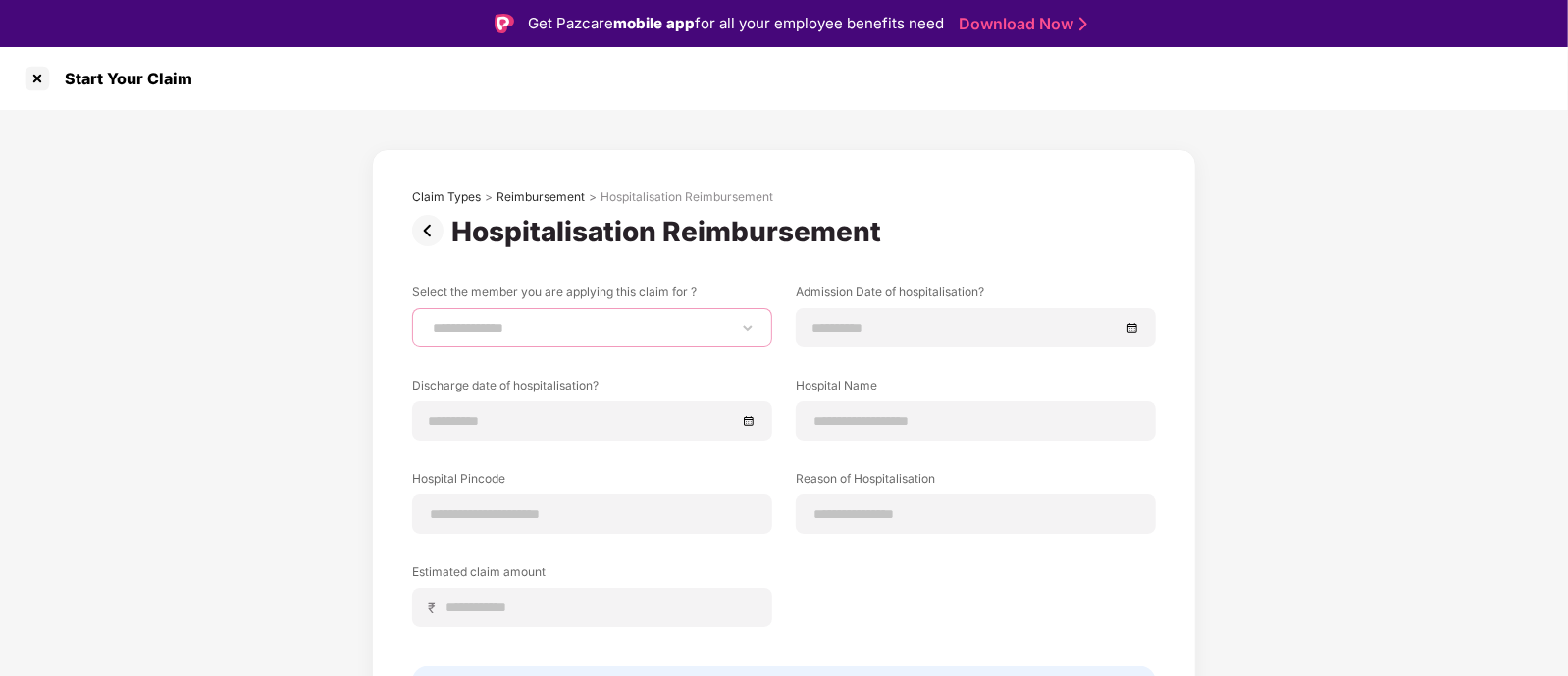 click on "**********" at bounding box center [592, 328] 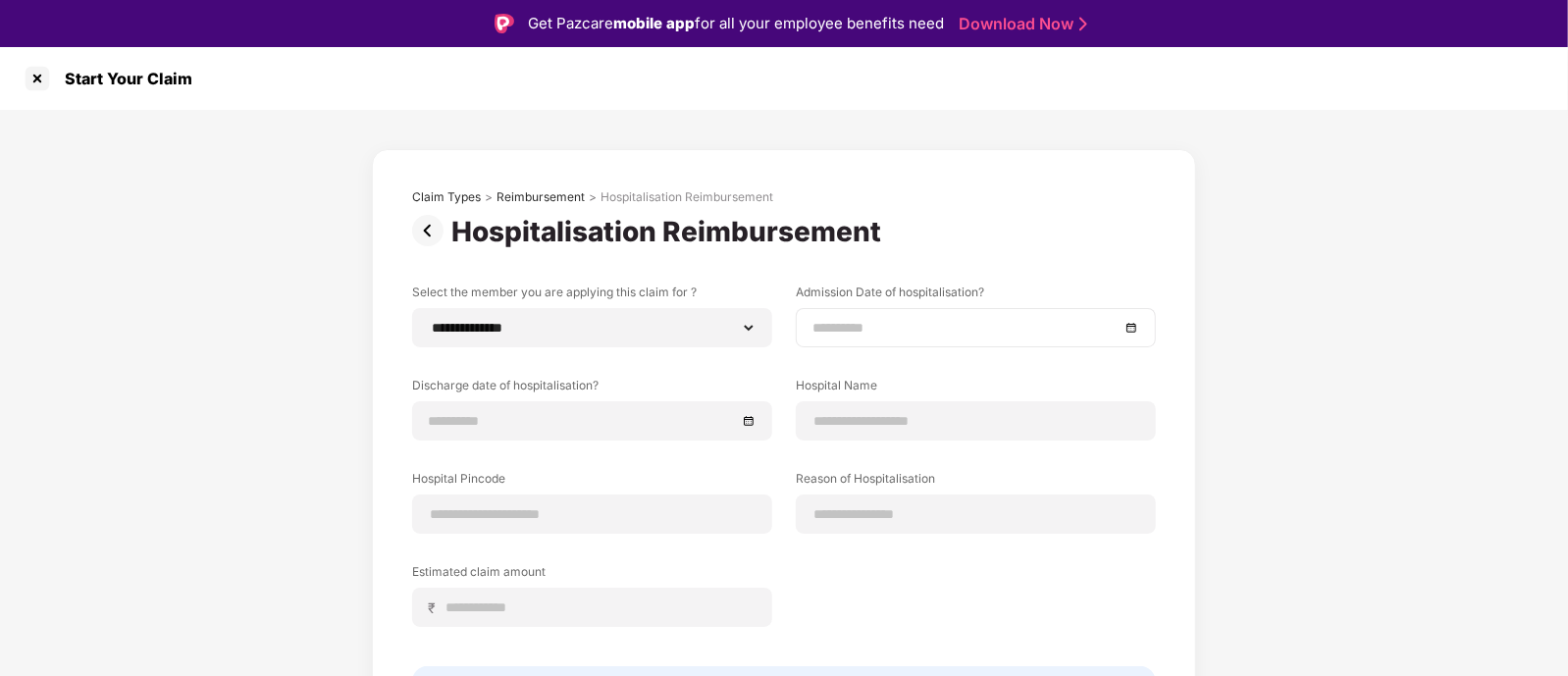 click at bounding box center [966, 328] 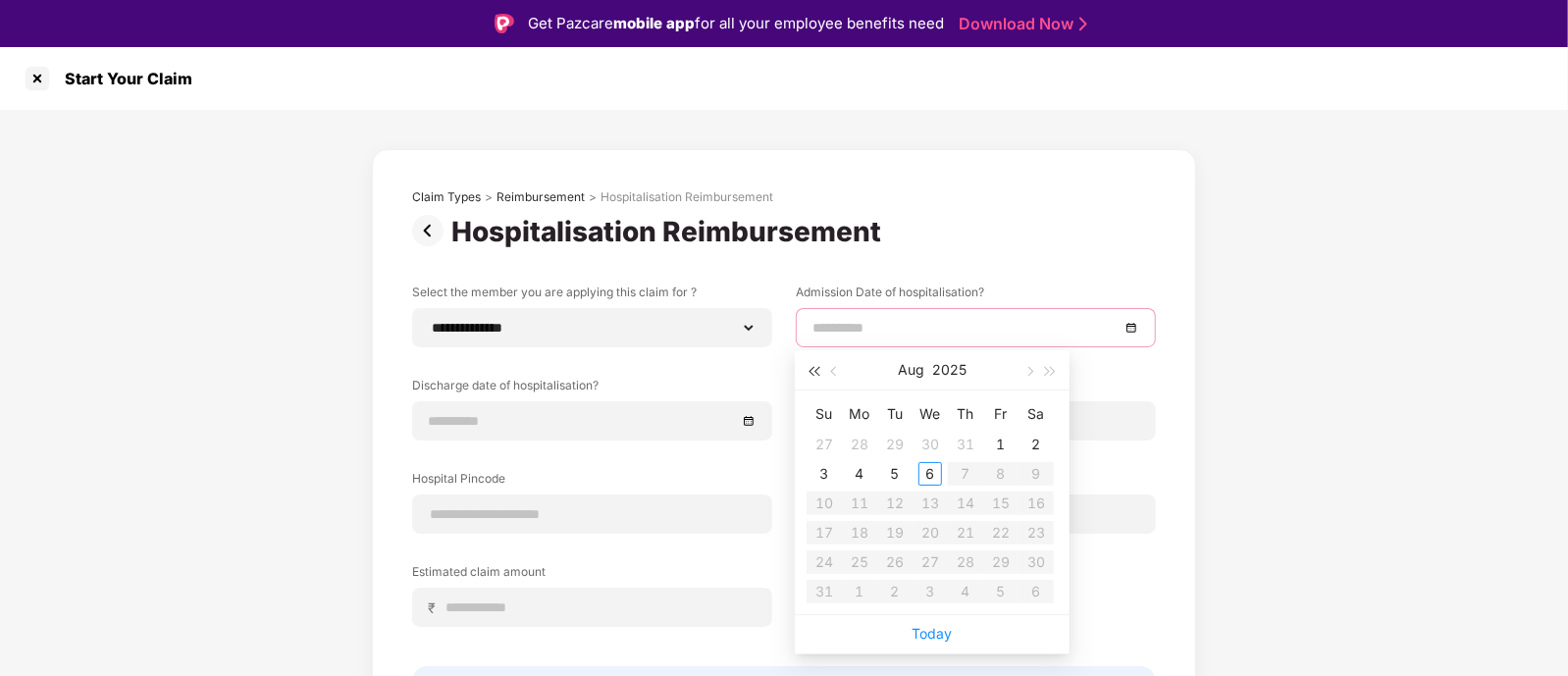 click at bounding box center [813, 370] 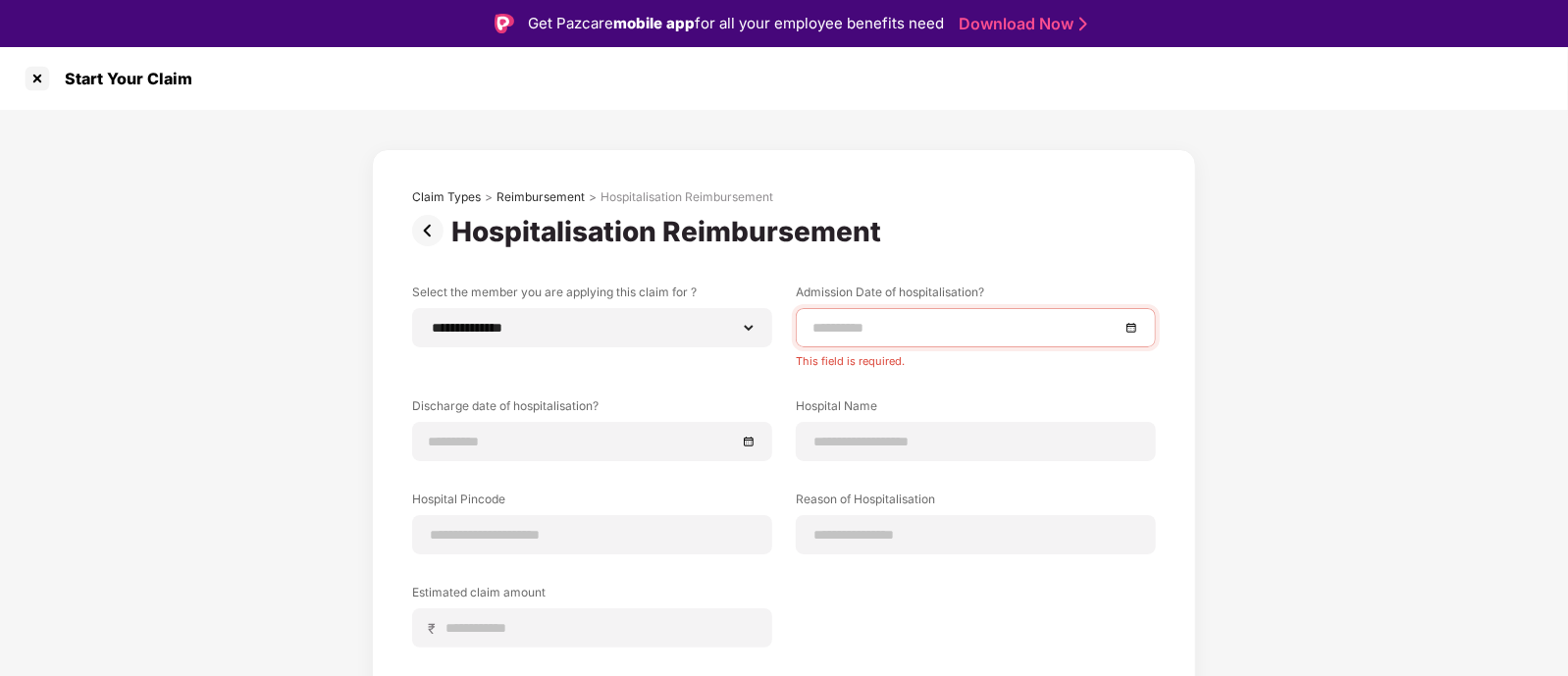 click on "**********" at bounding box center (784, 489) 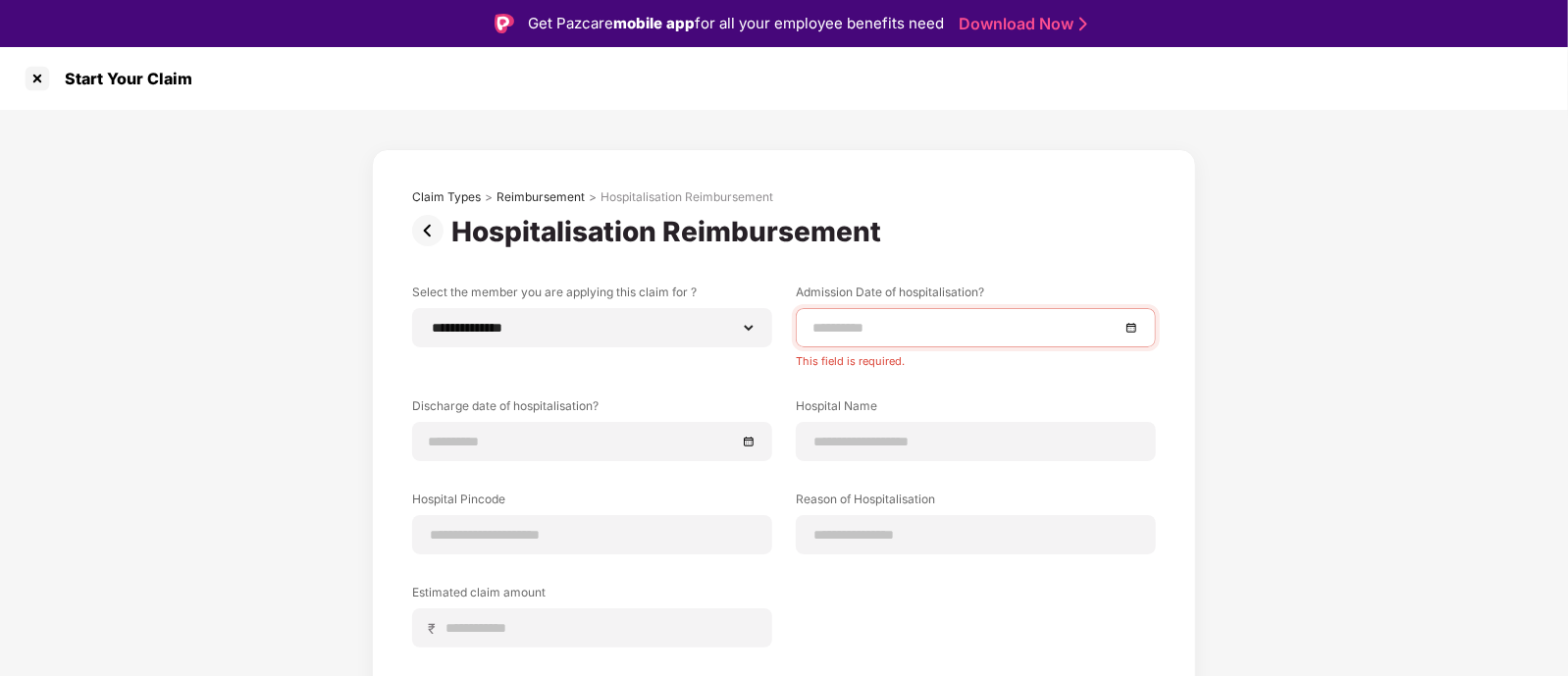 click on "This field is required." at bounding box center (975, 357) 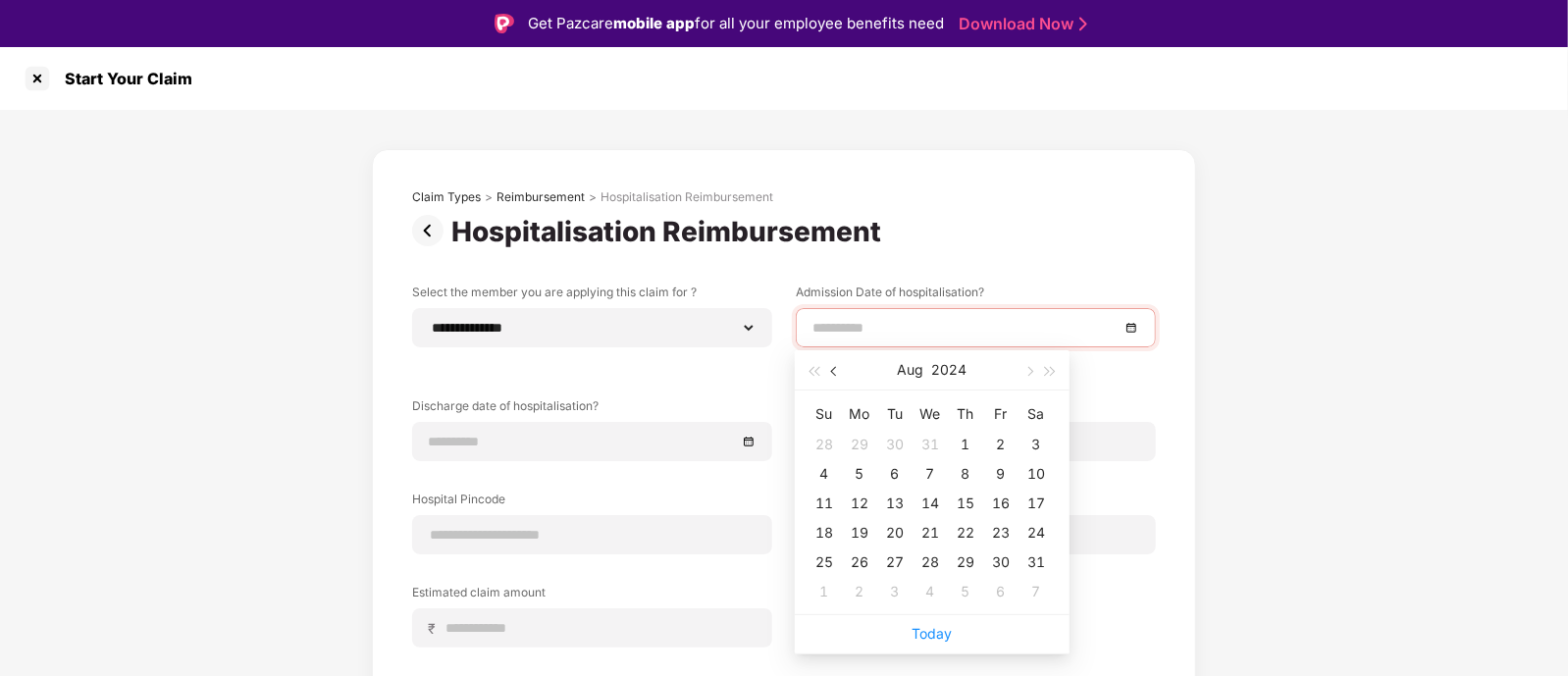 click at bounding box center (836, 372) 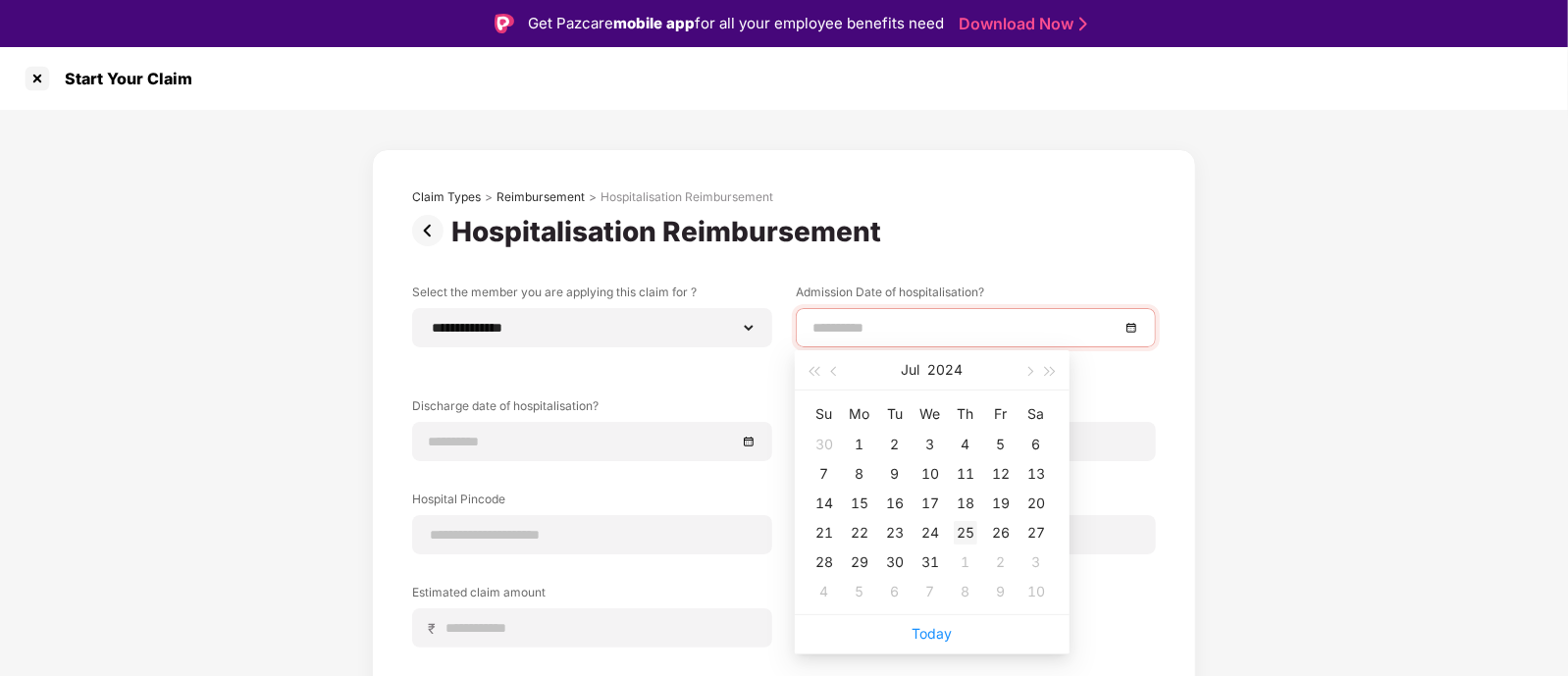 type on "**********" 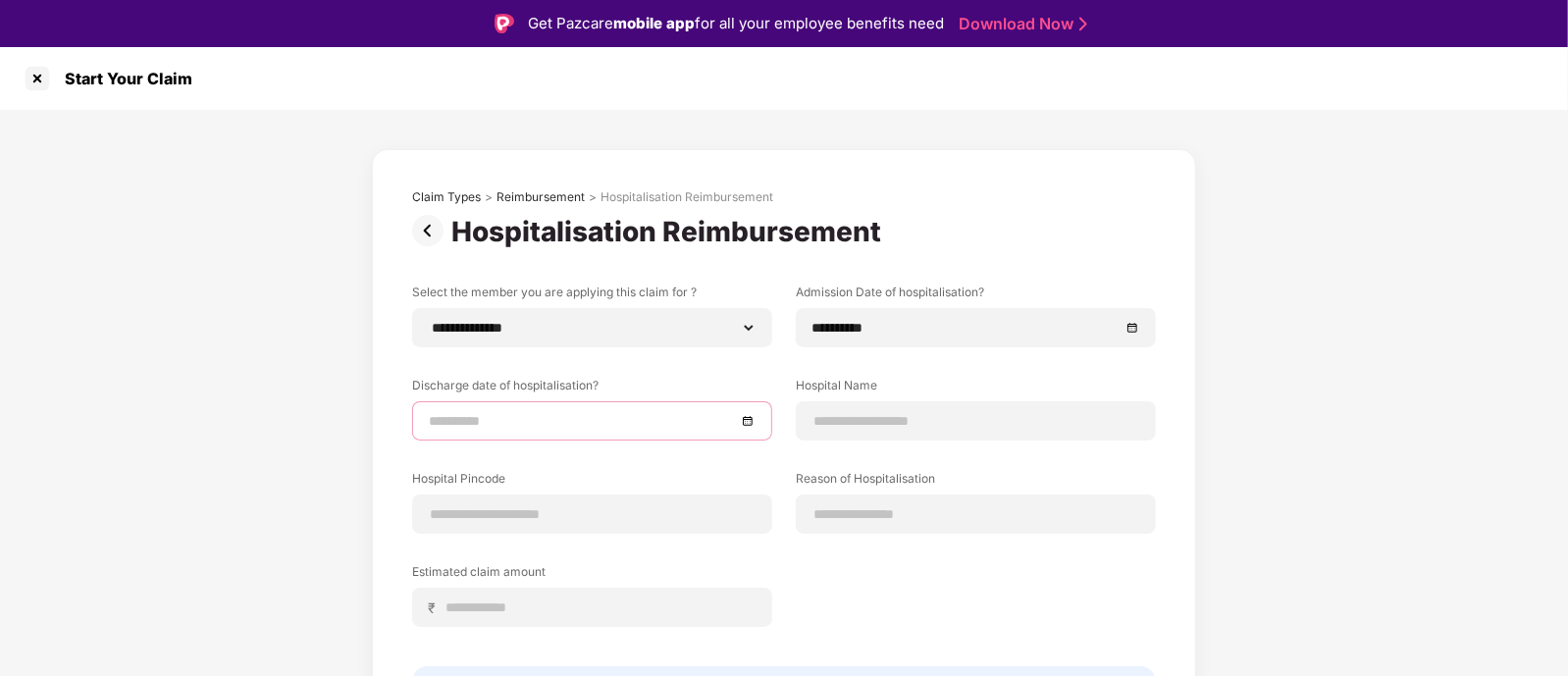 click at bounding box center [582, 421] 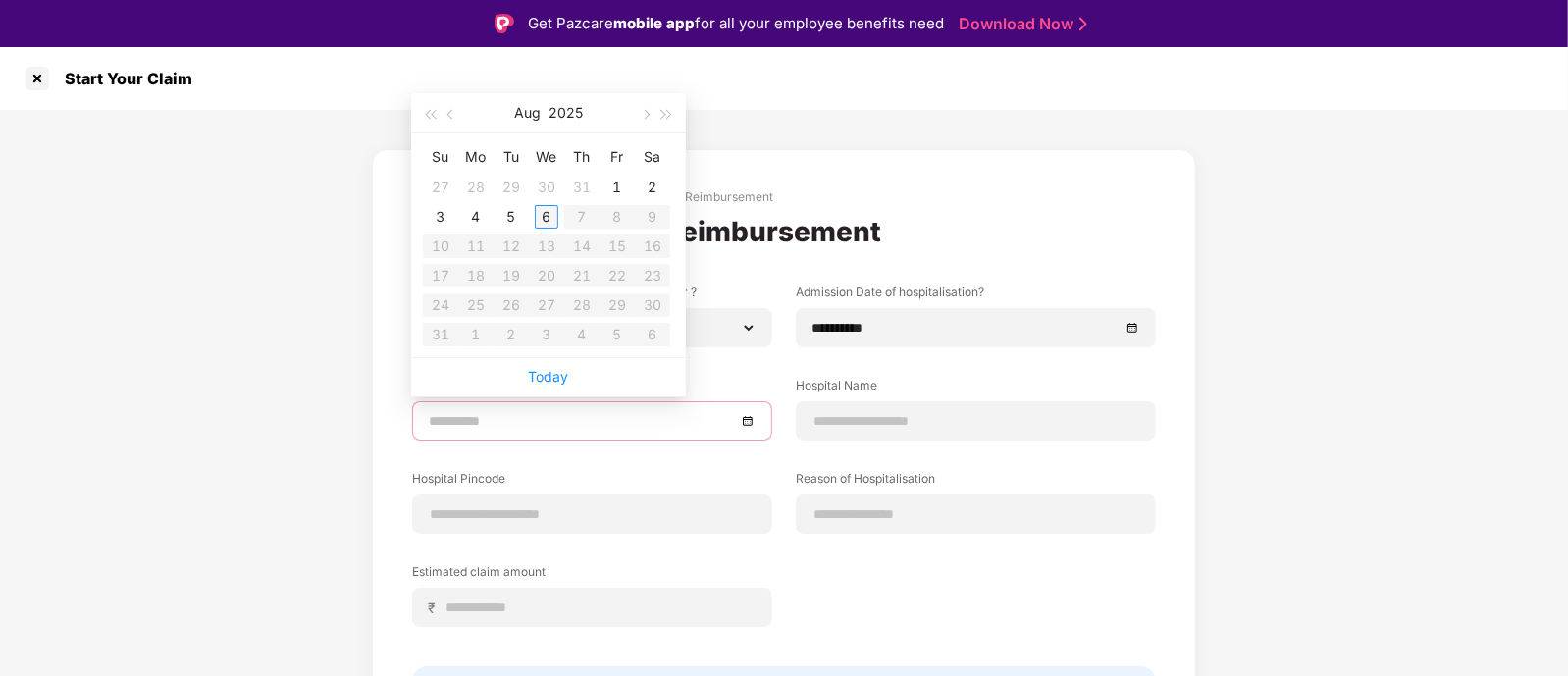 type on "**********" 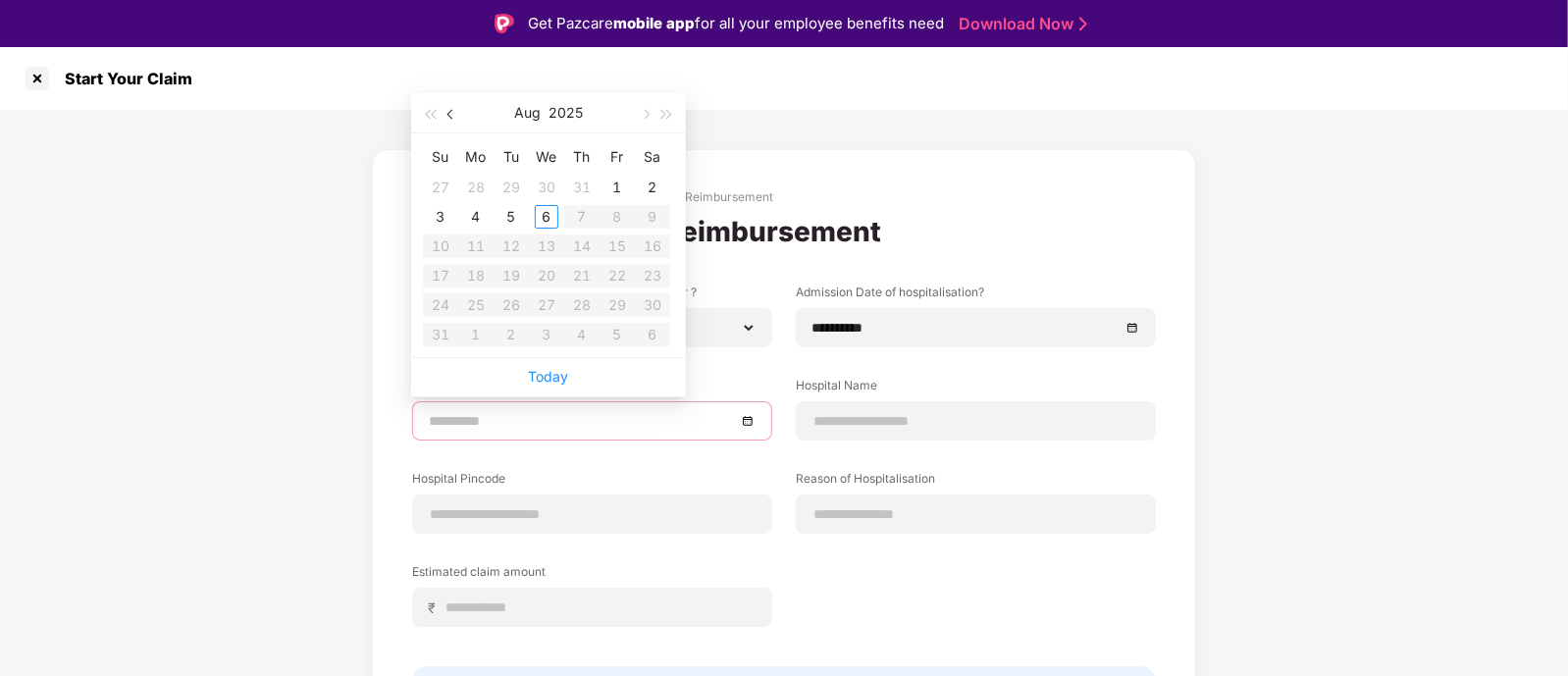 click at bounding box center [451, 113] 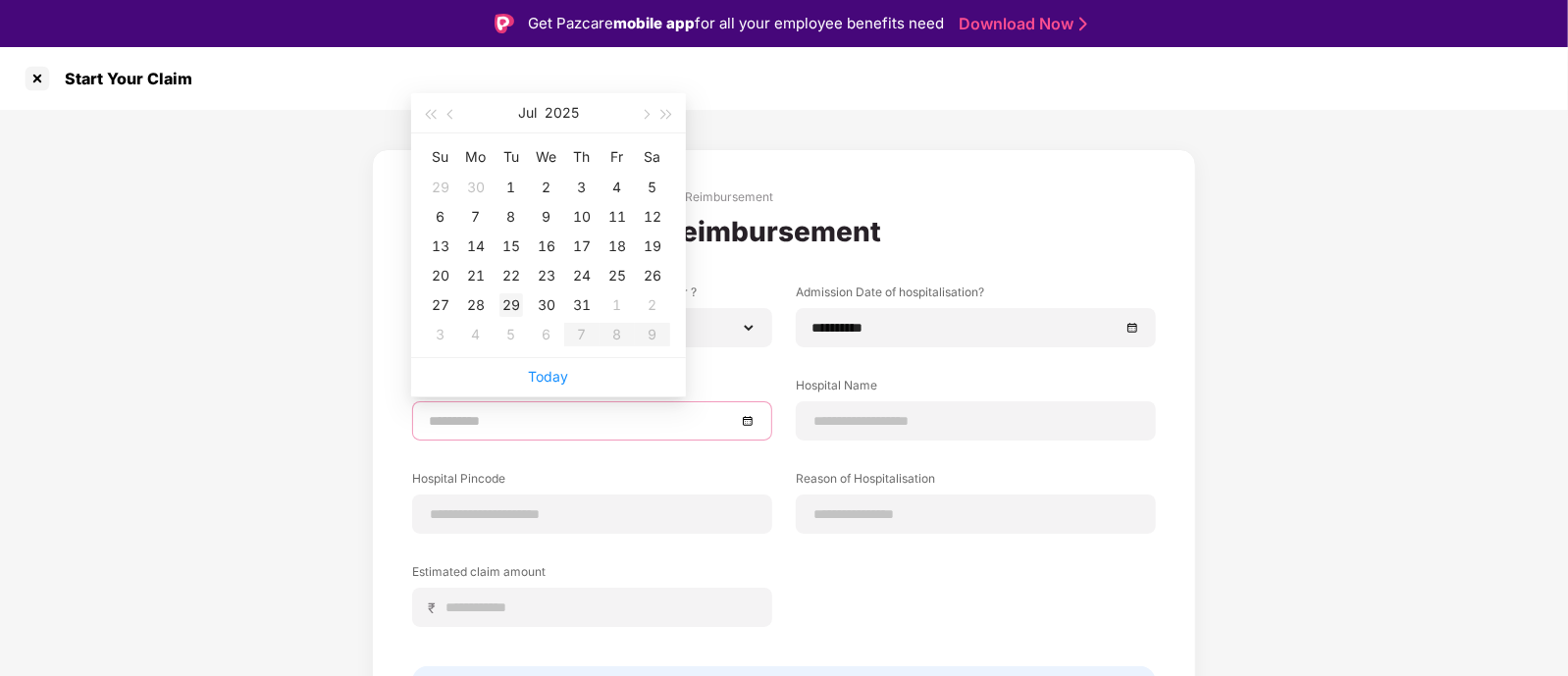 click on "29" at bounding box center (511, 305) 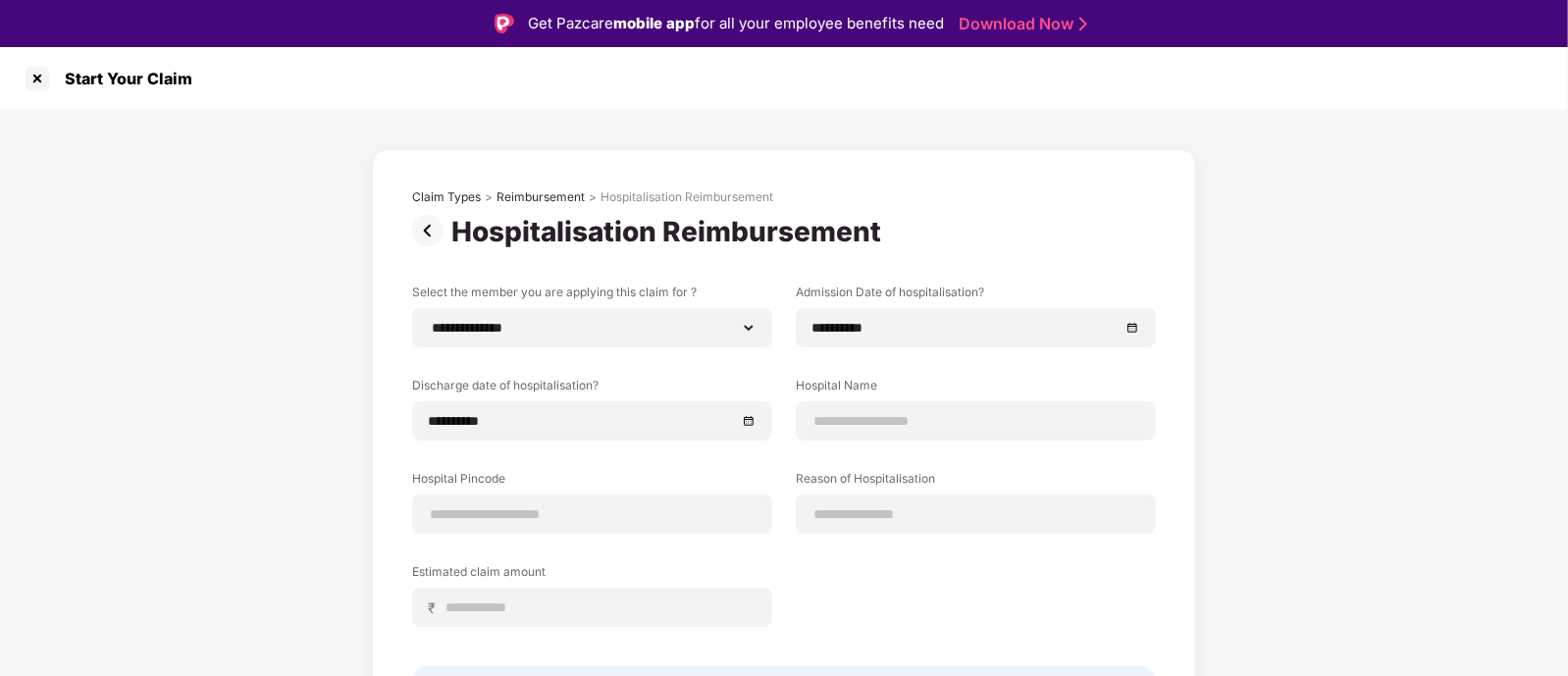 click on "**********" at bounding box center [784, 479] 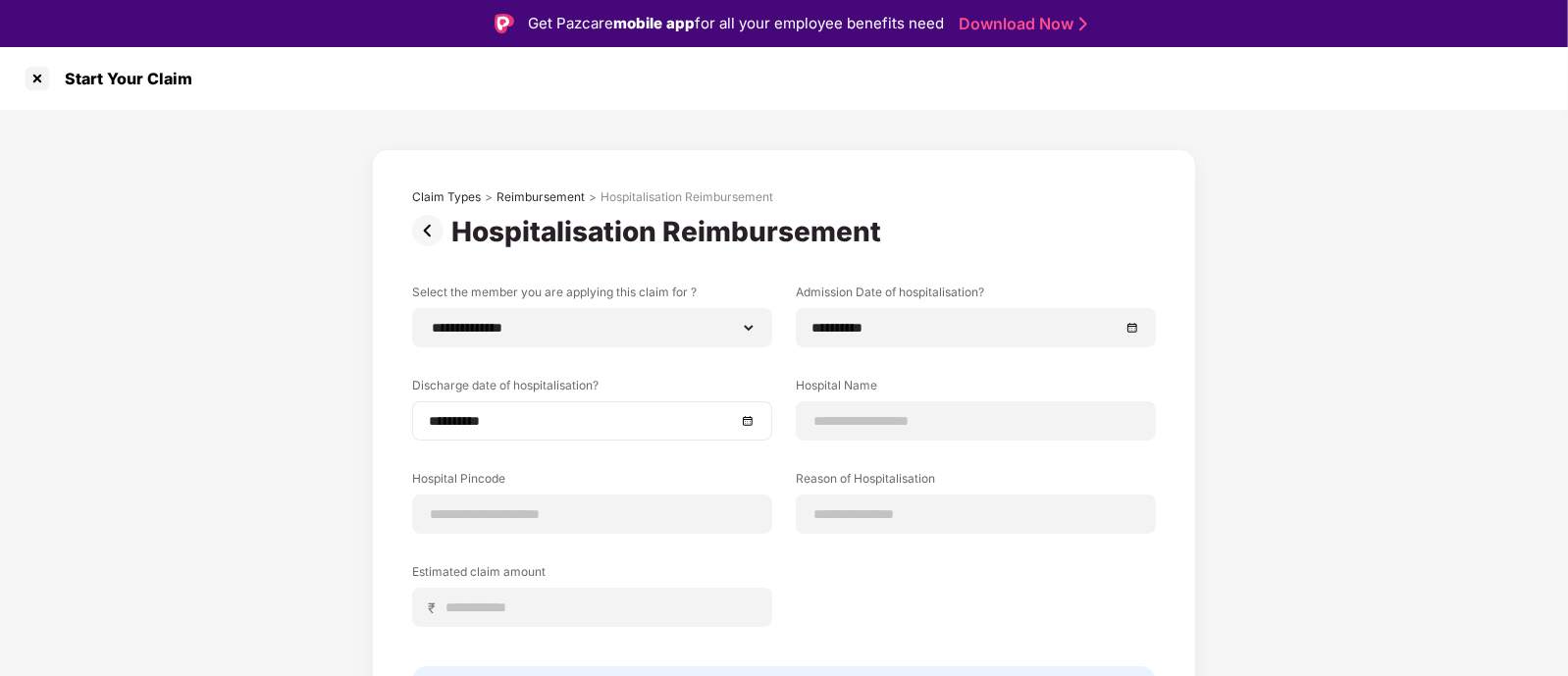 click on "**********" at bounding box center [592, 421] 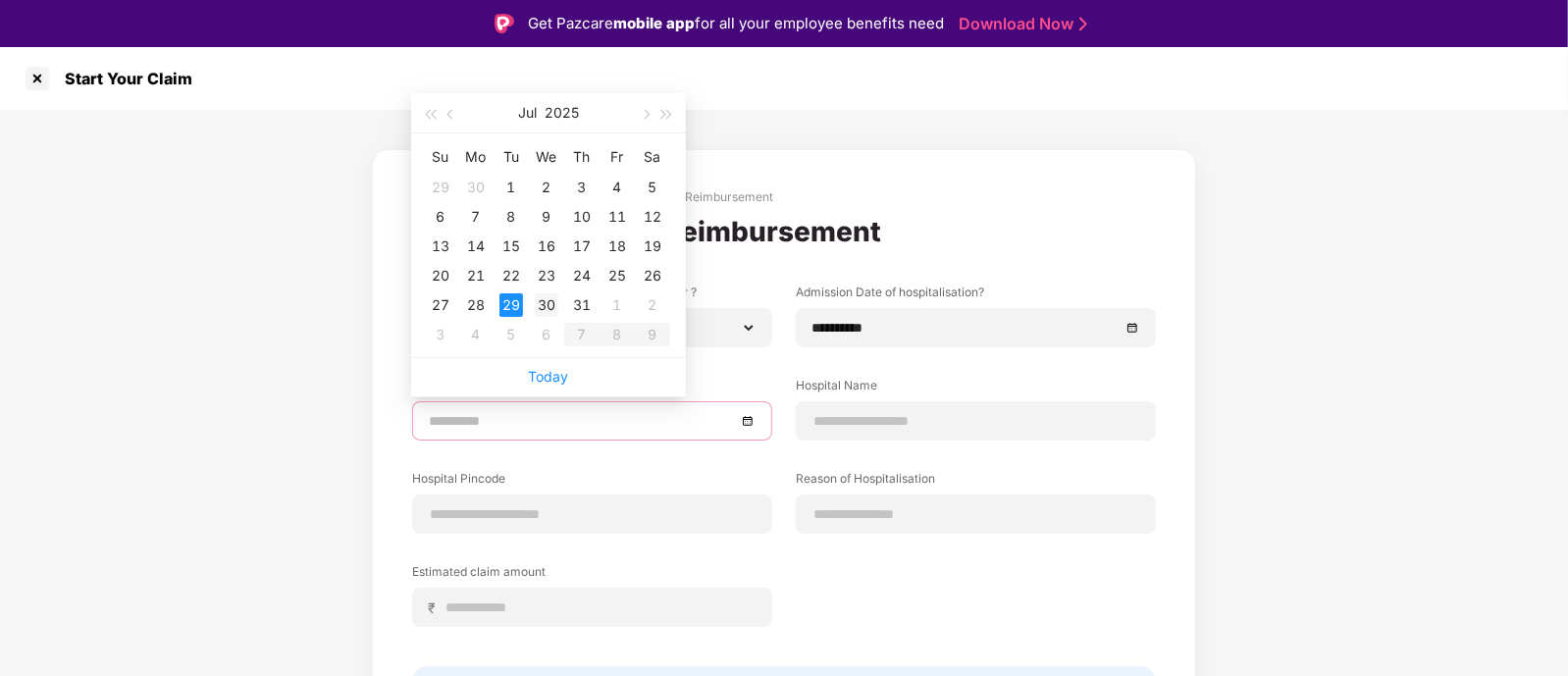 type on "**********" 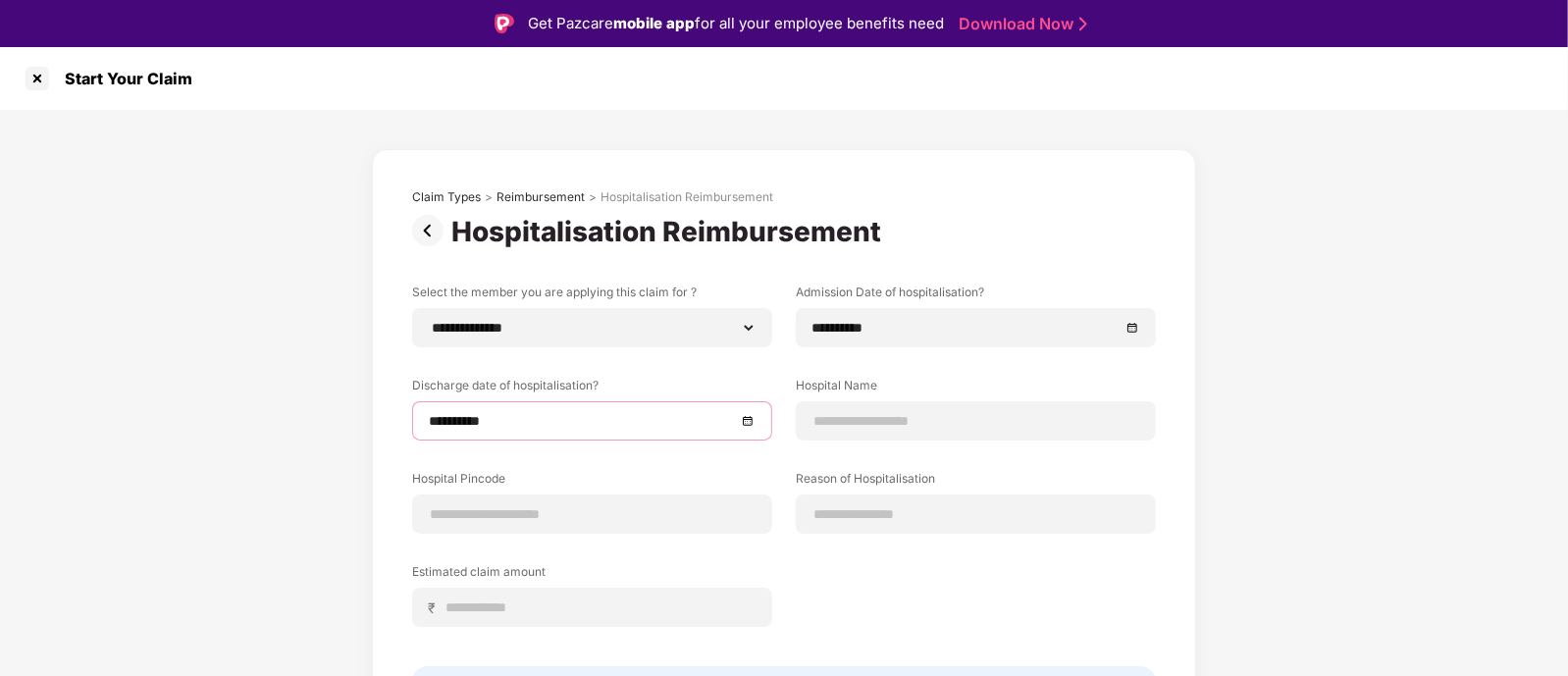 click on "**********" at bounding box center [784, 479] 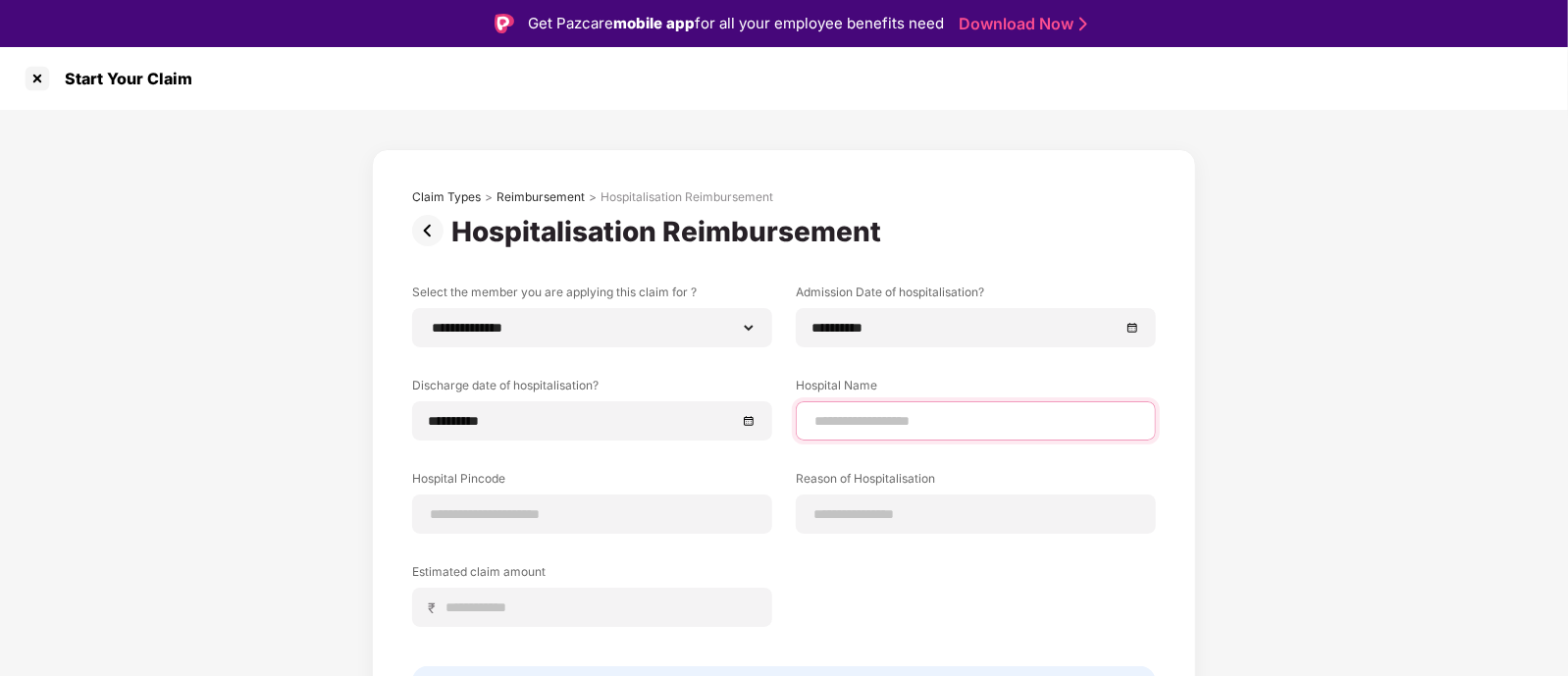 click at bounding box center [975, 421] 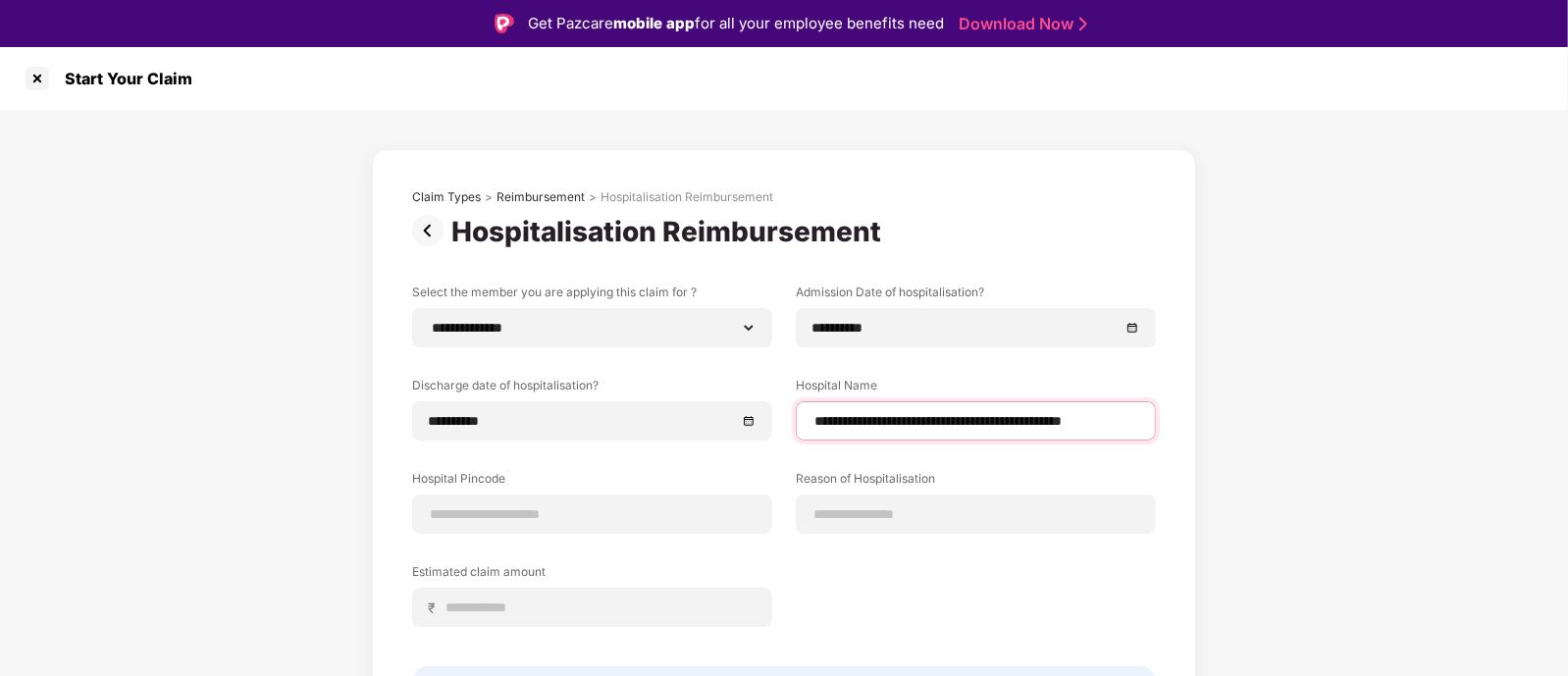 scroll, scrollTop: 0, scrollLeft: 77, axis: horizontal 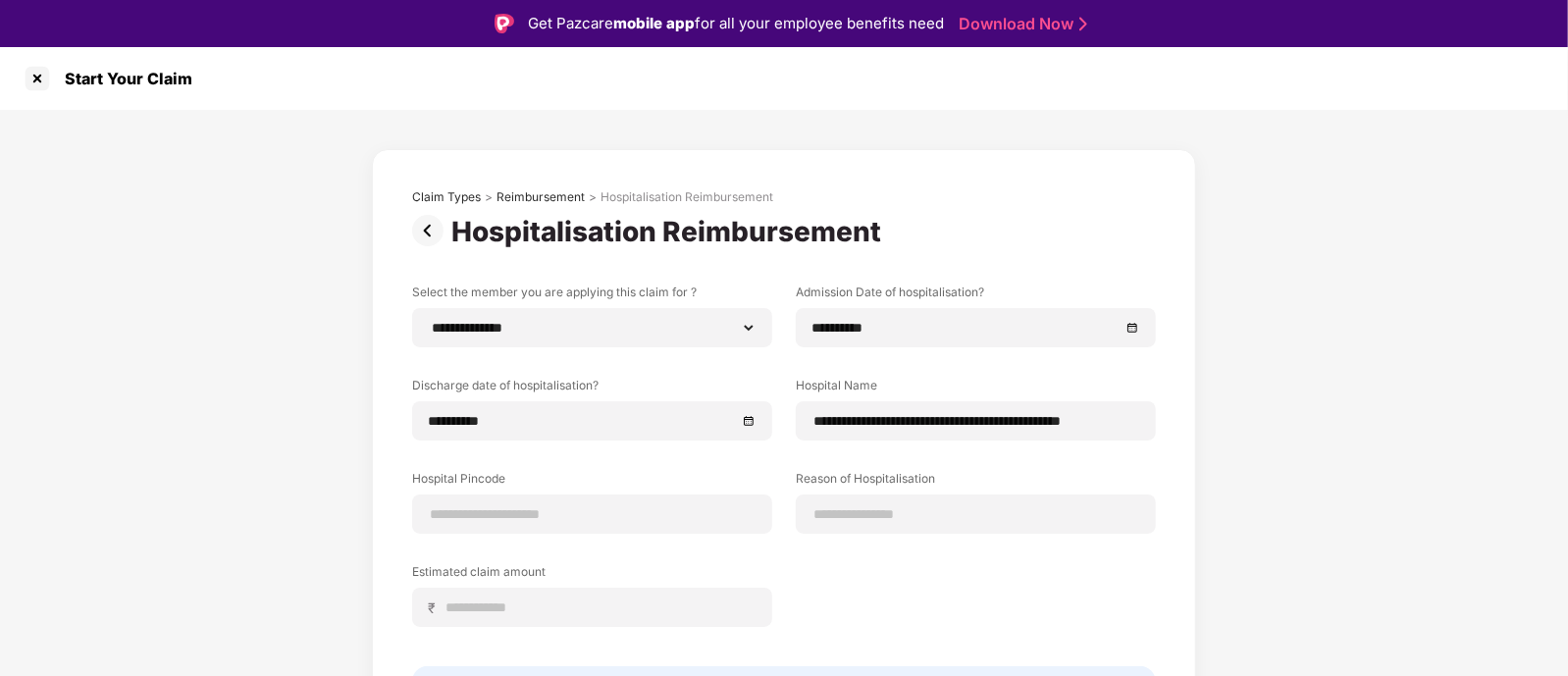 click on "**********" at bounding box center [784, 479] 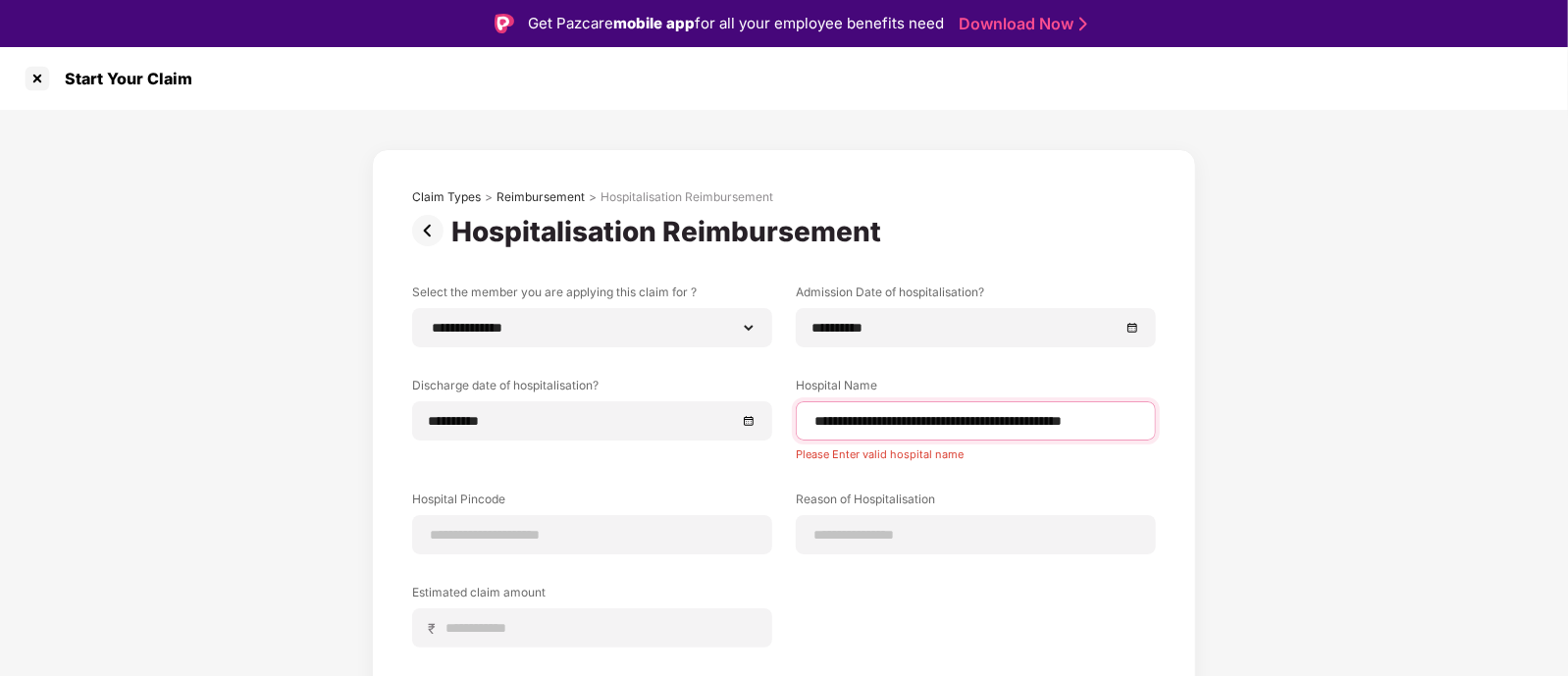 click on "**********" at bounding box center [976, 421] 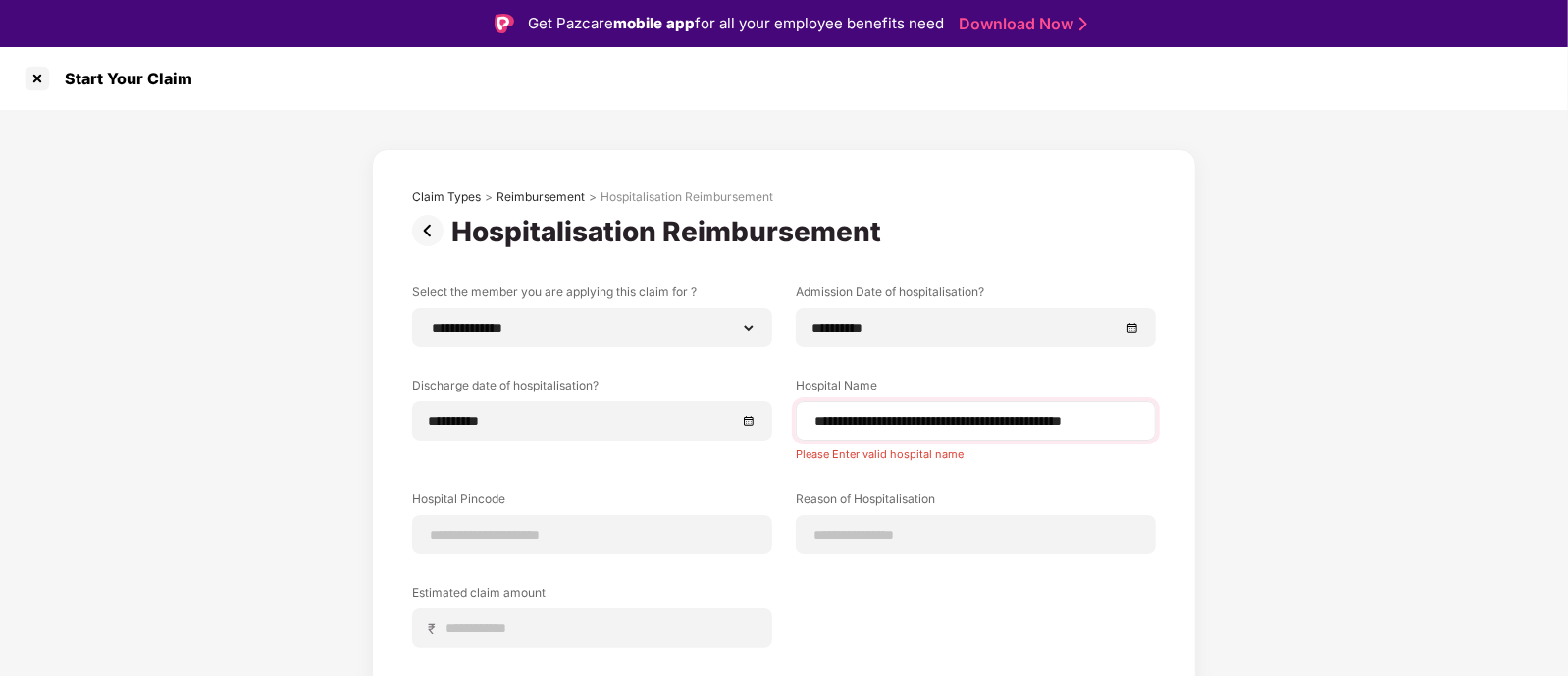 click on "**********" at bounding box center [975, 421] 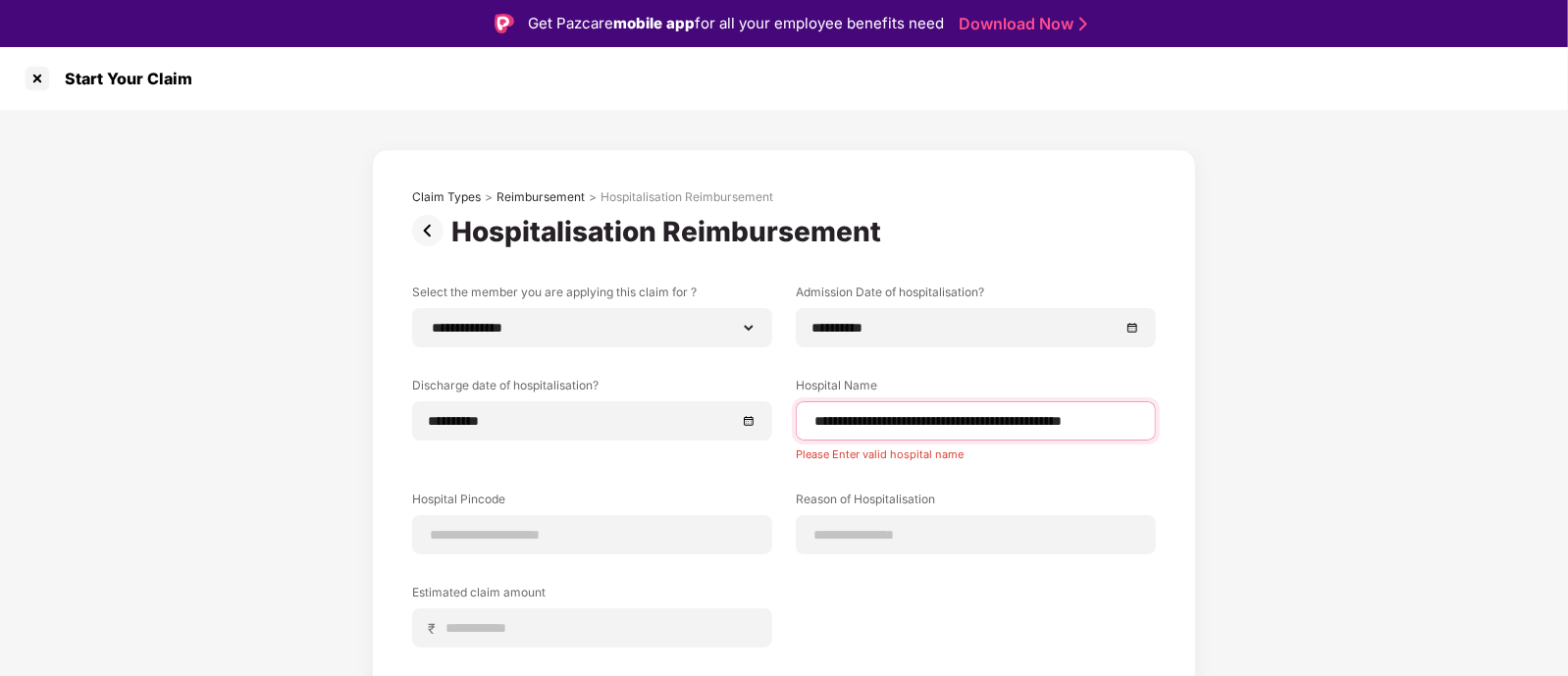 click on "**********" at bounding box center (976, 421) 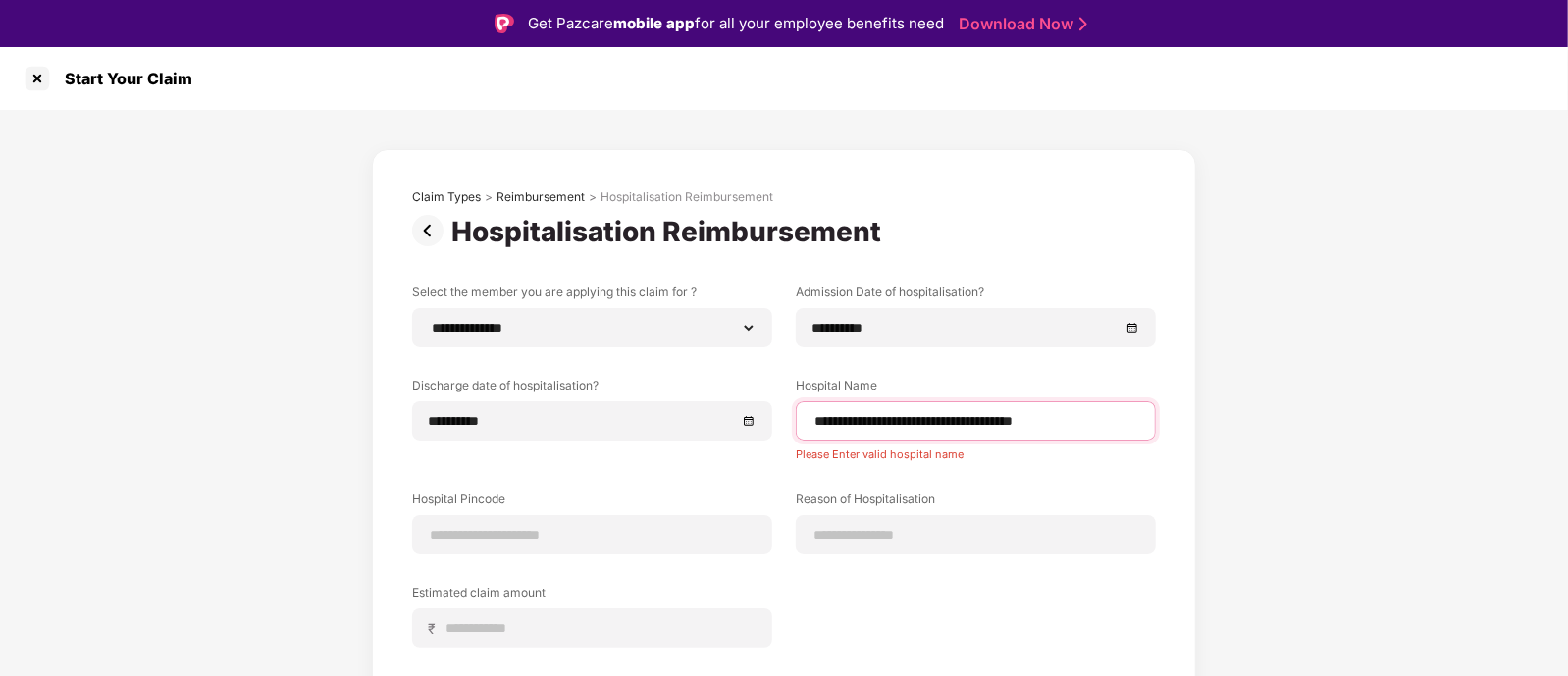 scroll, scrollTop: 0, scrollLeft: 0, axis: both 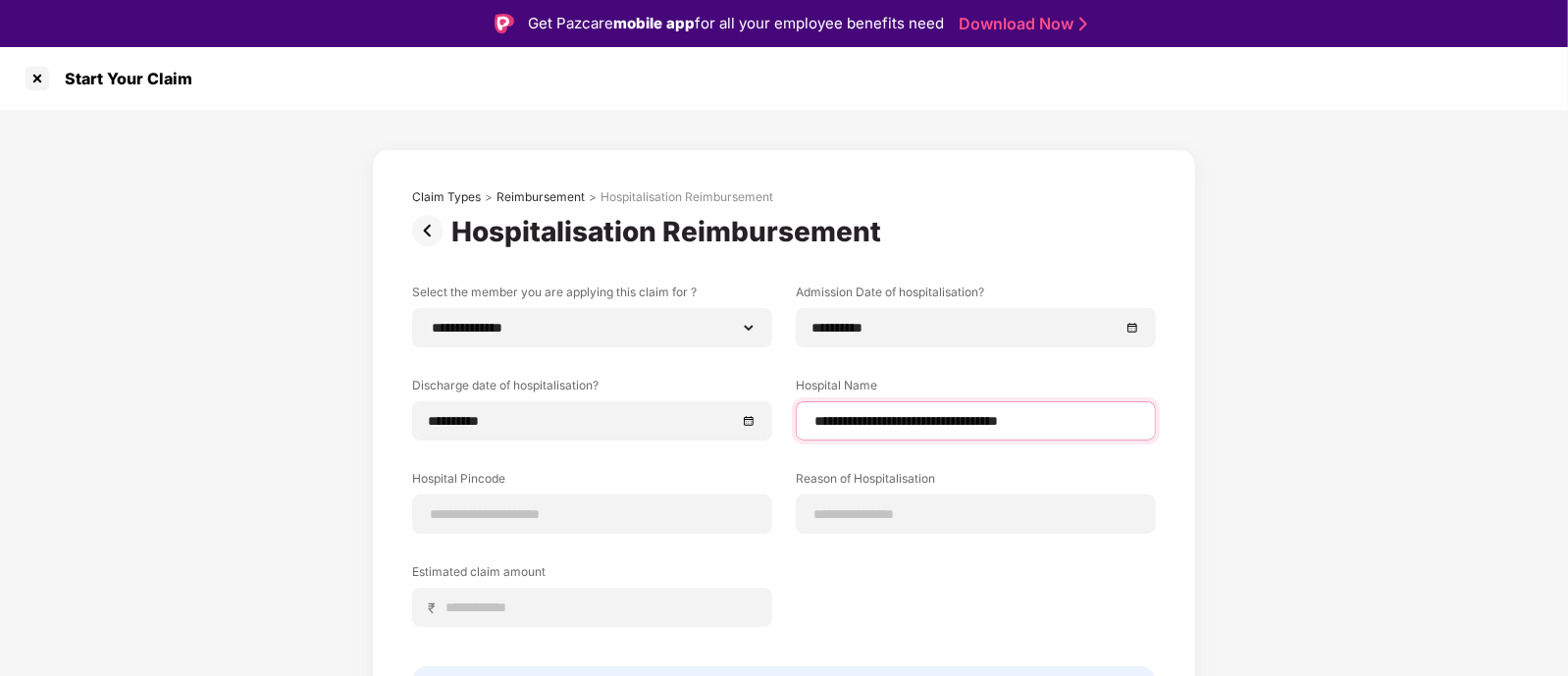 type on "**********" 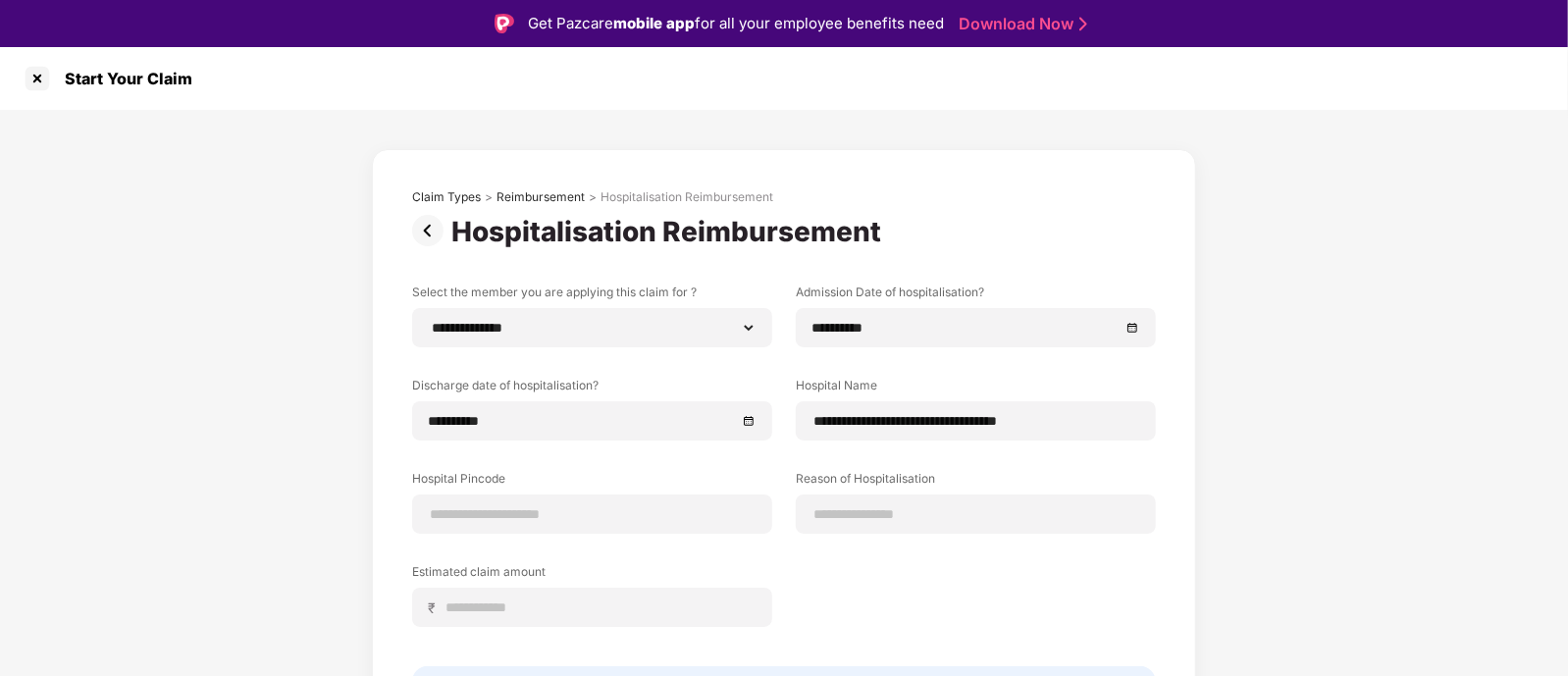 click on "**********" at bounding box center (784, 470) 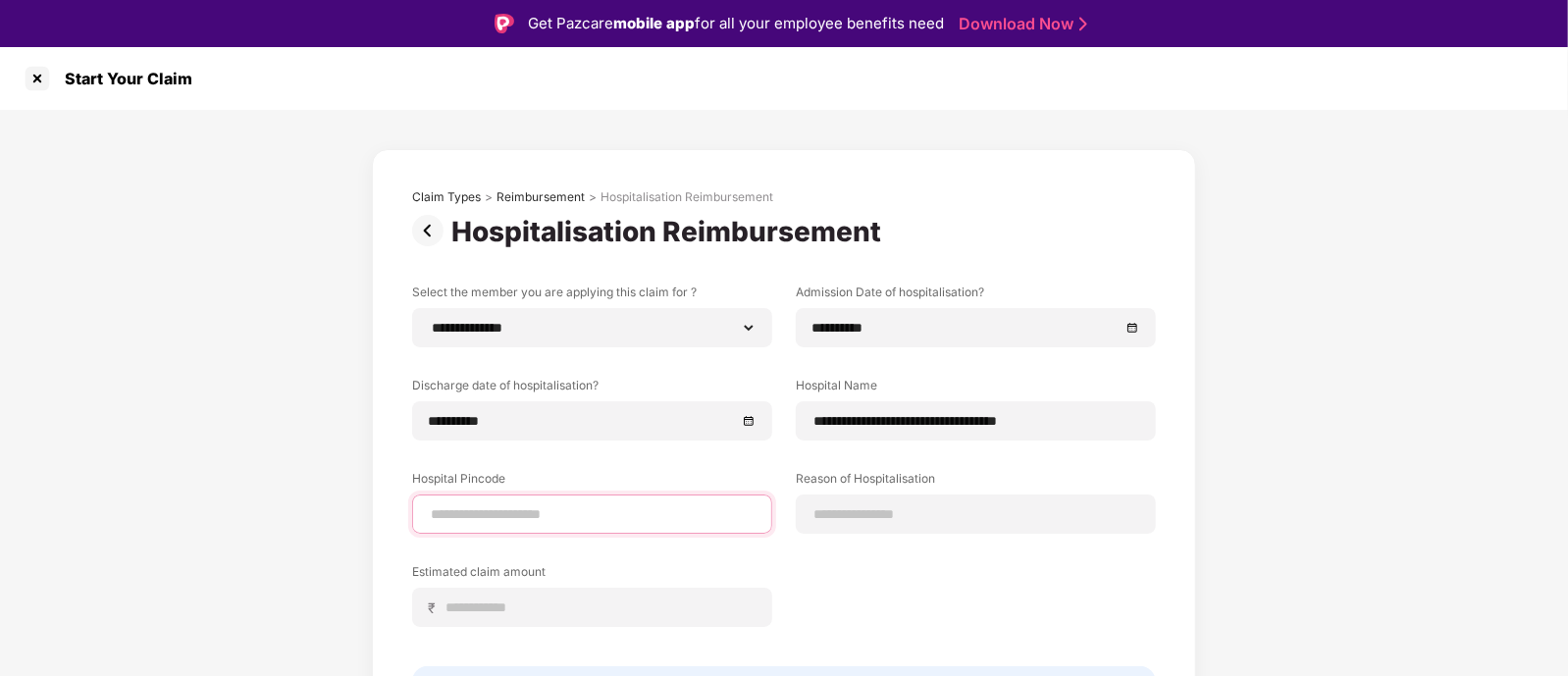 click at bounding box center [592, 514] 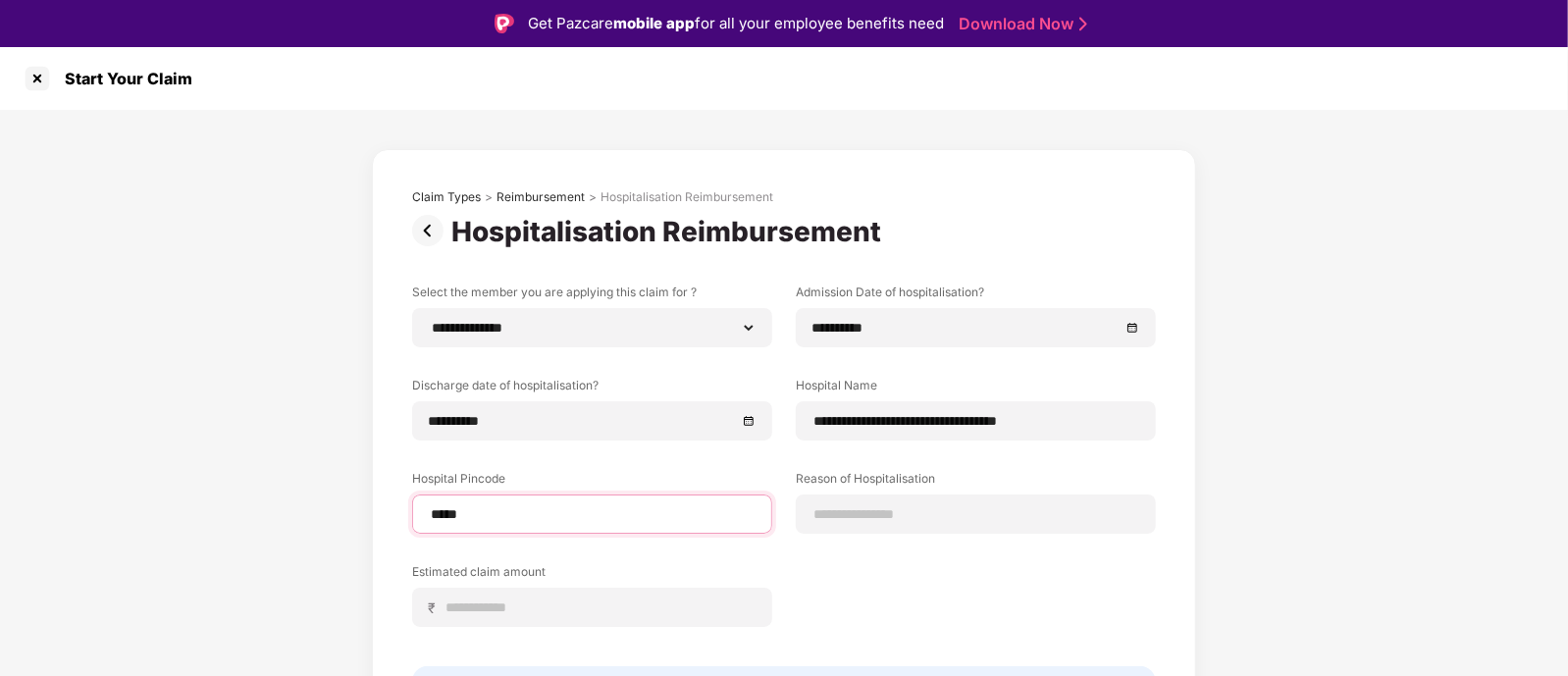 type on "******" 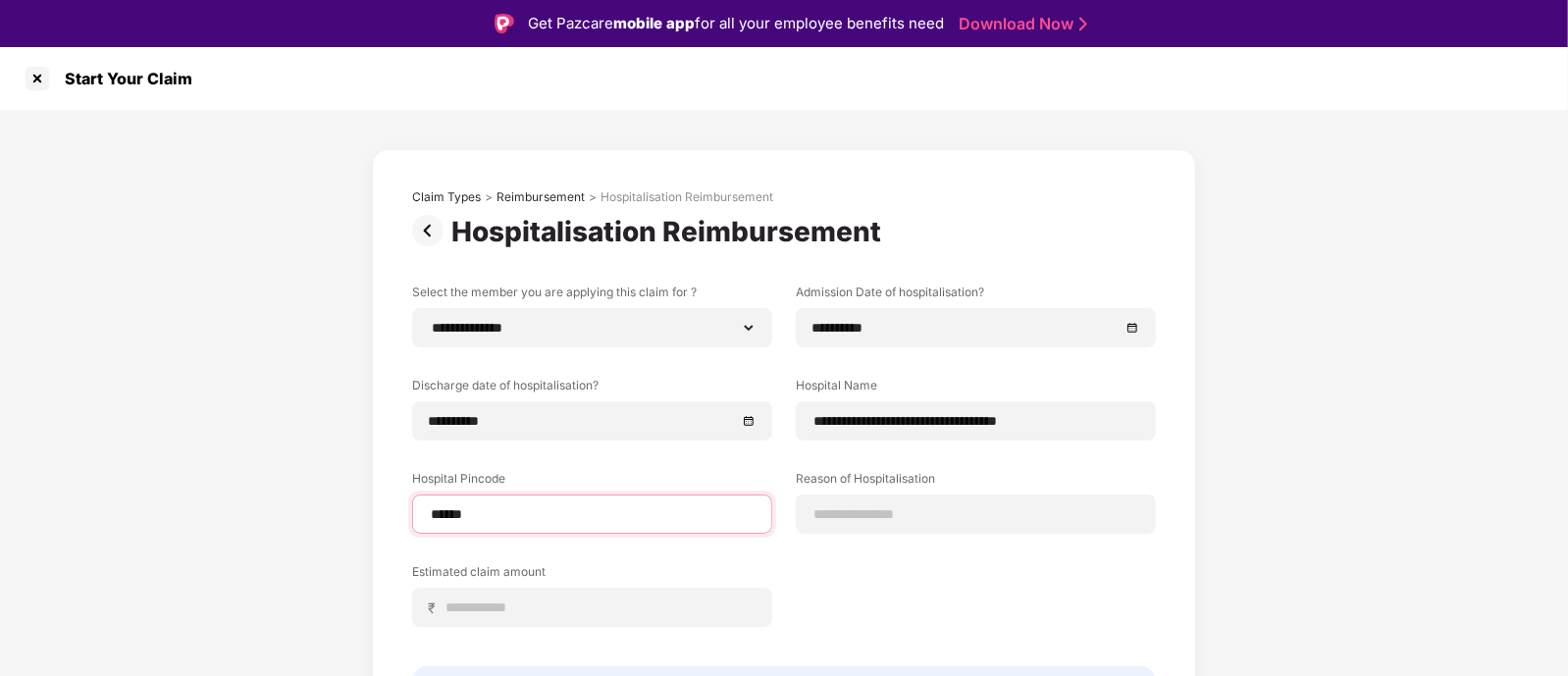 select on "*********" 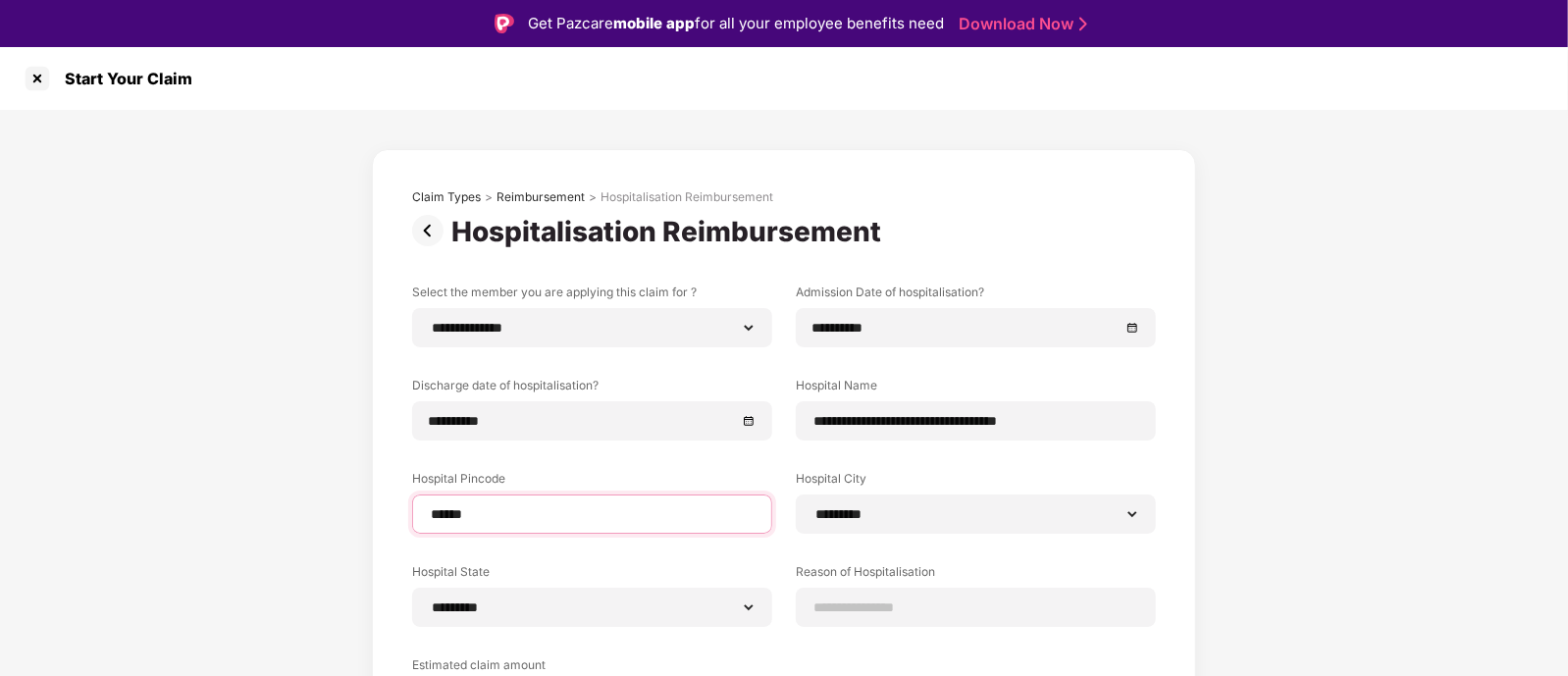 type on "******" 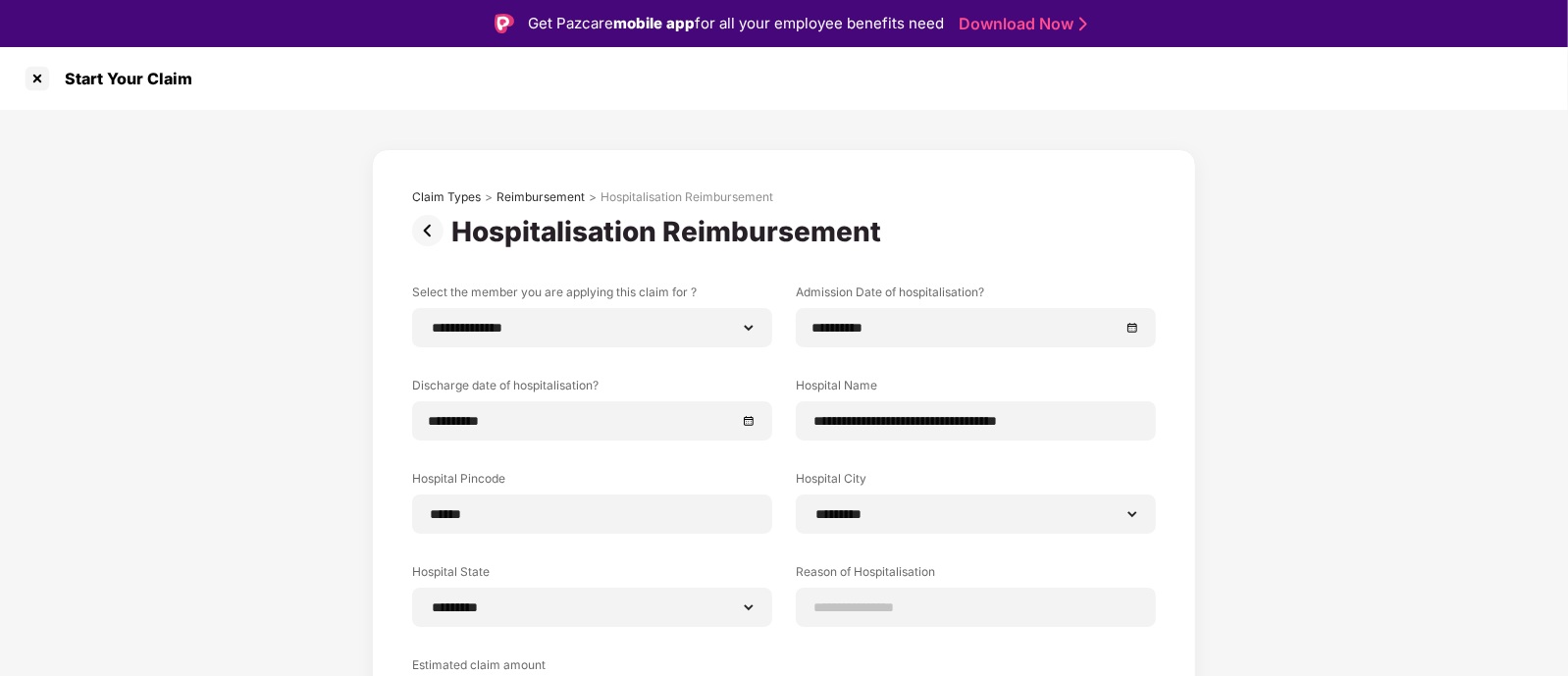click on "**********" at bounding box center [784, 516] 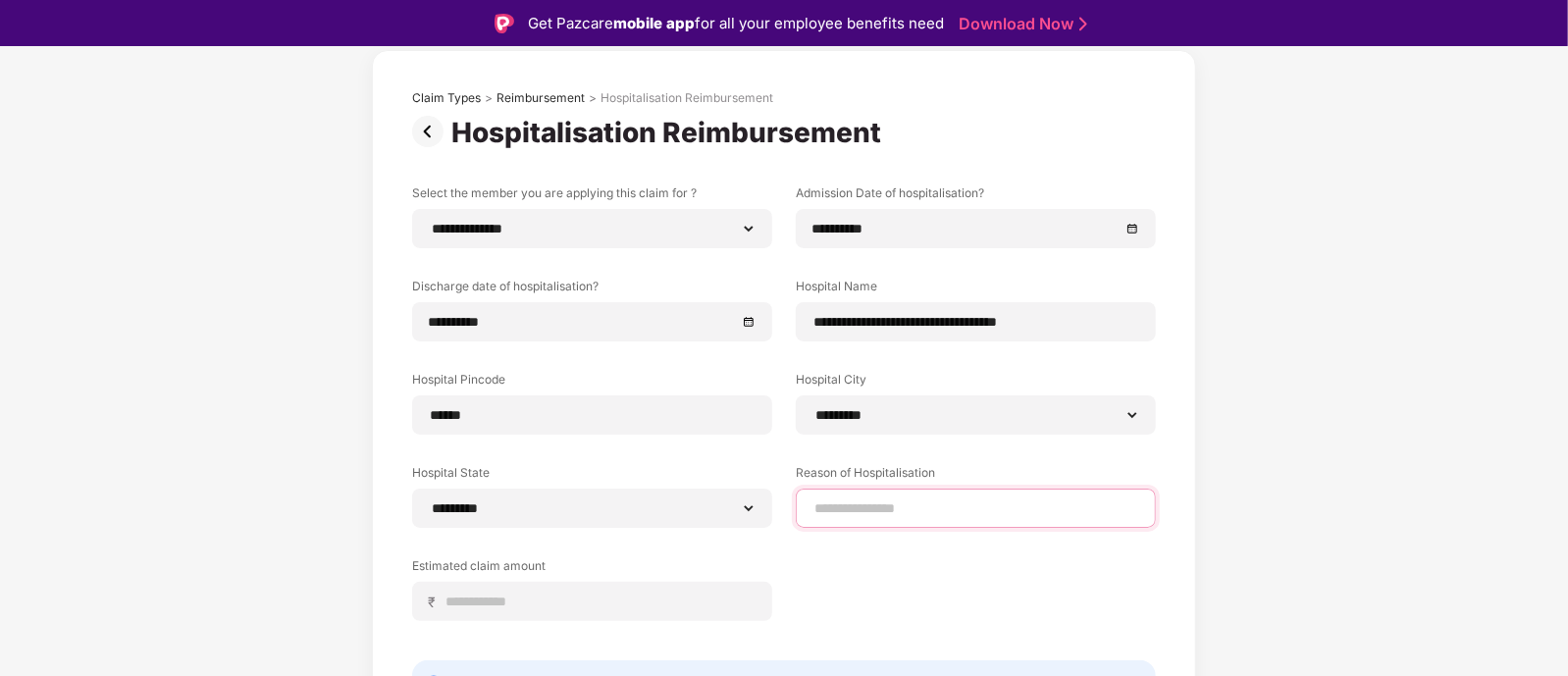 click at bounding box center [975, 508] 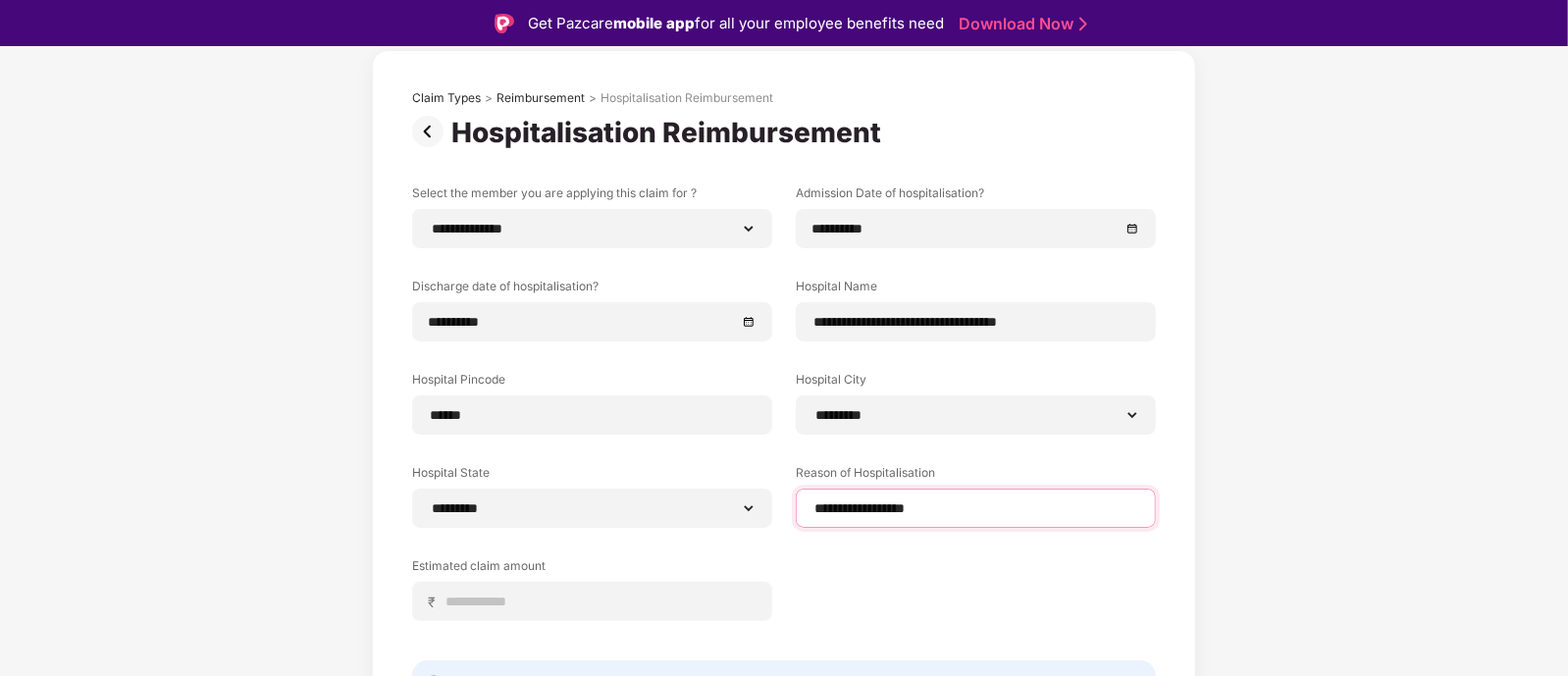 type on "**********" 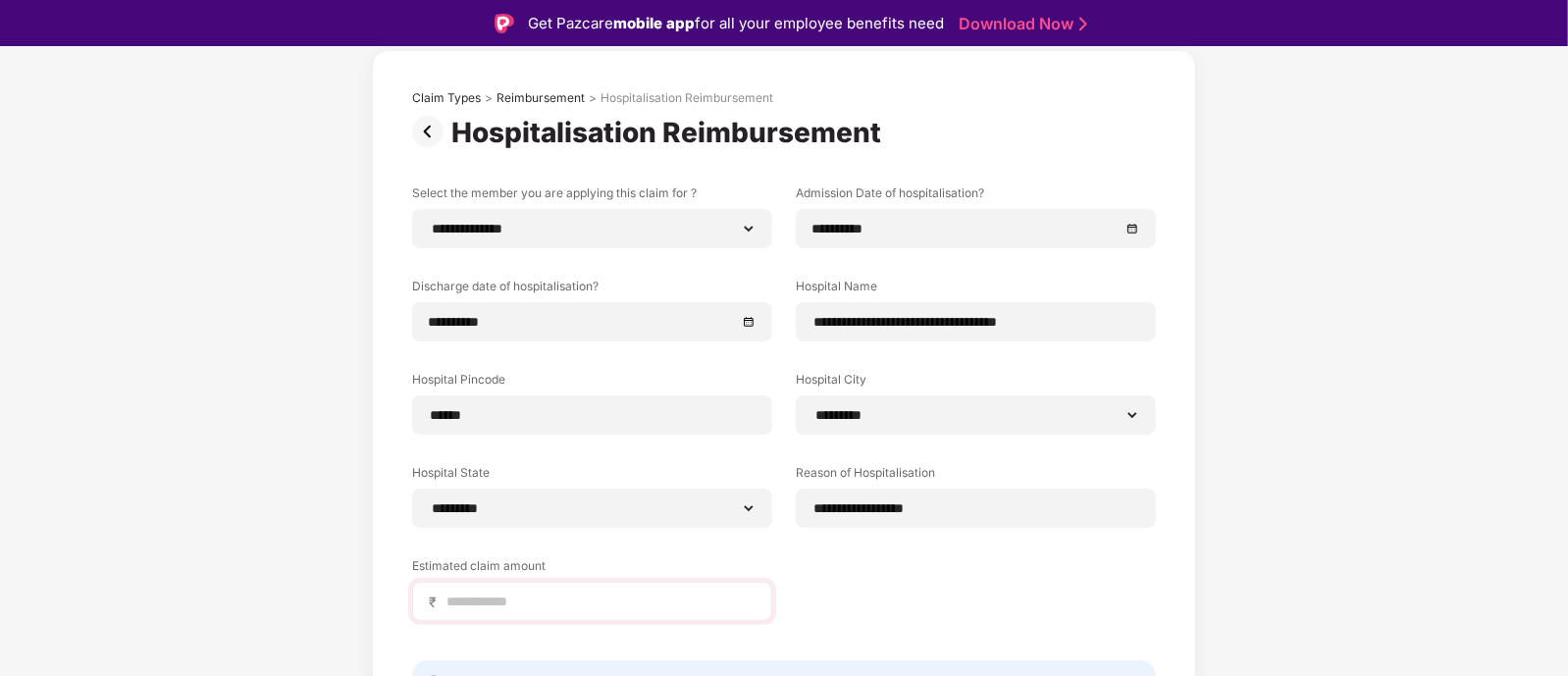 drag, startPoint x: 557, startPoint y: 578, endPoint x: 559, endPoint y: 607, distance: 29.068884 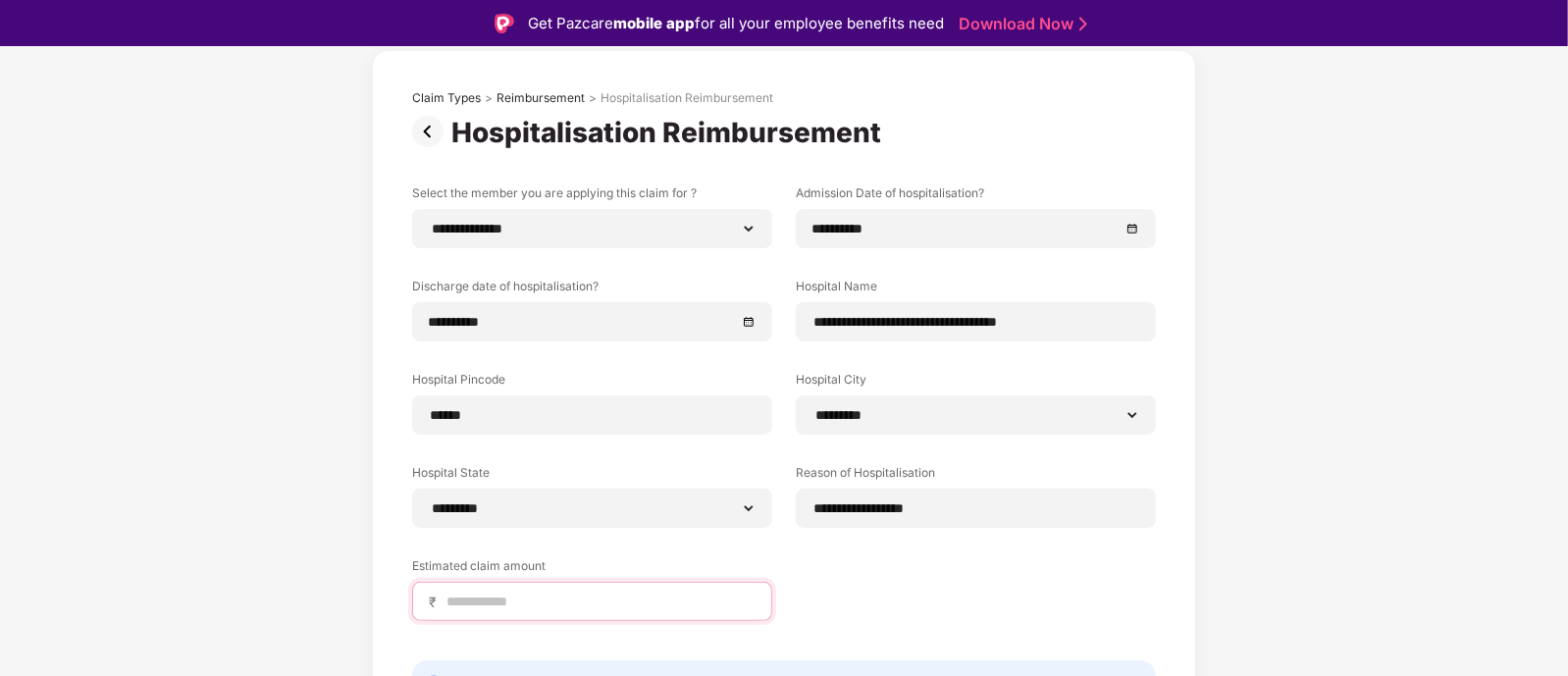 click at bounding box center [600, 601] 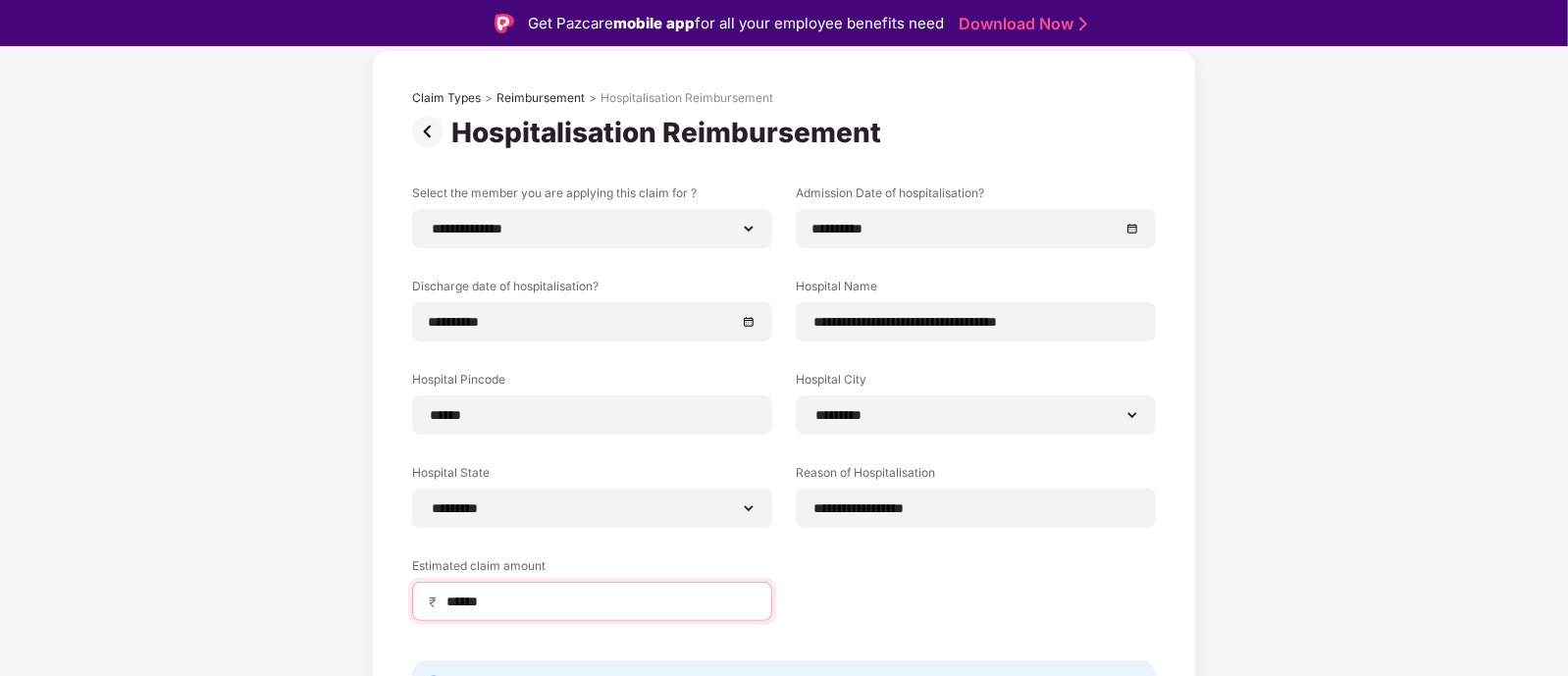 type on "******" 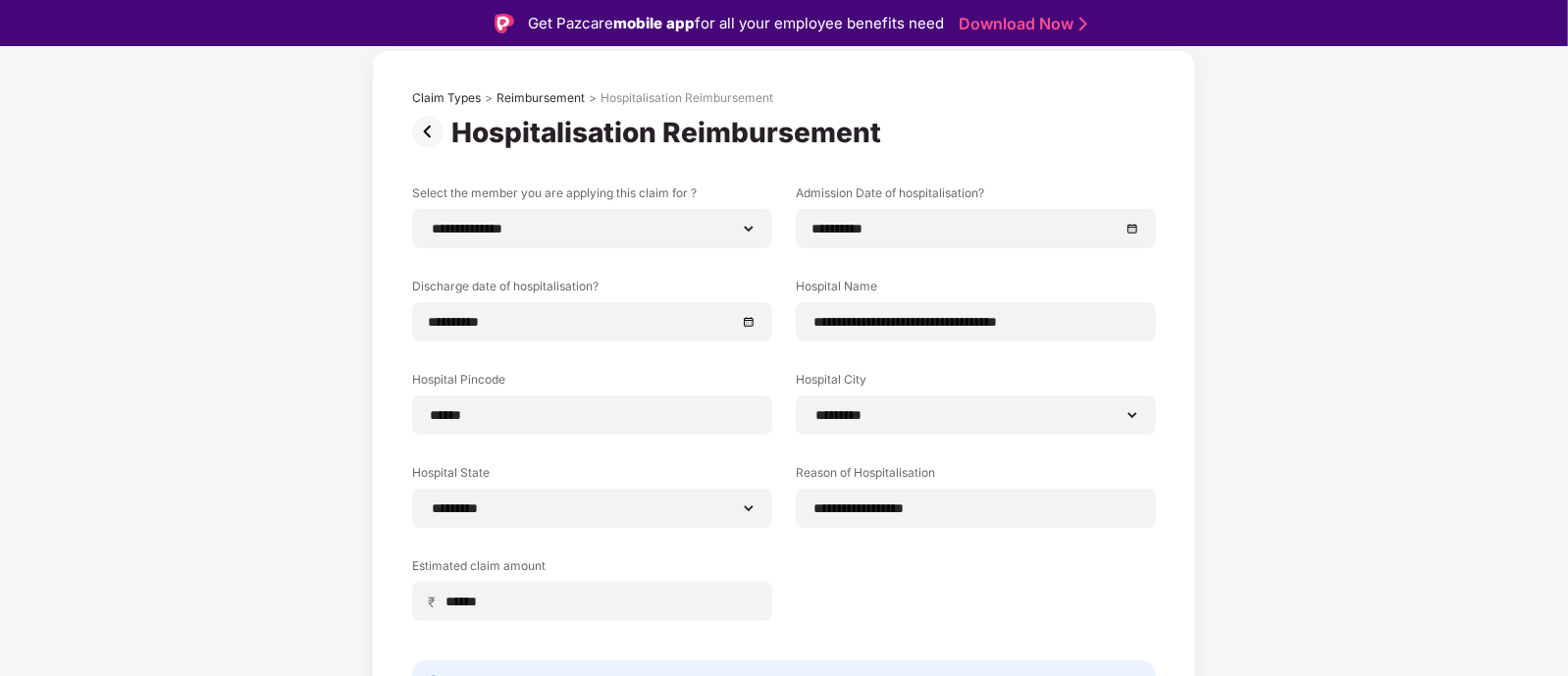 click on "**********" at bounding box center [784, 417] 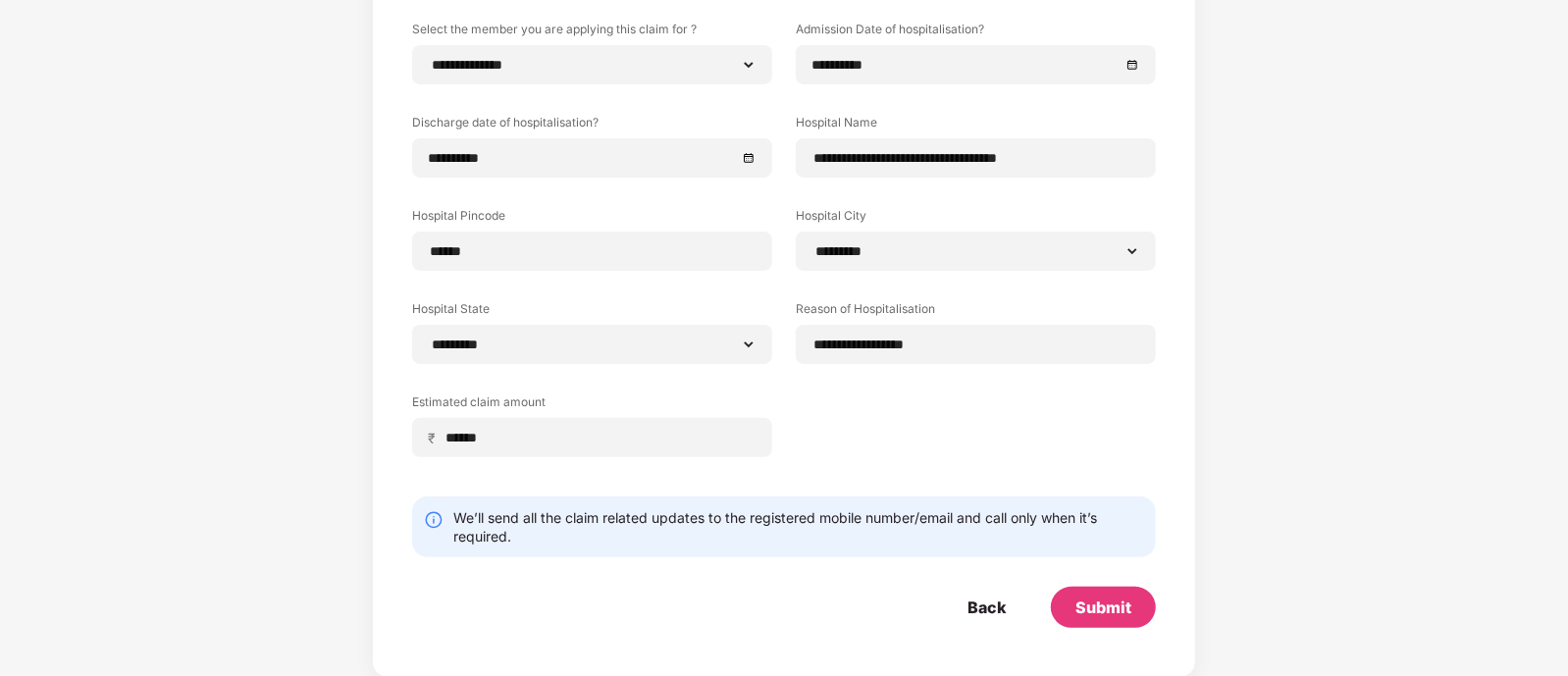 scroll, scrollTop: 46, scrollLeft: 0, axis: vertical 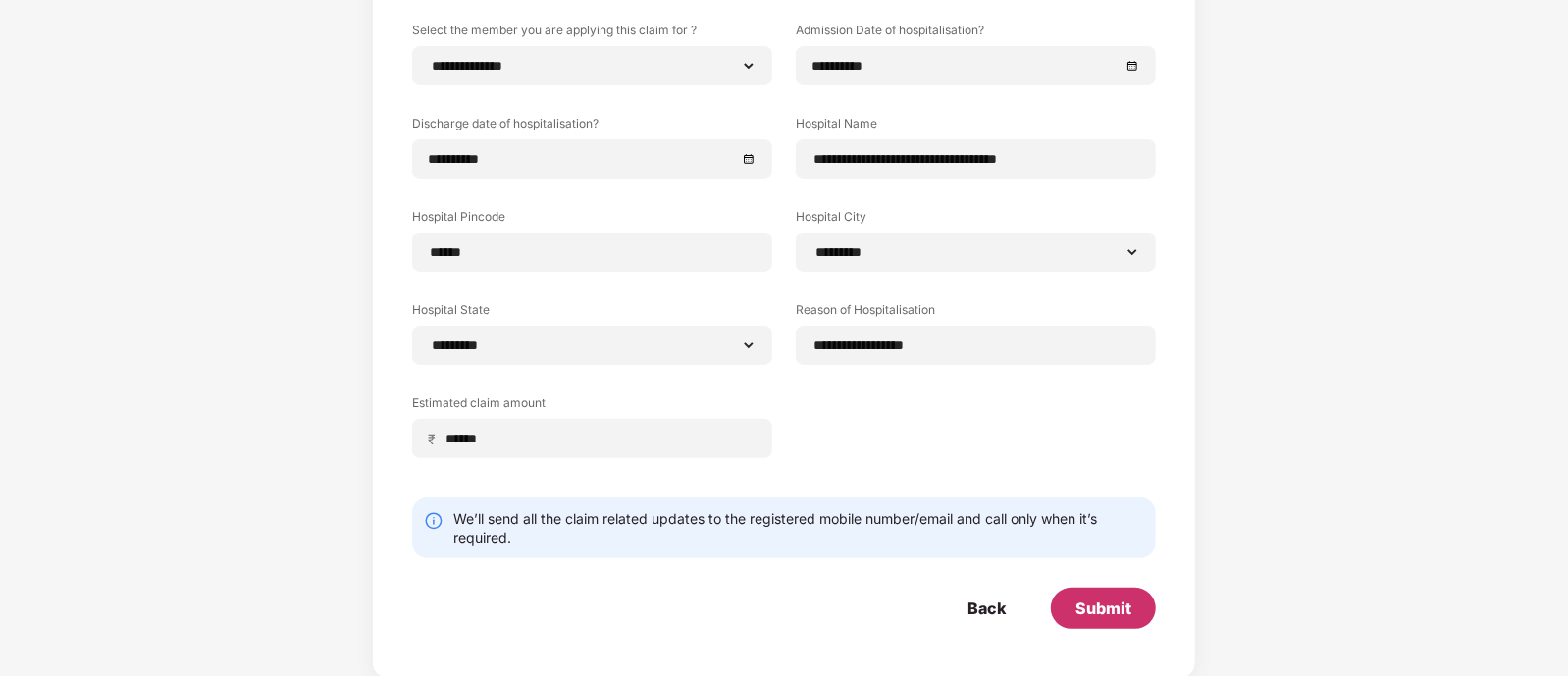 click on "Submit" at bounding box center [1103, 608] 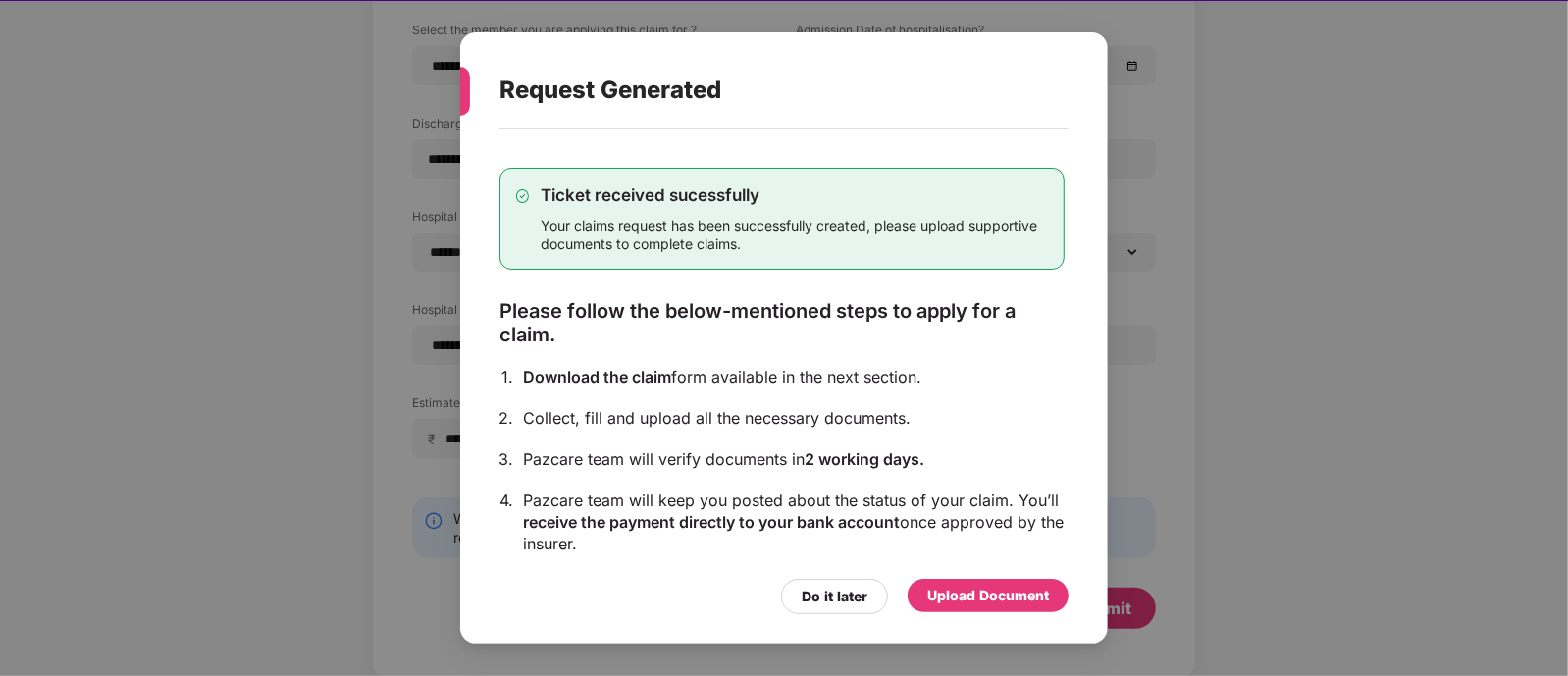 click on "Upload Document" at bounding box center [988, 596] 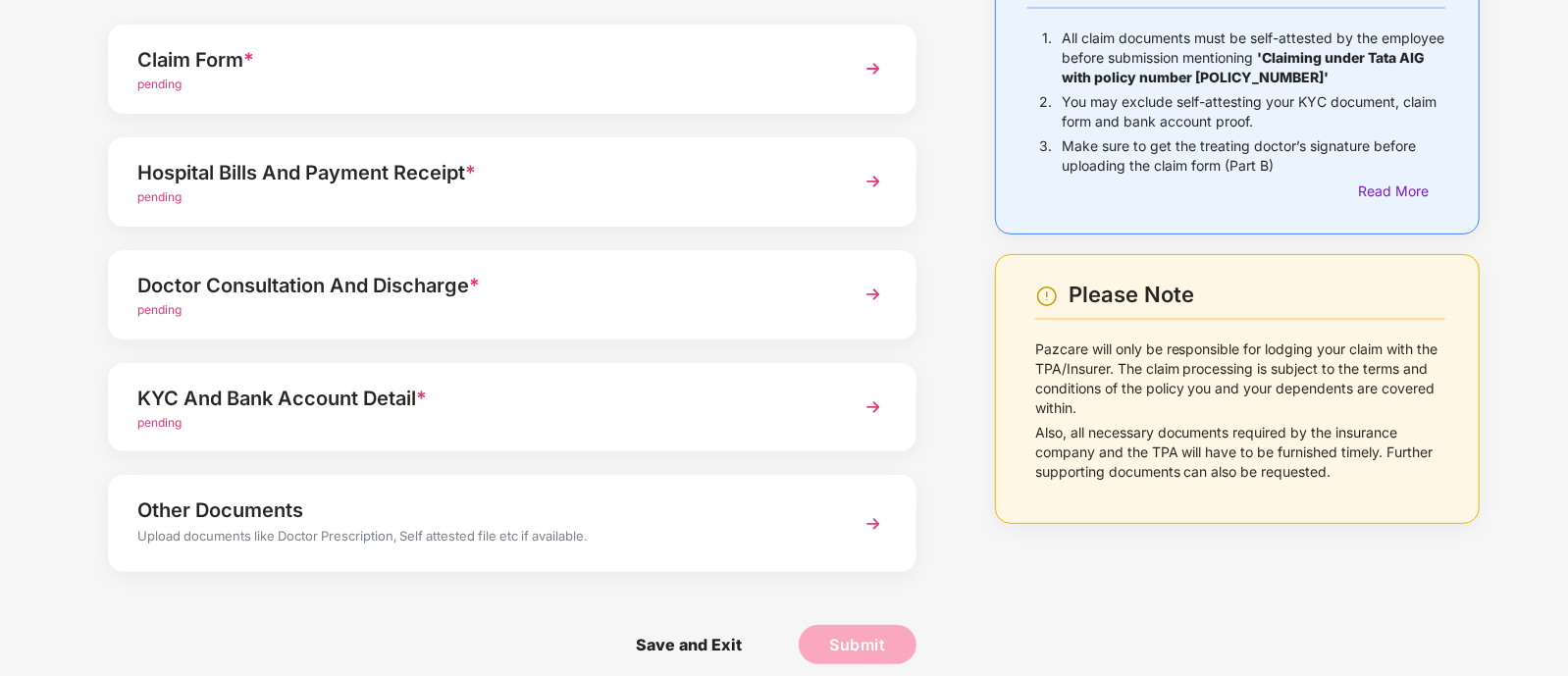 scroll, scrollTop: 171, scrollLeft: 0, axis: vertical 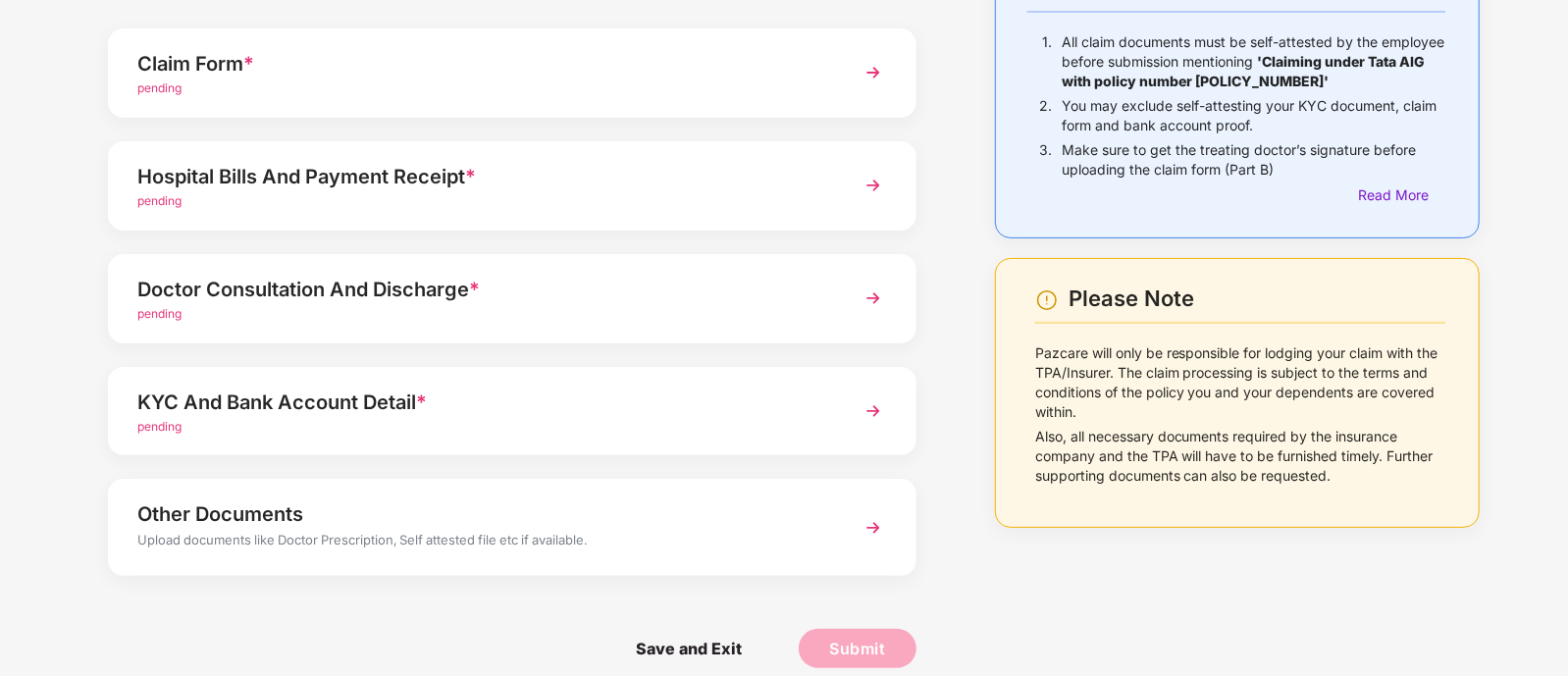 click on "pending" at bounding box center (481, 88) 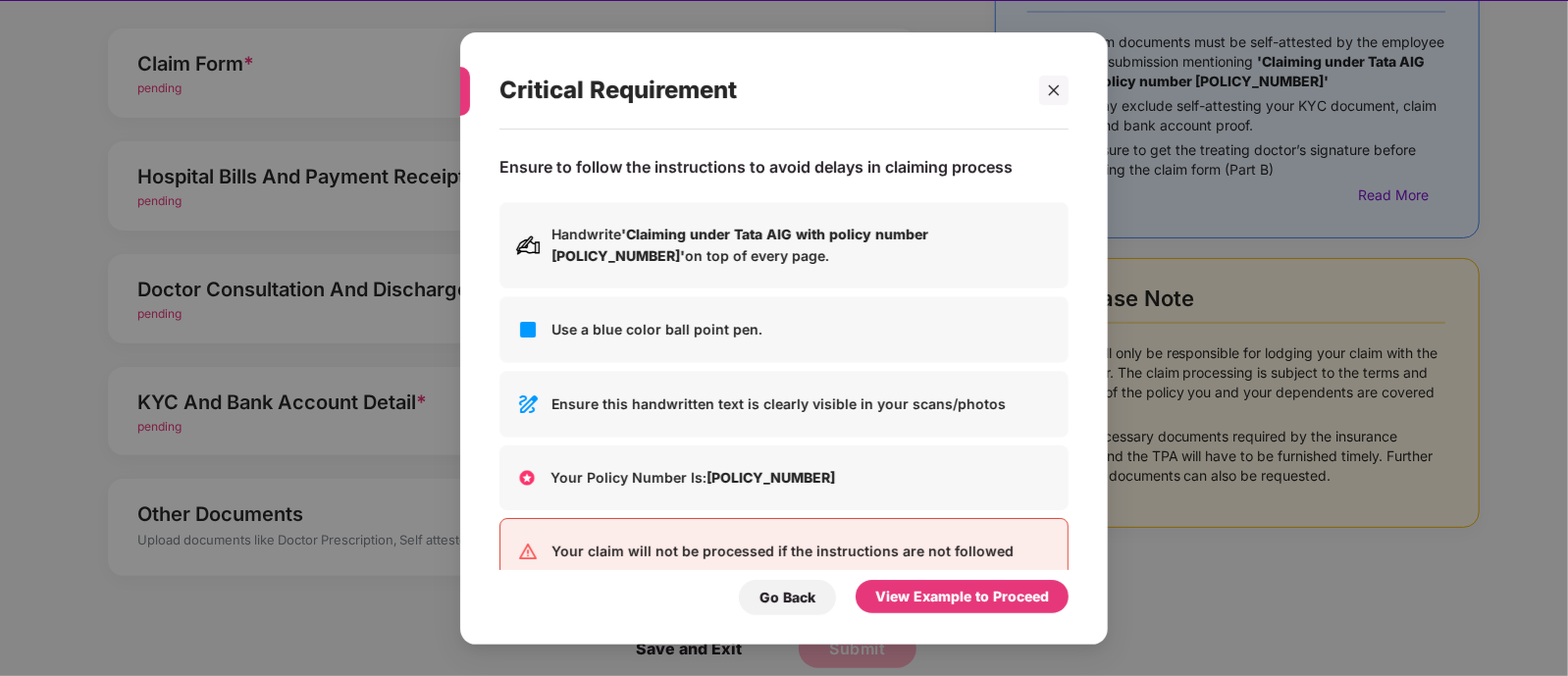 scroll, scrollTop: 0, scrollLeft: 0, axis: both 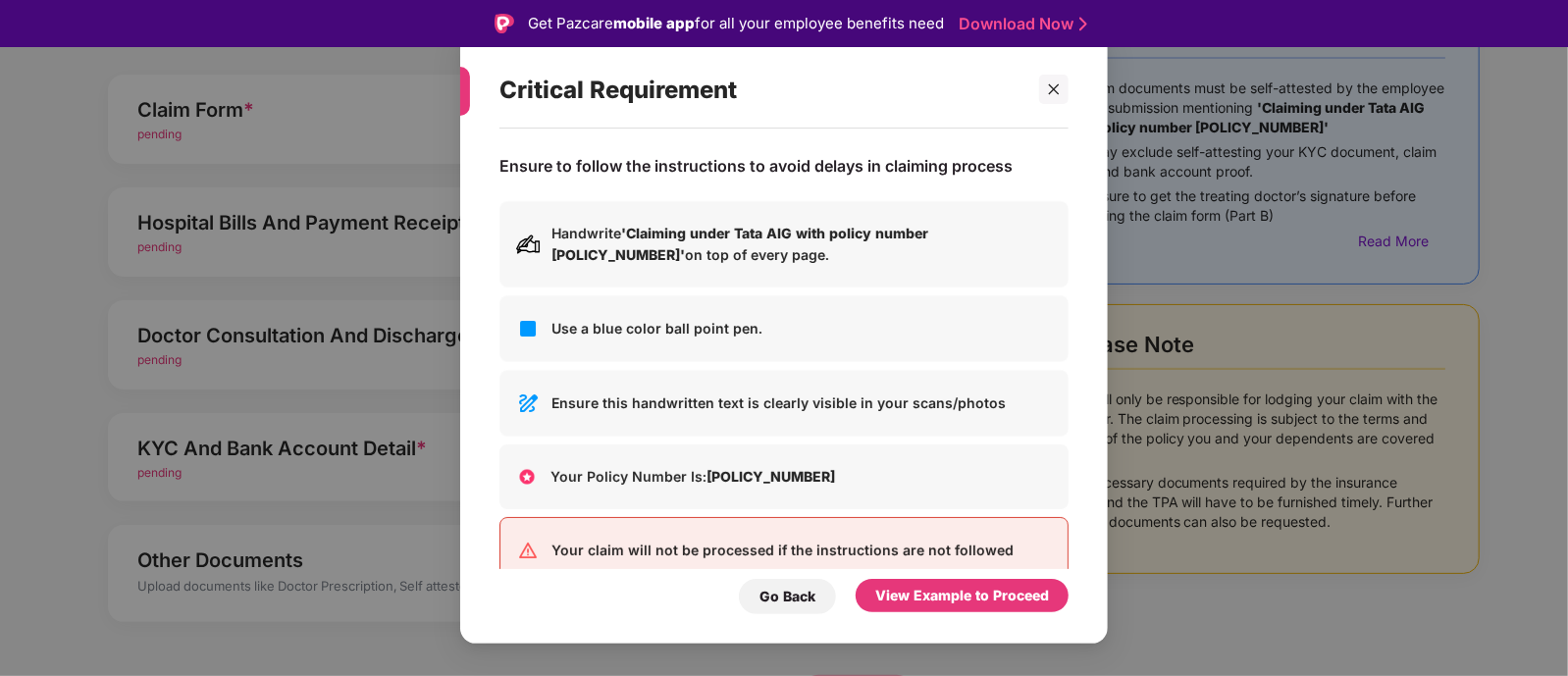 drag, startPoint x: 620, startPoint y: 232, endPoint x: 812, endPoint y: 250, distance: 192.8419 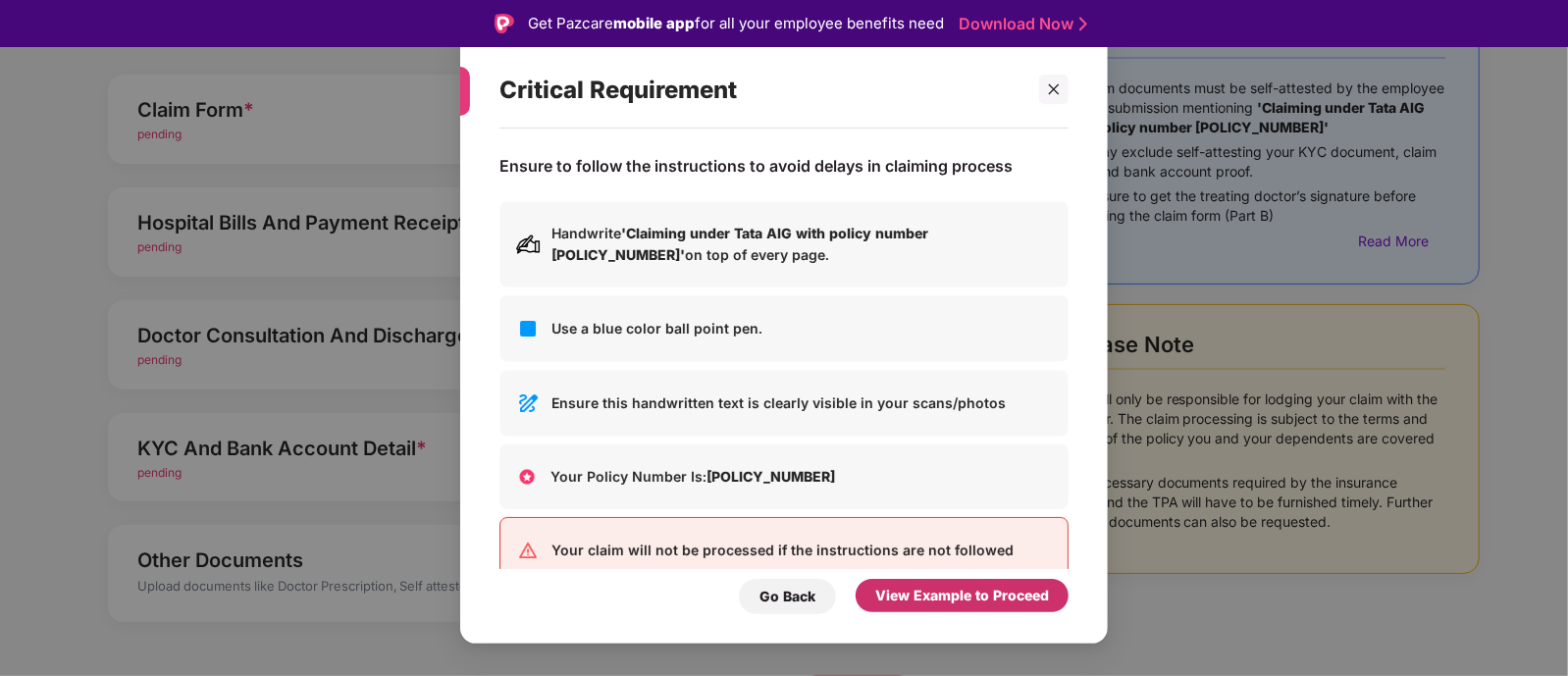 click on "View Example to Proceed" at bounding box center [962, 596] 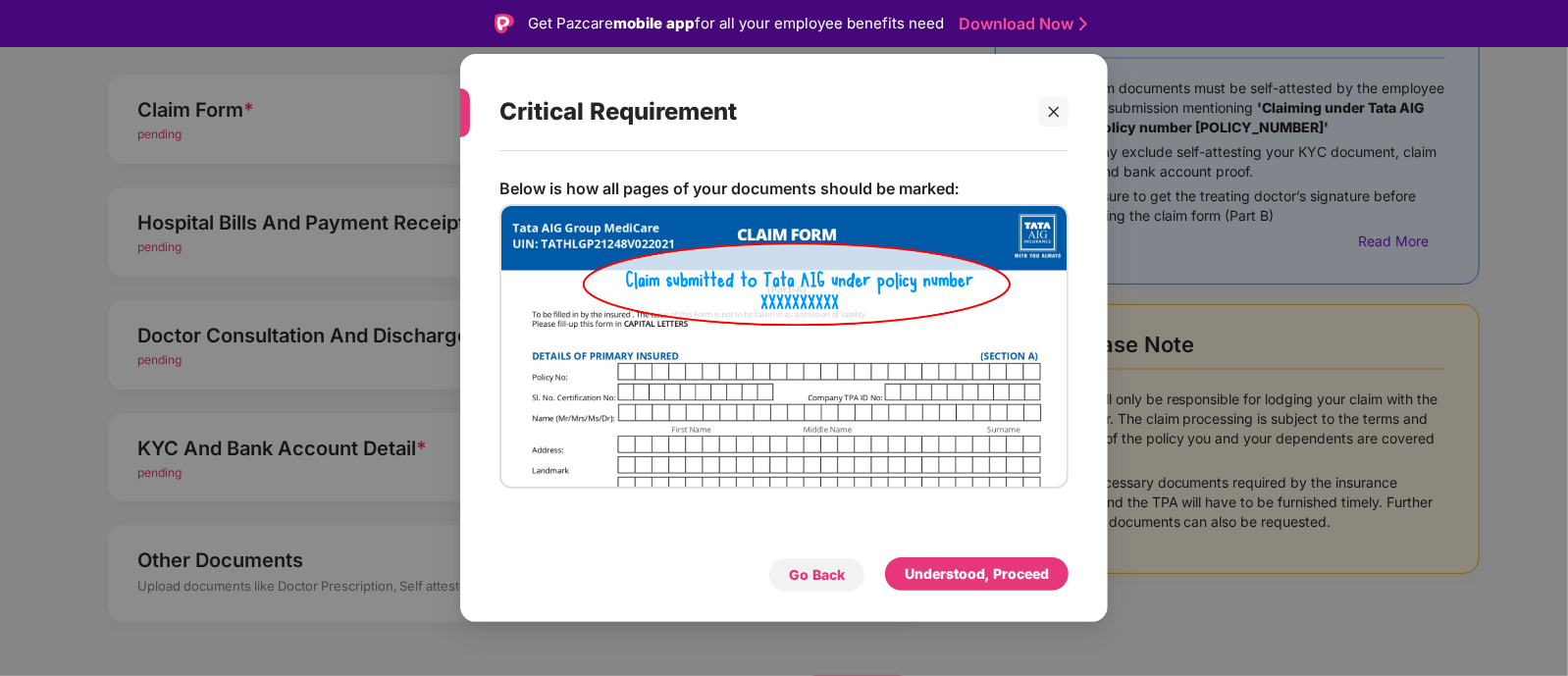 click on "Go Back" at bounding box center (816, 575) 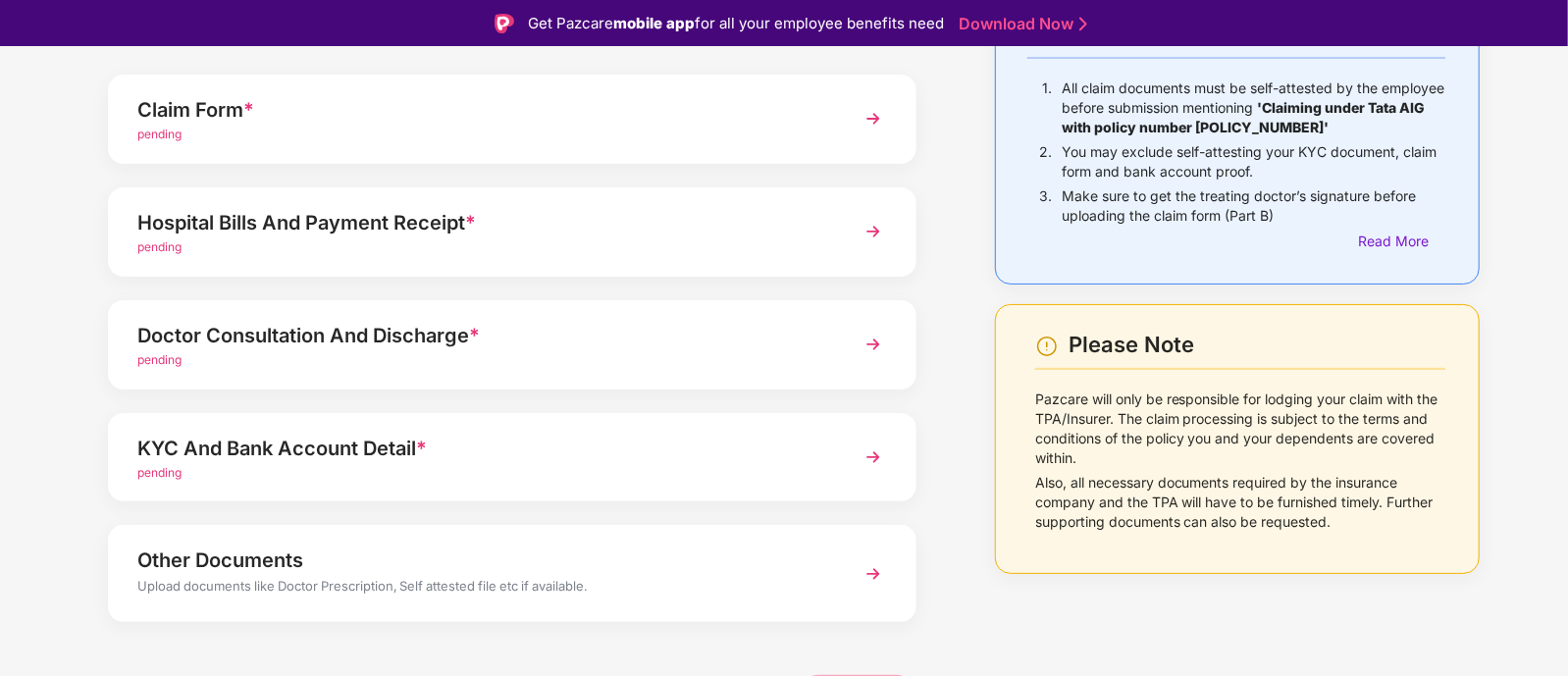 click on "pending" at bounding box center [481, 134] 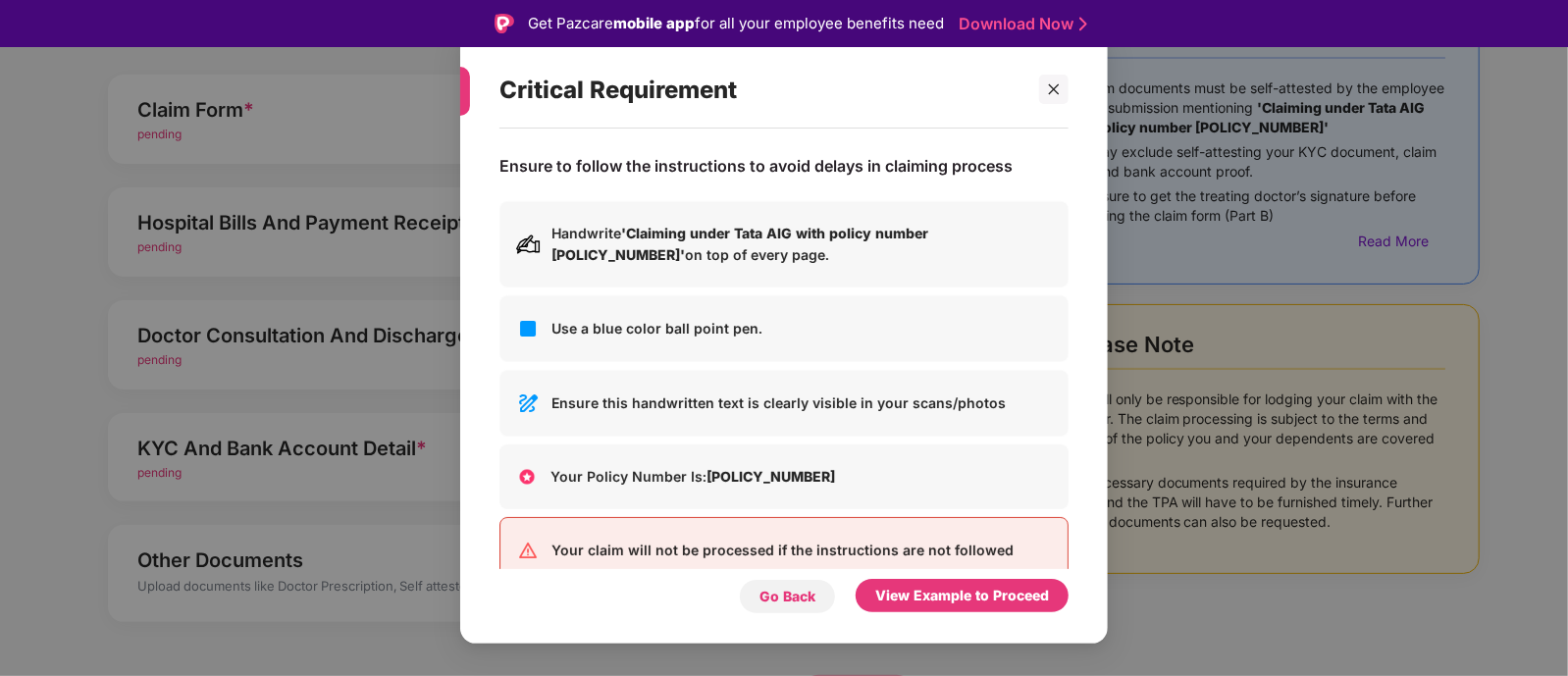 click on "Go Back" at bounding box center [787, 597] 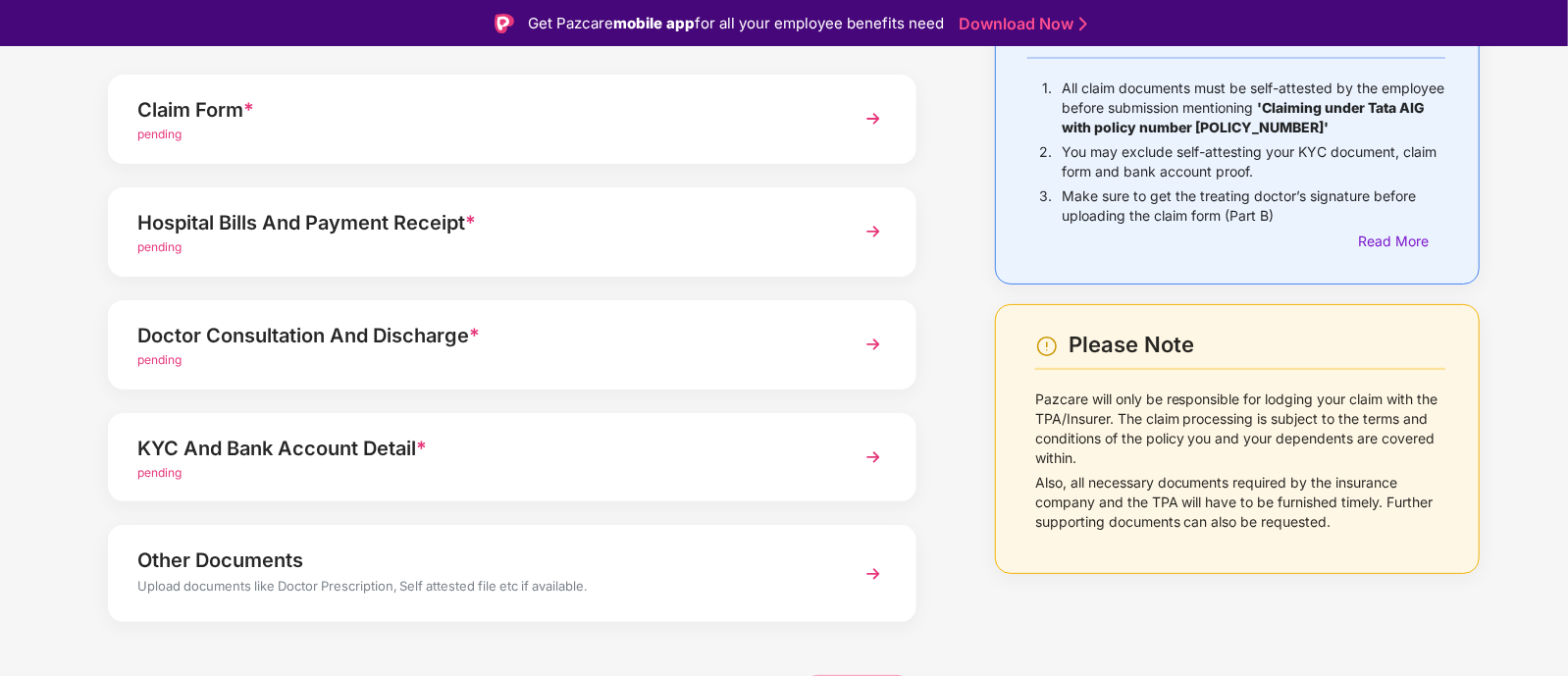 click at bounding box center (873, 119) 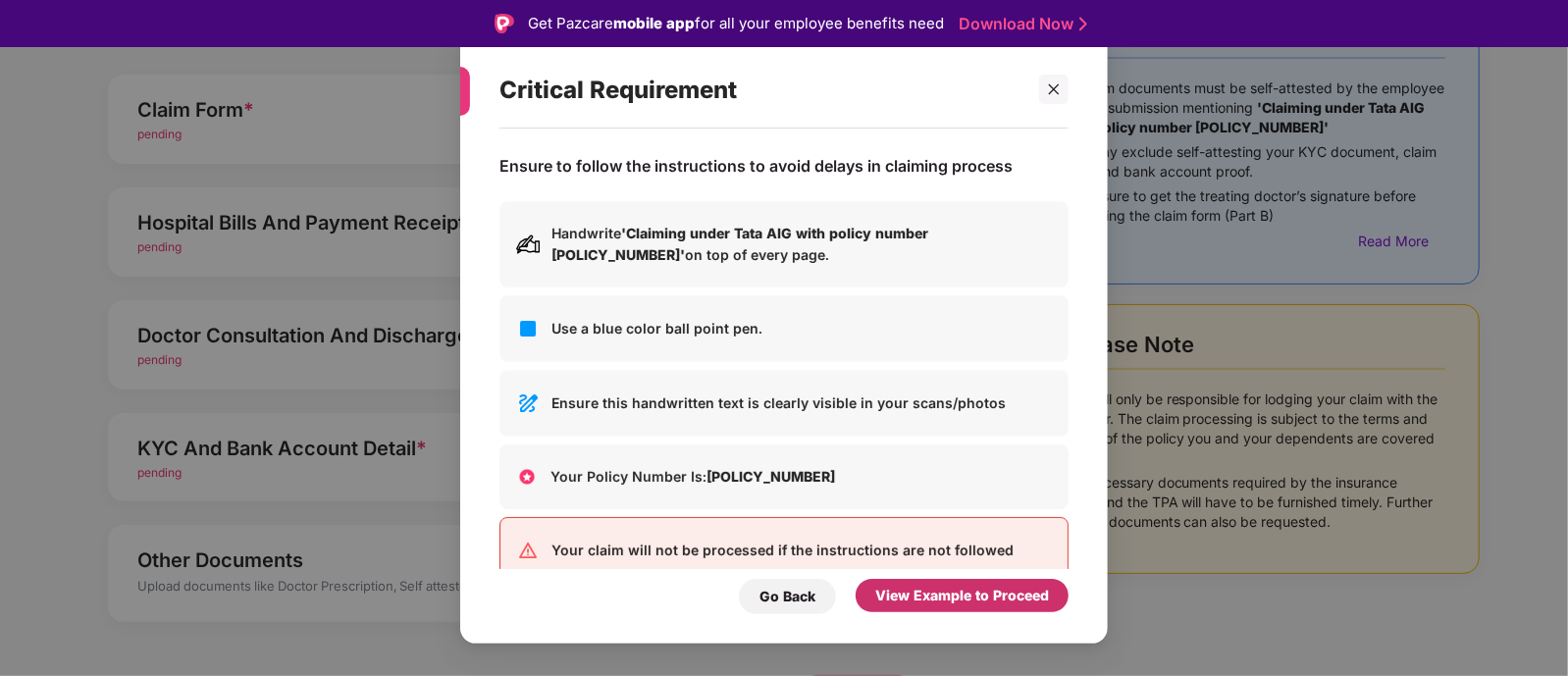 click on "View Example to Proceed" at bounding box center [962, 596] 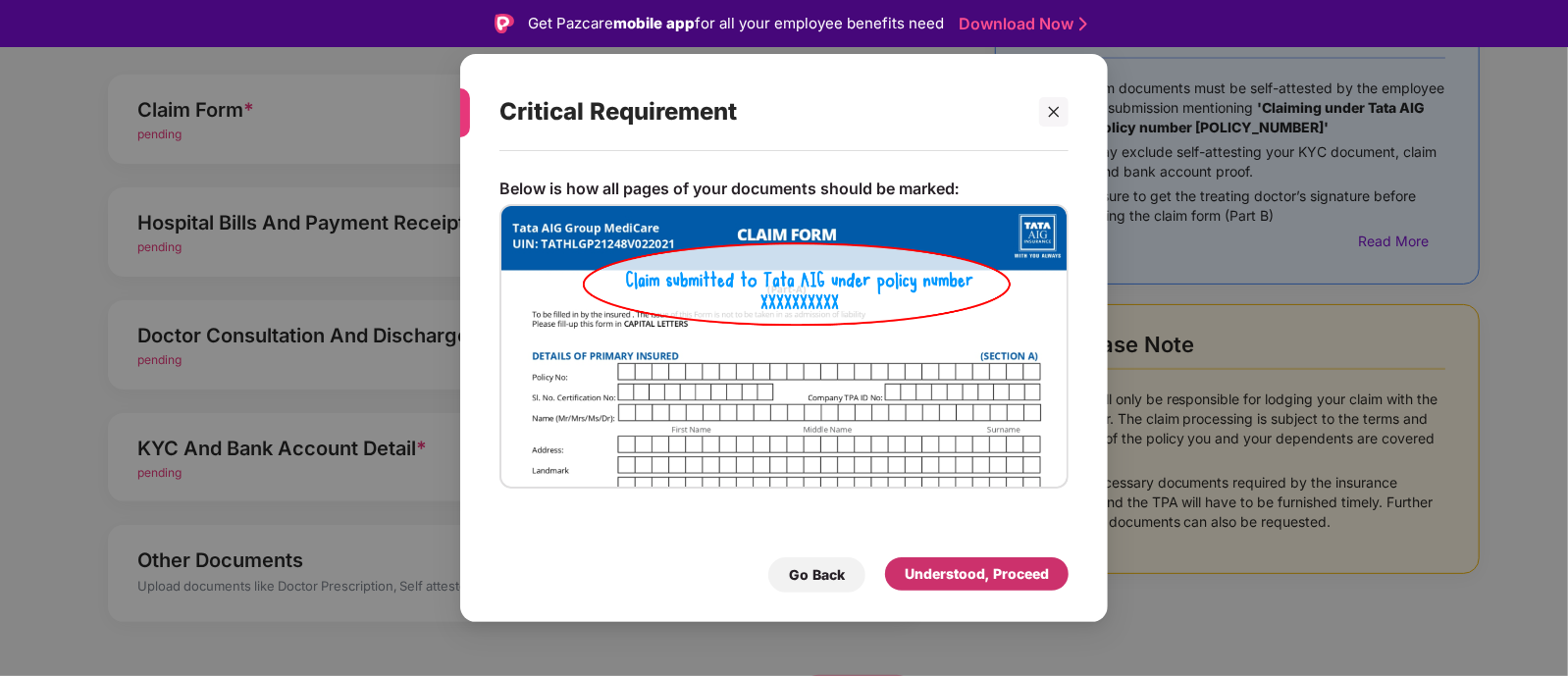 click on "Understood, Proceed" at bounding box center (976, 574) 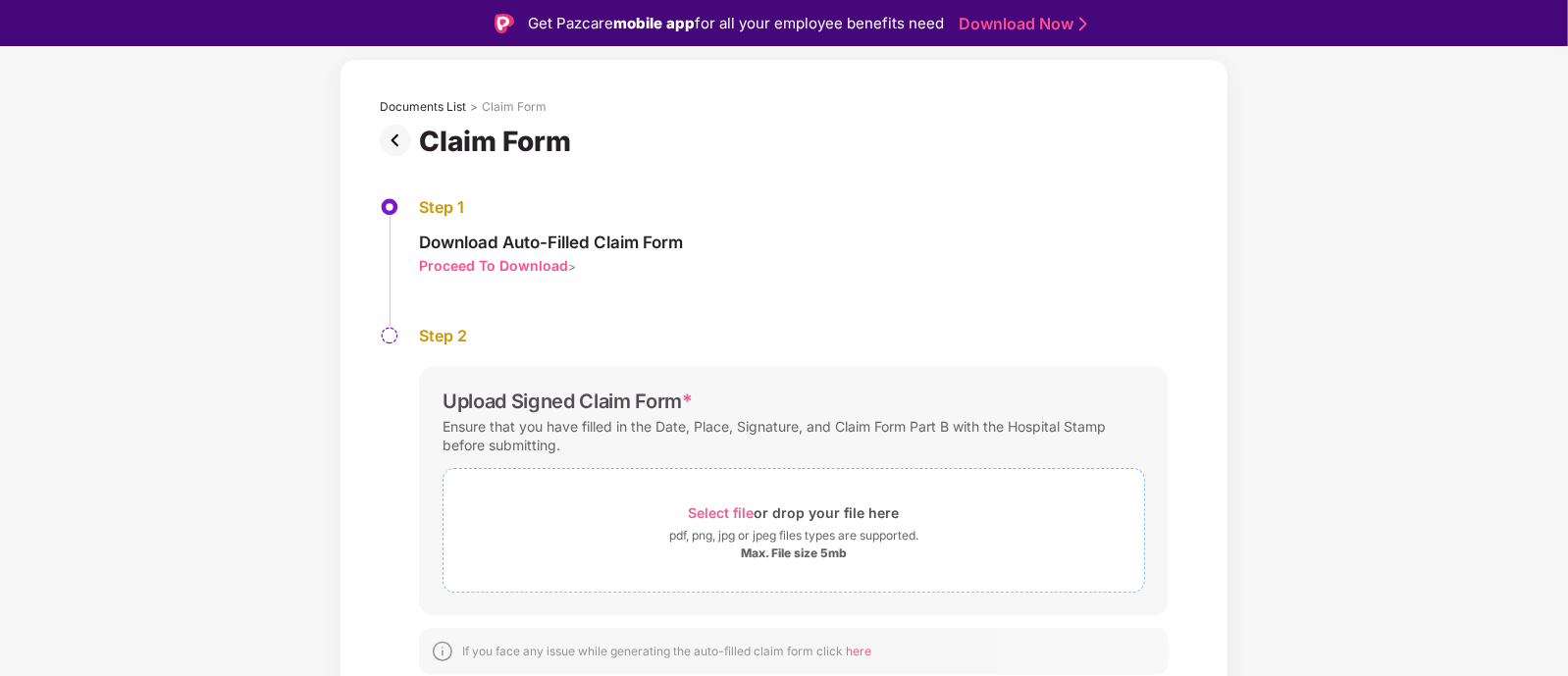 scroll, scrollTop: 79, scrollLeft: 0, axis: vertical 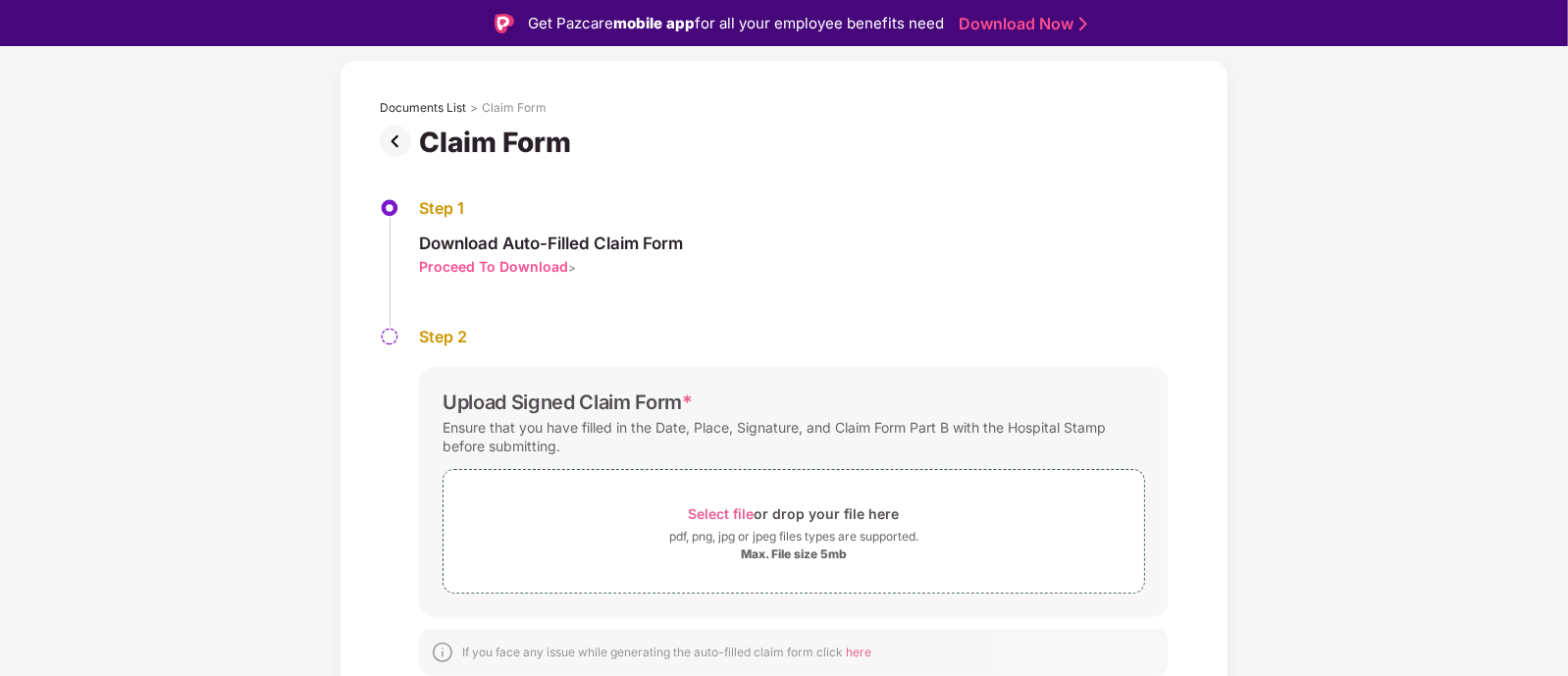 click at bounding box center (399, 141) 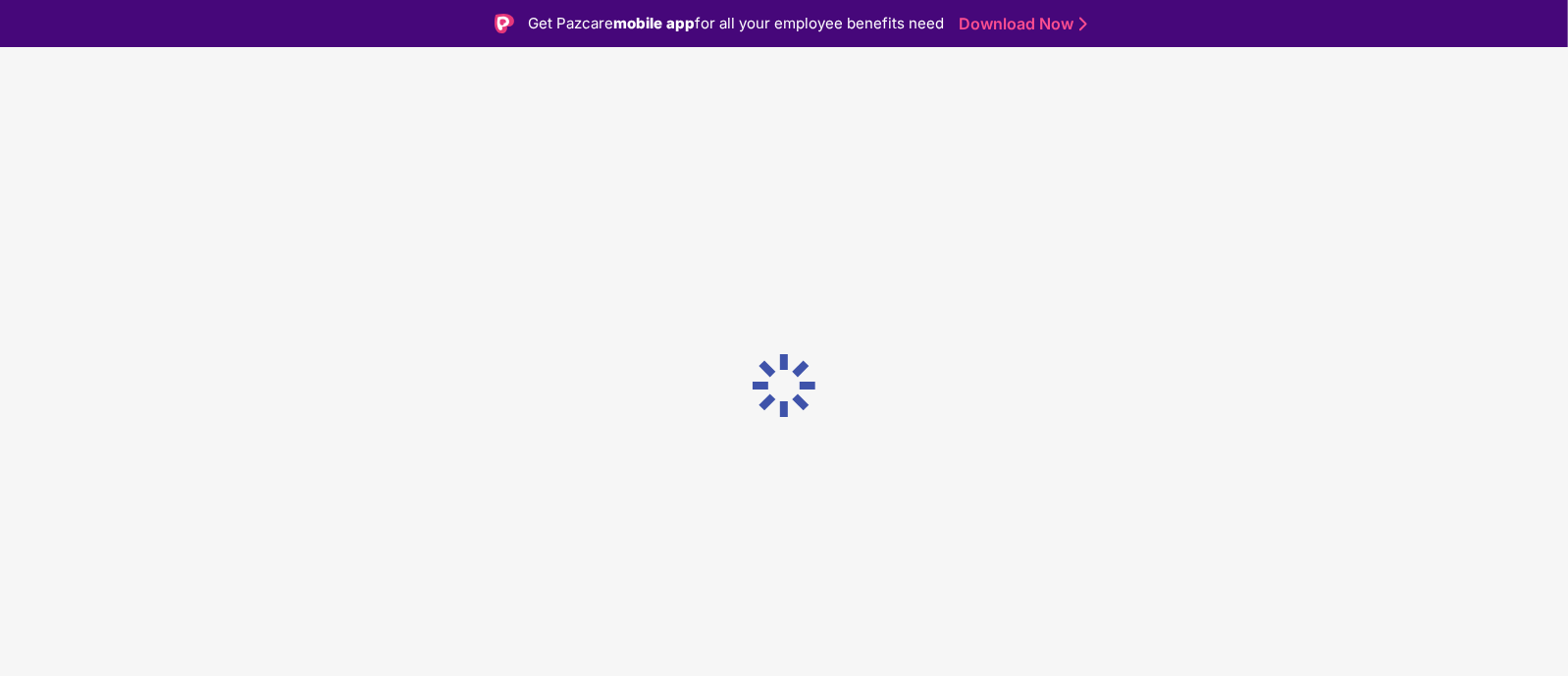 scroll, scrollTop: 0, scrollLeft: 0, axis: both 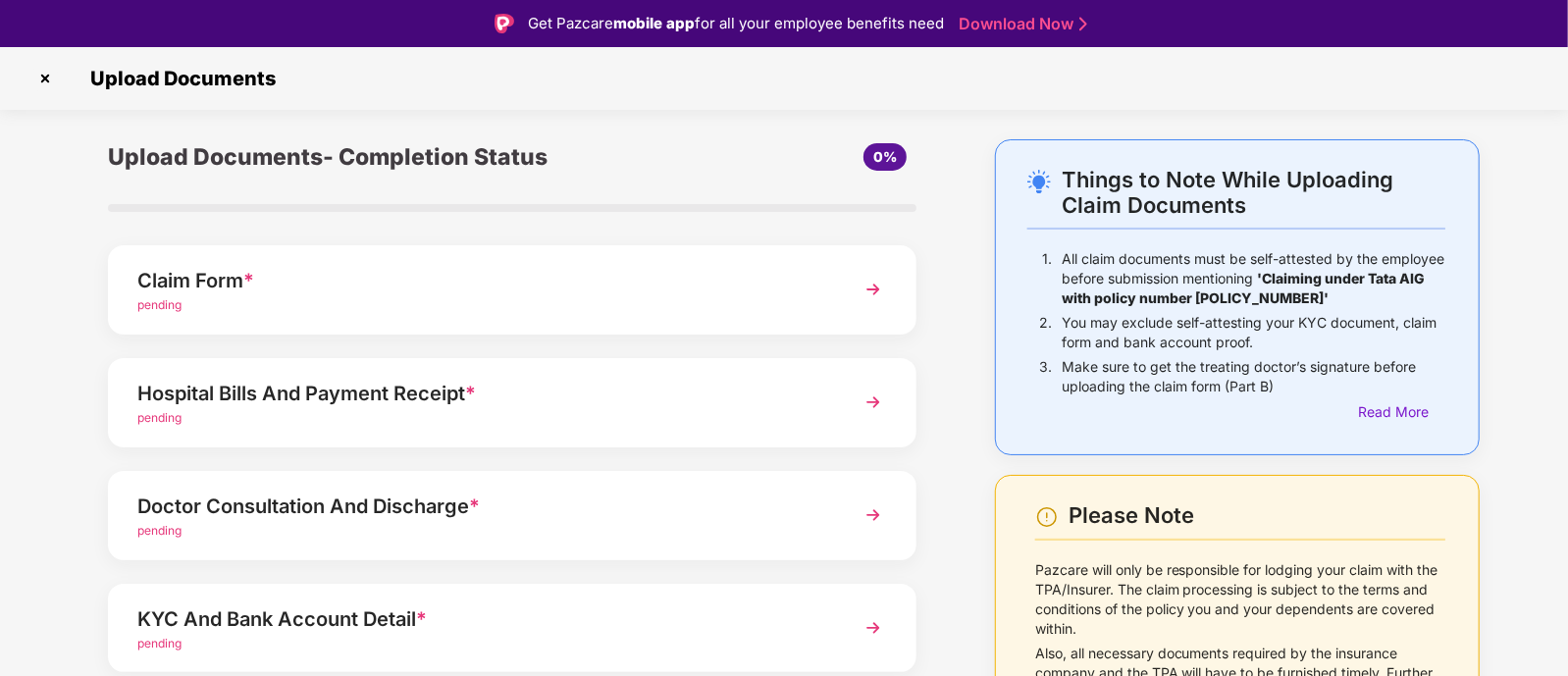 click on "Hospital Bills And Payment Receipt *" at bounding box center (481, 393) 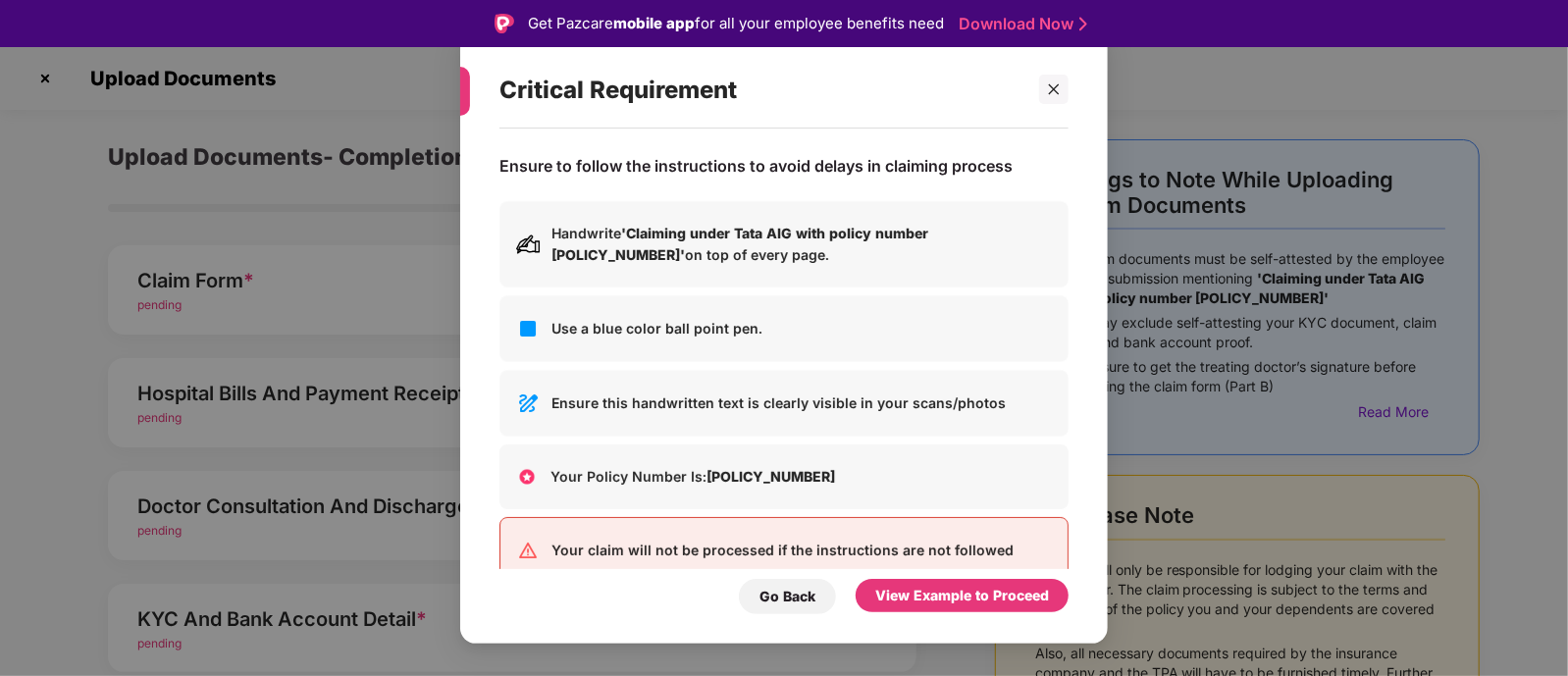click on "Use a blue color ball point pen." at bounding box center (784, 329) 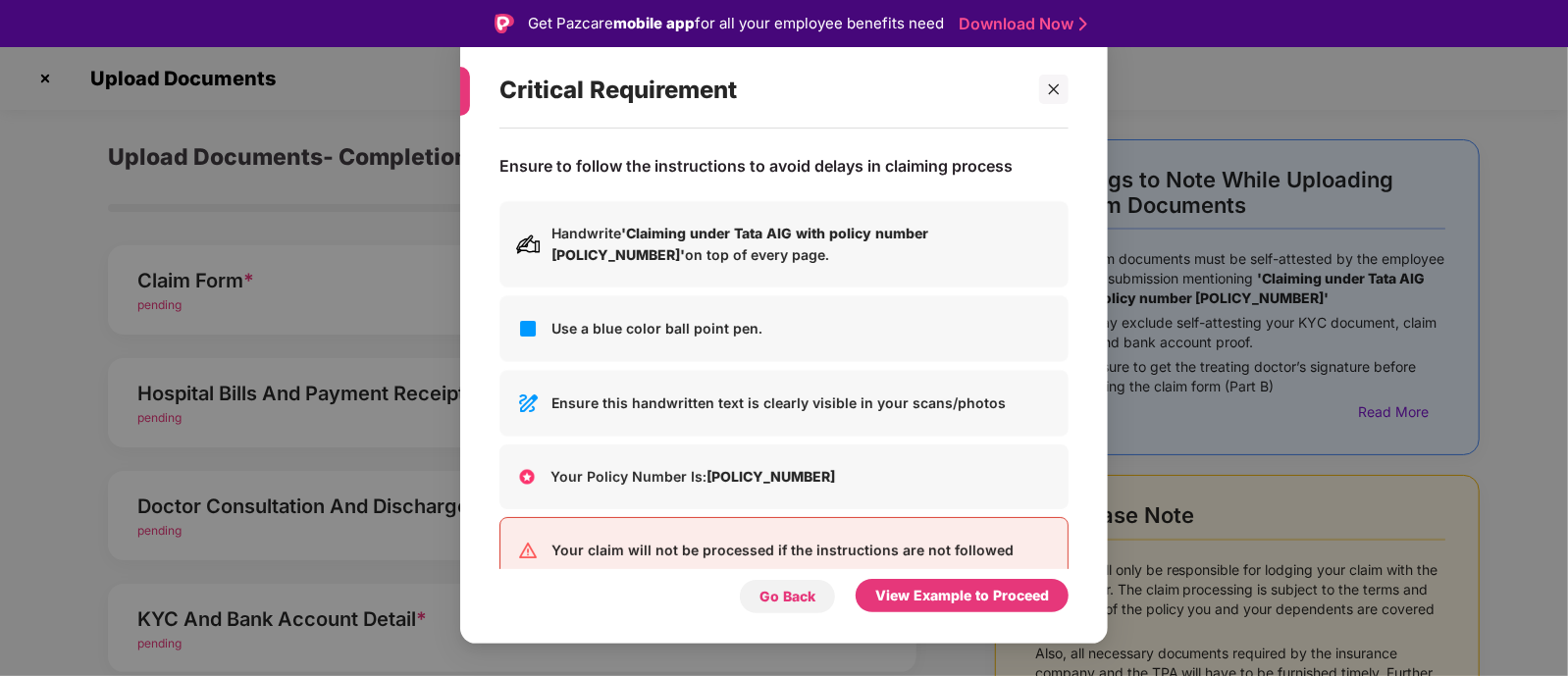 click on "Go Back" at bounding box center [787, 597] 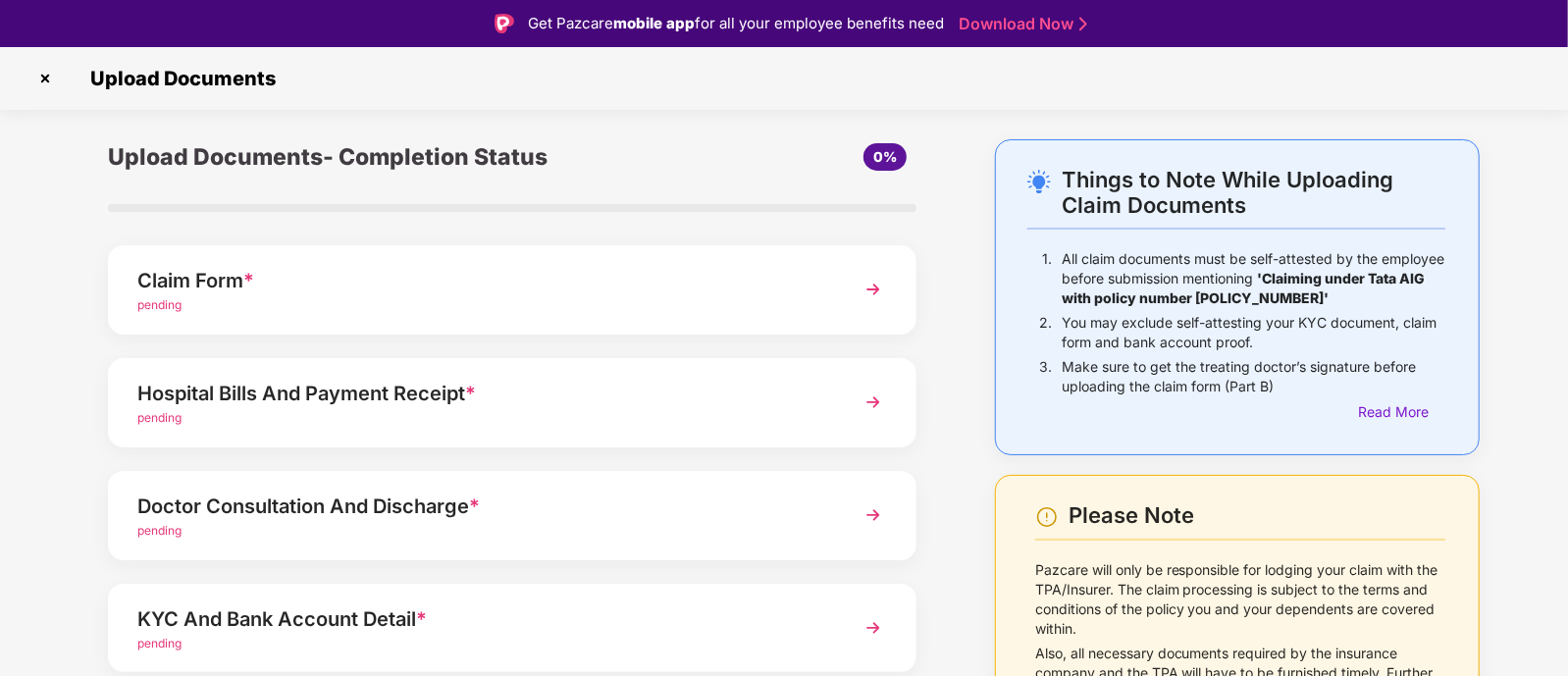 click on "Doctor Consultation And Discharge *" at bounding box center (481, 506) 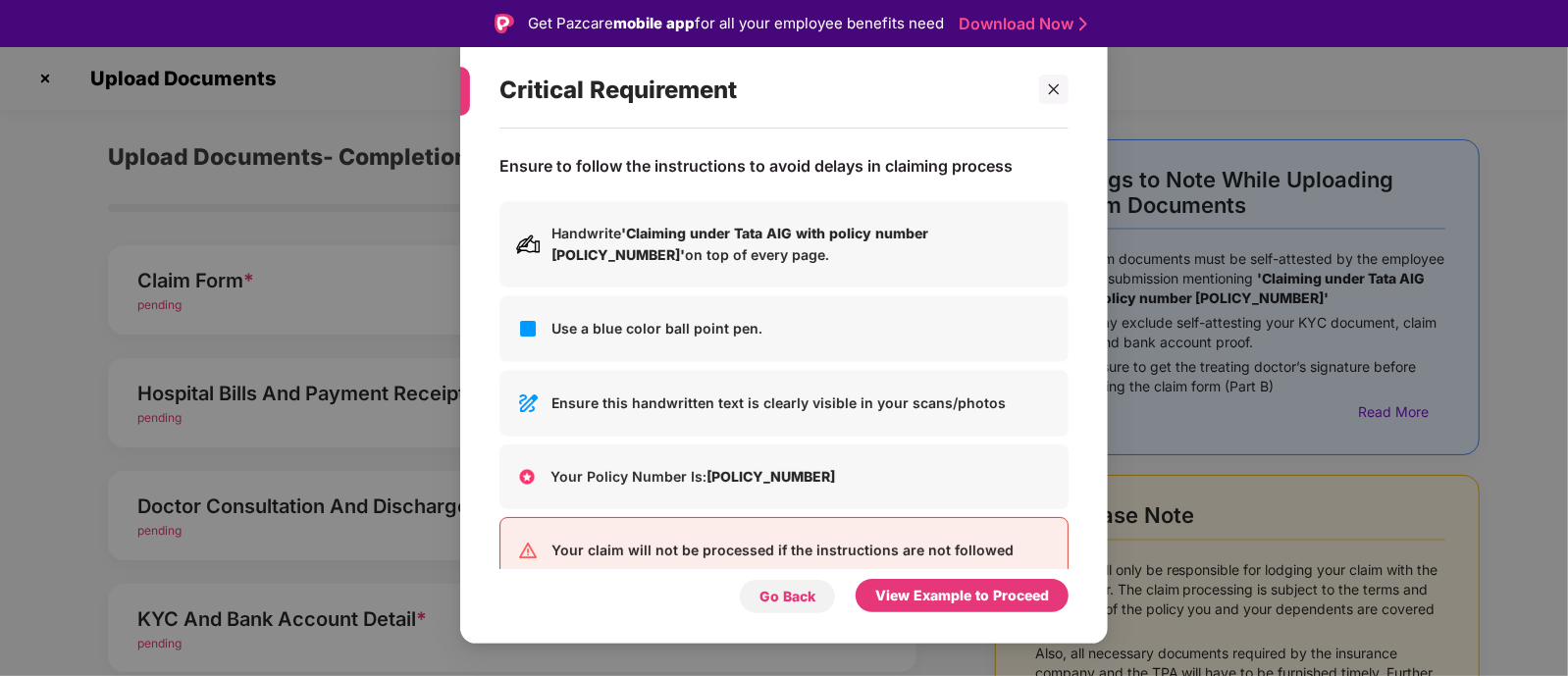click on "Go Back" at bounding box center (787, 597) 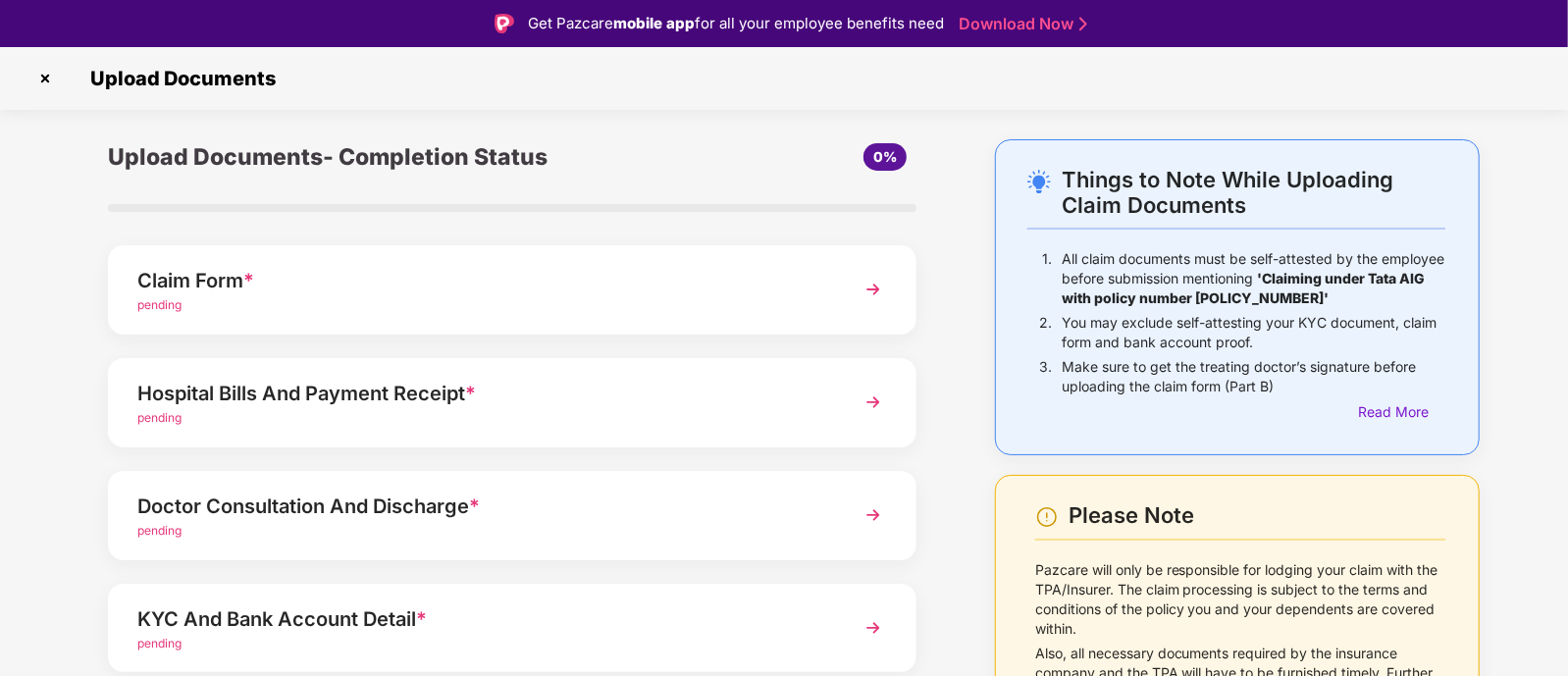 click on "KYC And Bank Account Detail * pending" at bounding box center (512, 628) 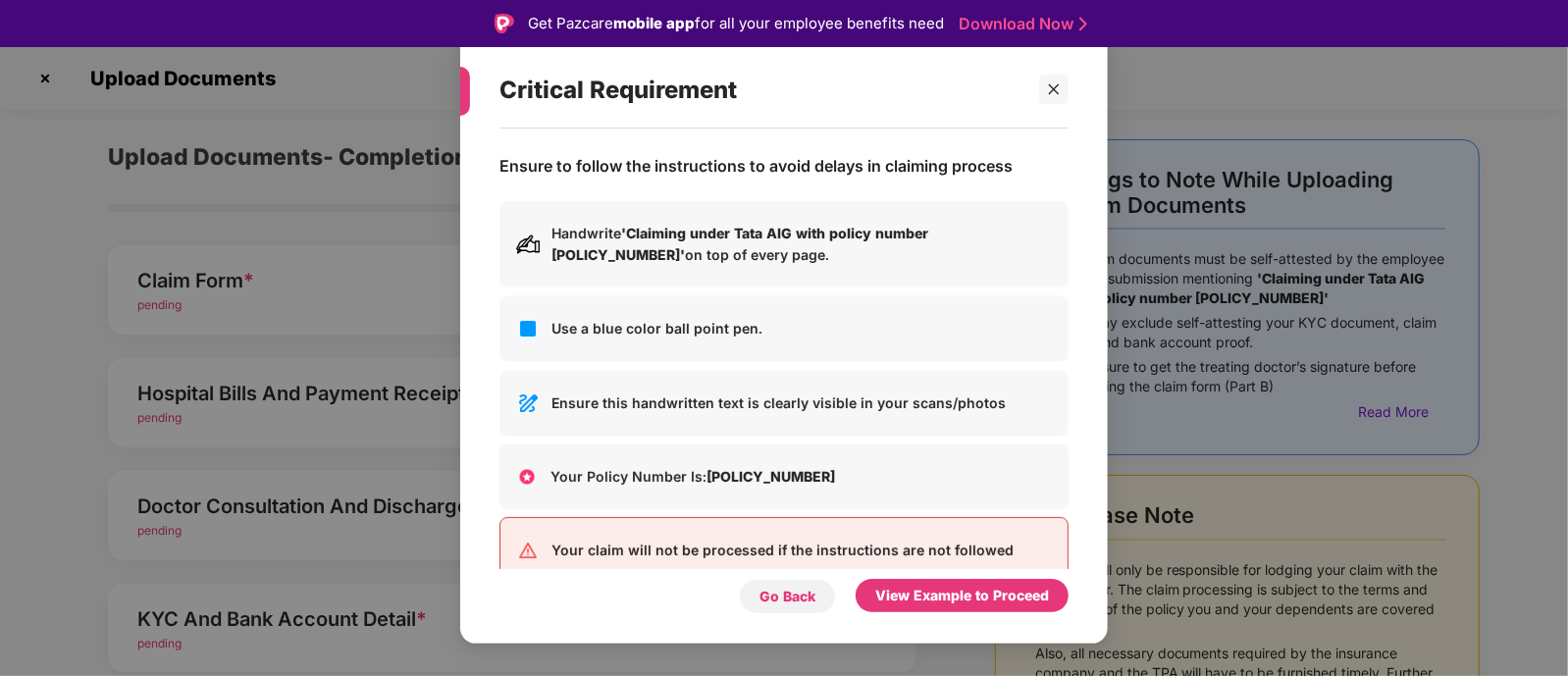 click on "Go Back" at bounding box center [787, 597] 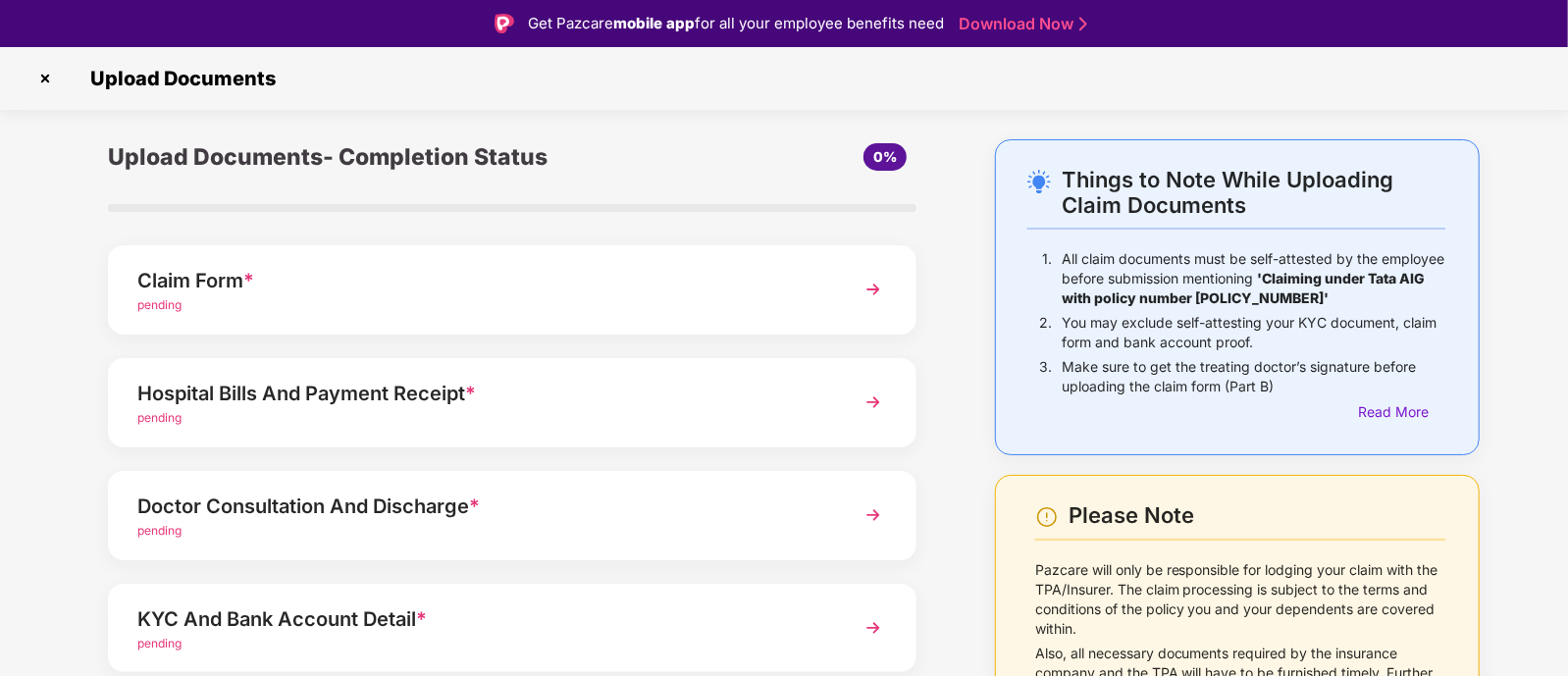 scroll, scrollTop: 190, scrollLeft: 0, axis: vertical 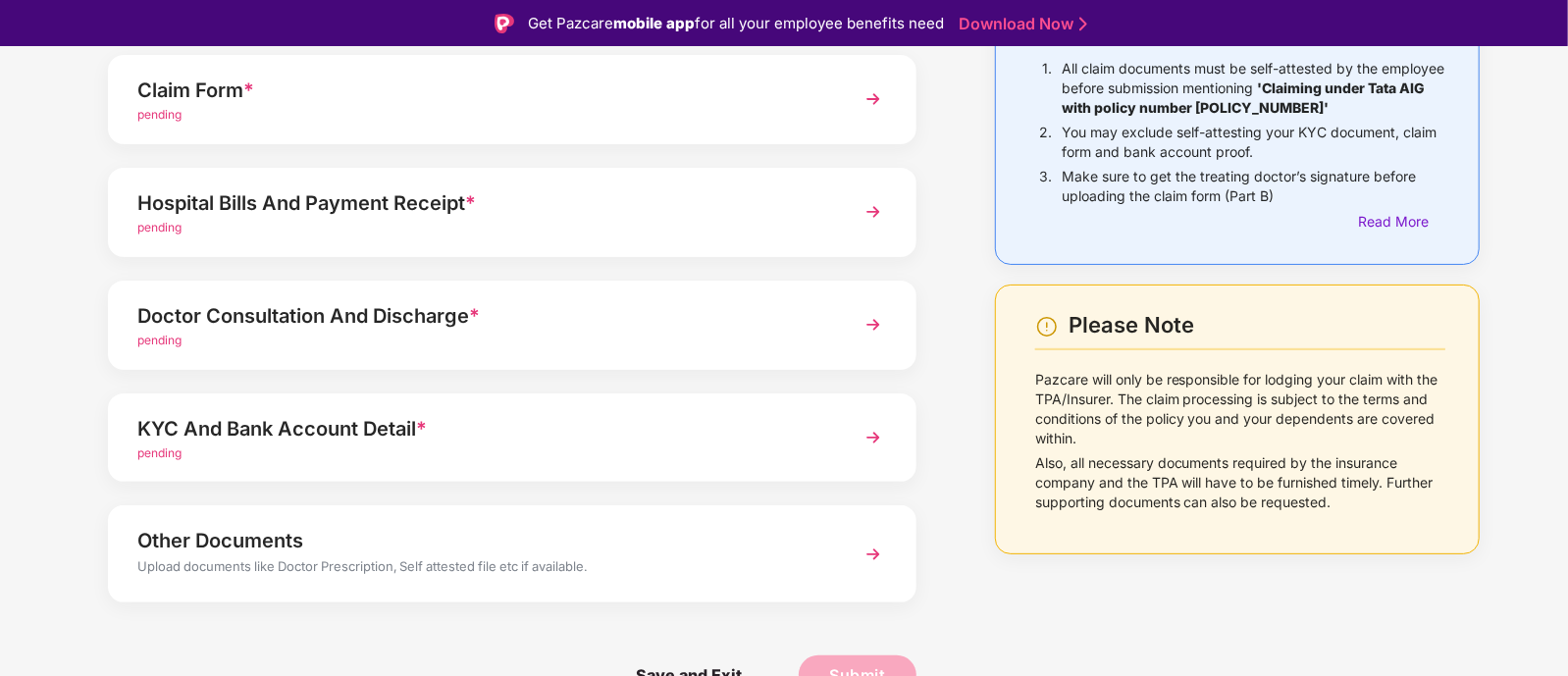 click on "KYC And Bank Account Detail *" at bounding box center [481, 429] 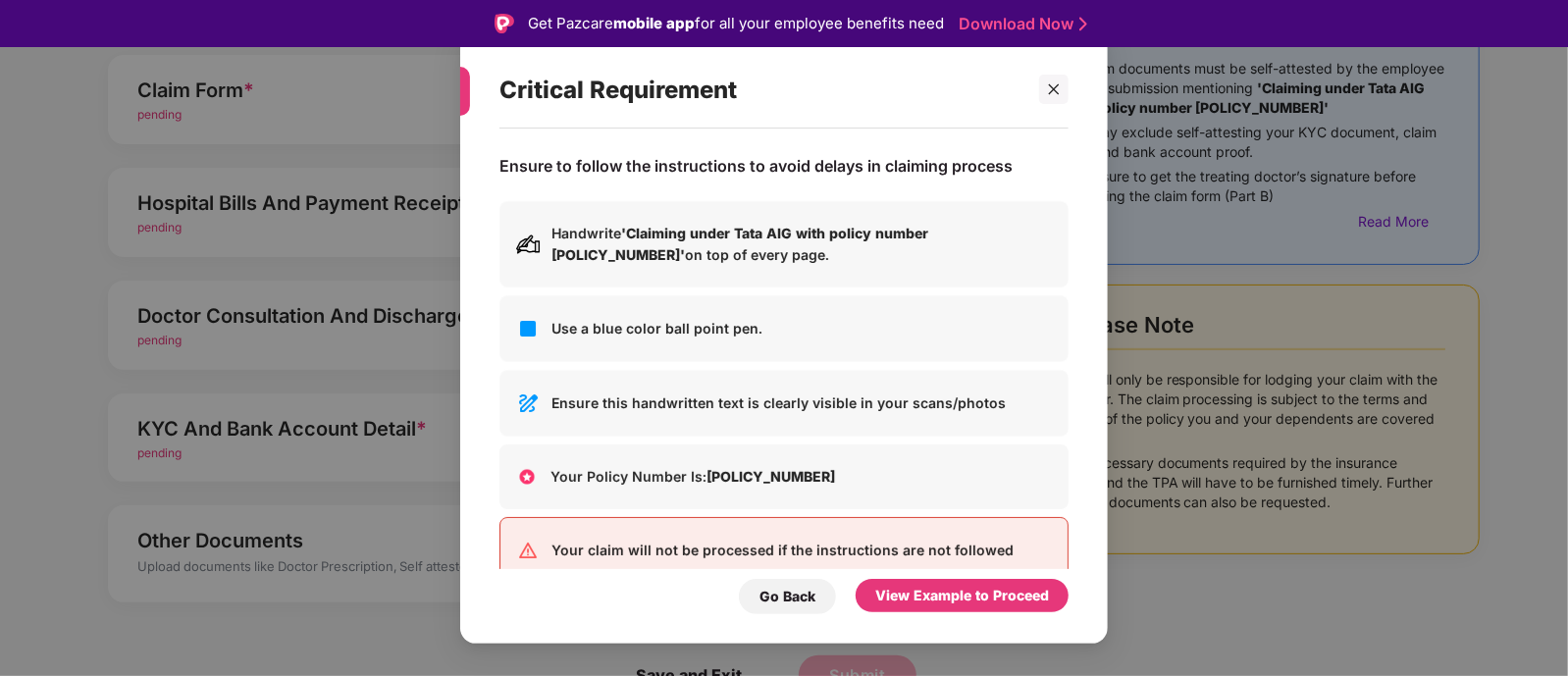click on "Critical Requirement Ensure to follow the instructions to avoid delays in claiming process Handwrite  'Claiming under Tata AIG with policy number [POLICY_NUMBER]'  on top of every page. Use a blue color ball point pen. Ensure this handwritten text is clearly visible in your scans/photos Your Policy Number Is:  [POLICY_NUMBER] Your claim will not be processed if the instructions are not followed Go Back View Example to Proceed" at bounding box center (784, 338) 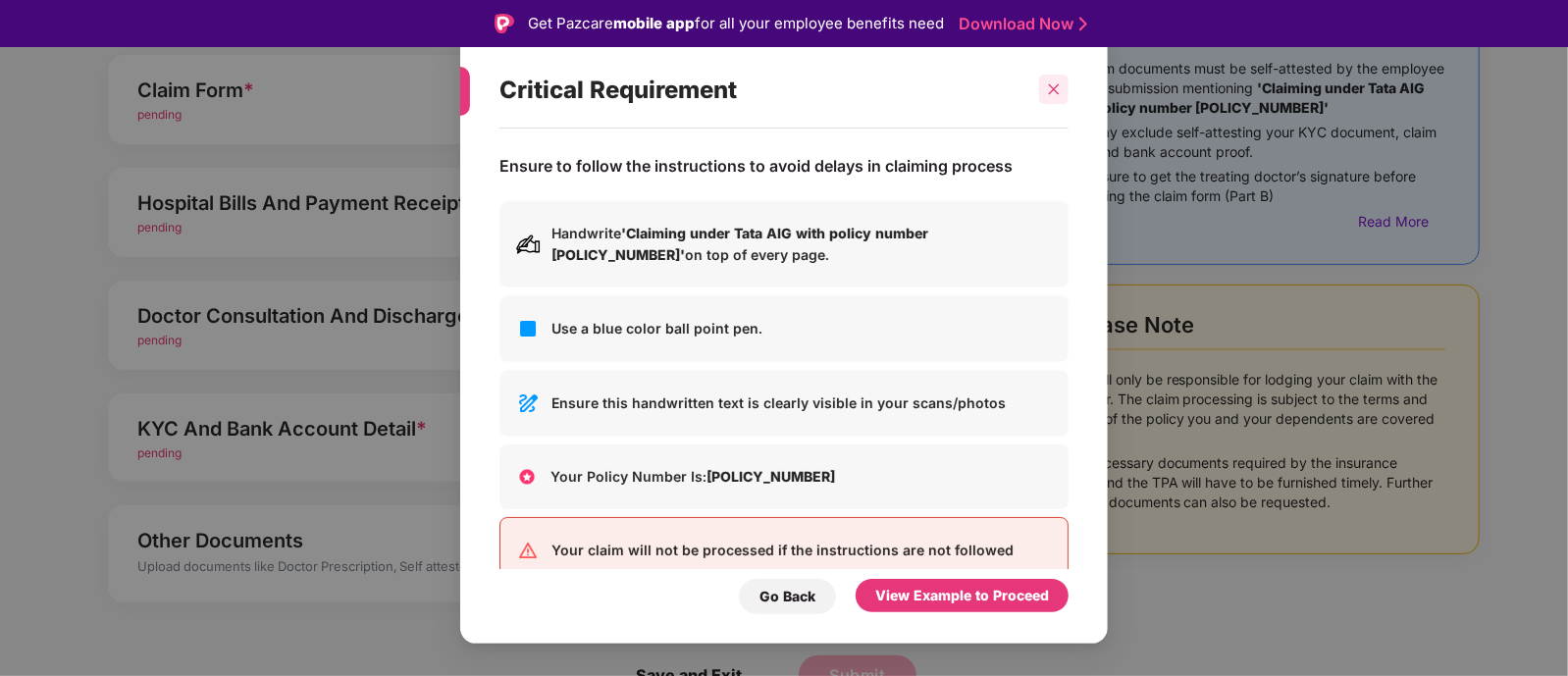 click at bounding box center [1054, 89] 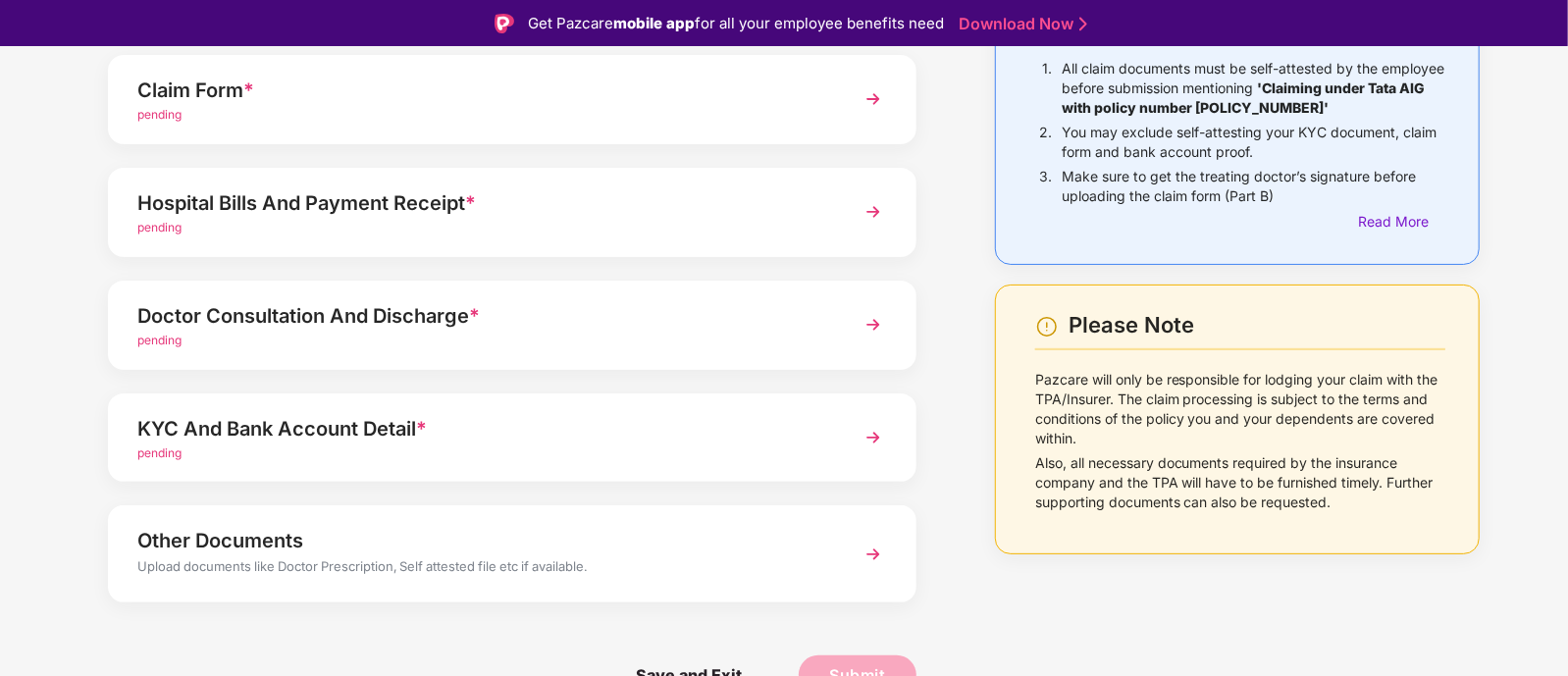 click on "Doctor Consultation And Discharge *" at bounding box center (481, 316) 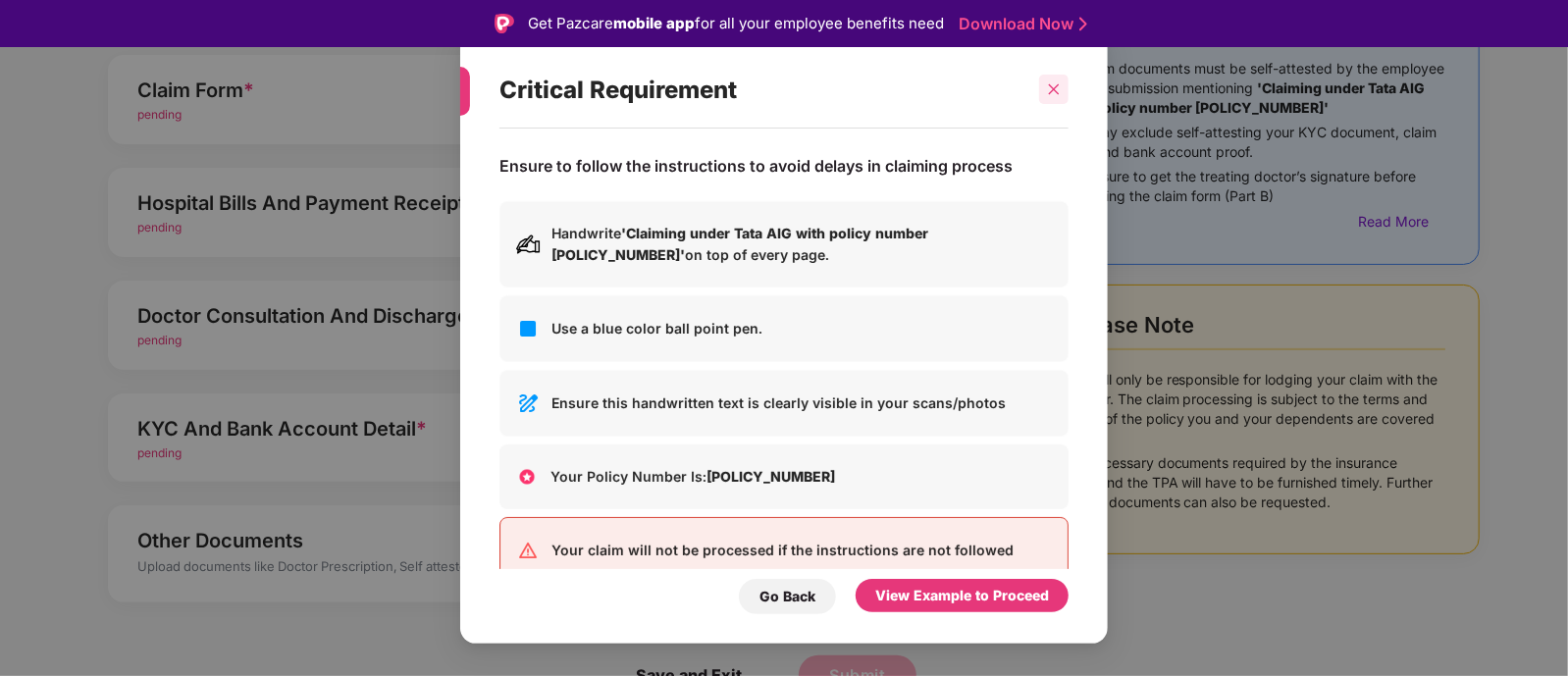 click 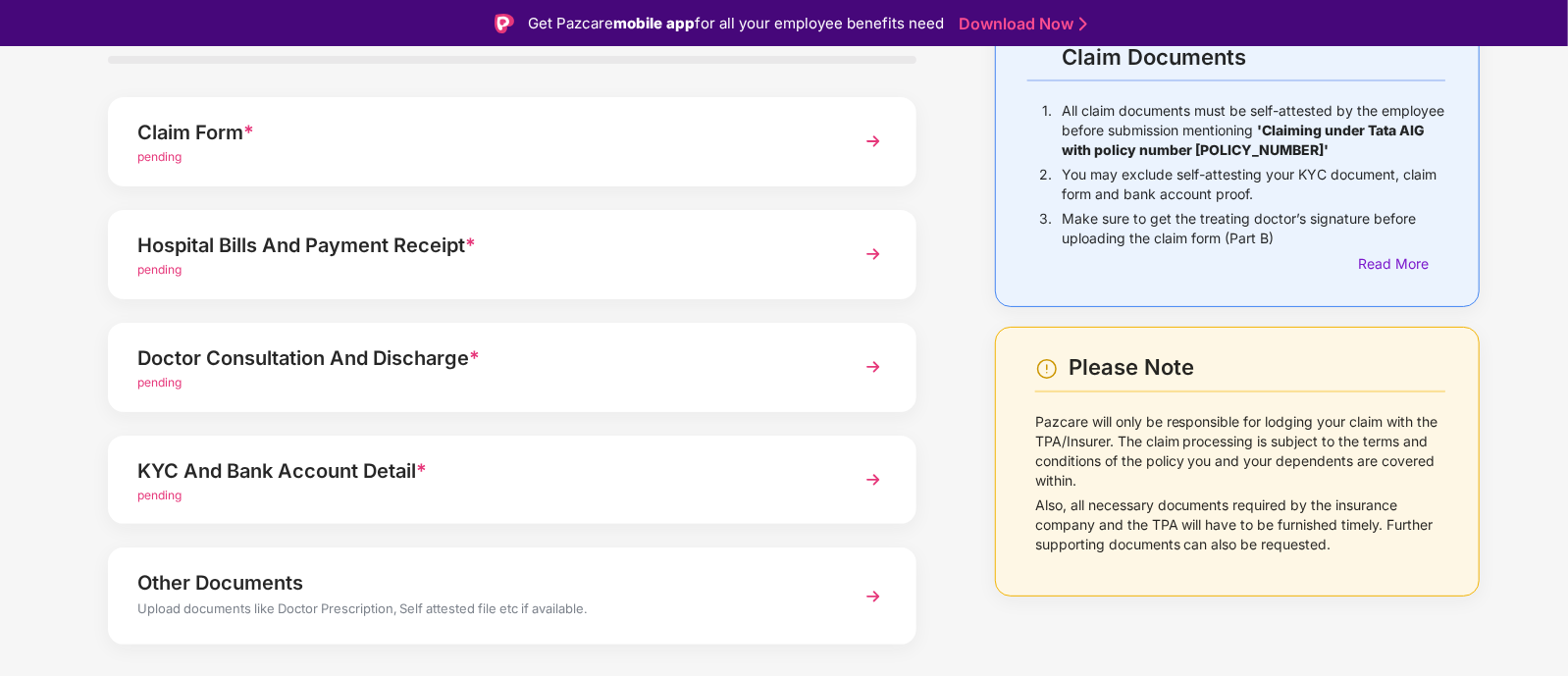 scroll, scrollTop: 190, scrollLeft: 0, axis: vertical 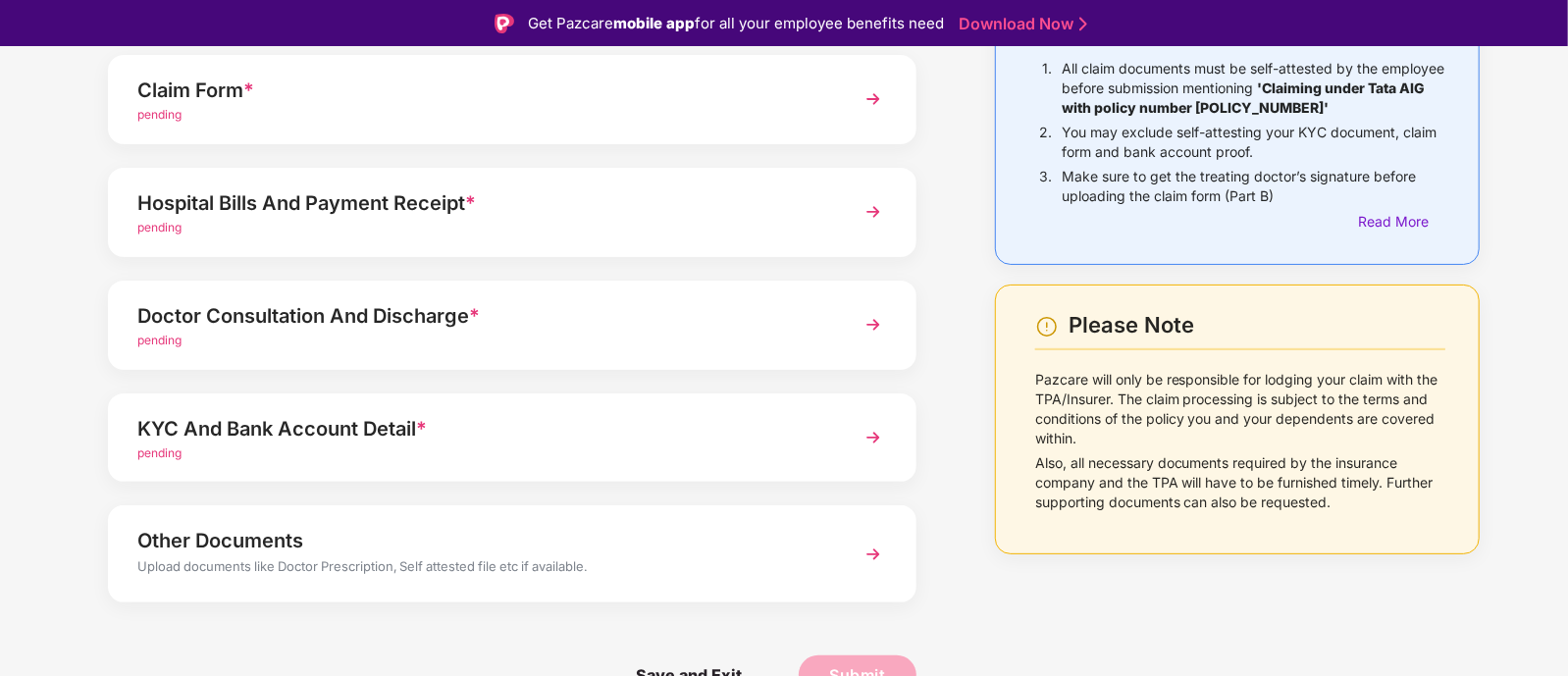 click on "Other Documents" at bounding box center [481, 541] 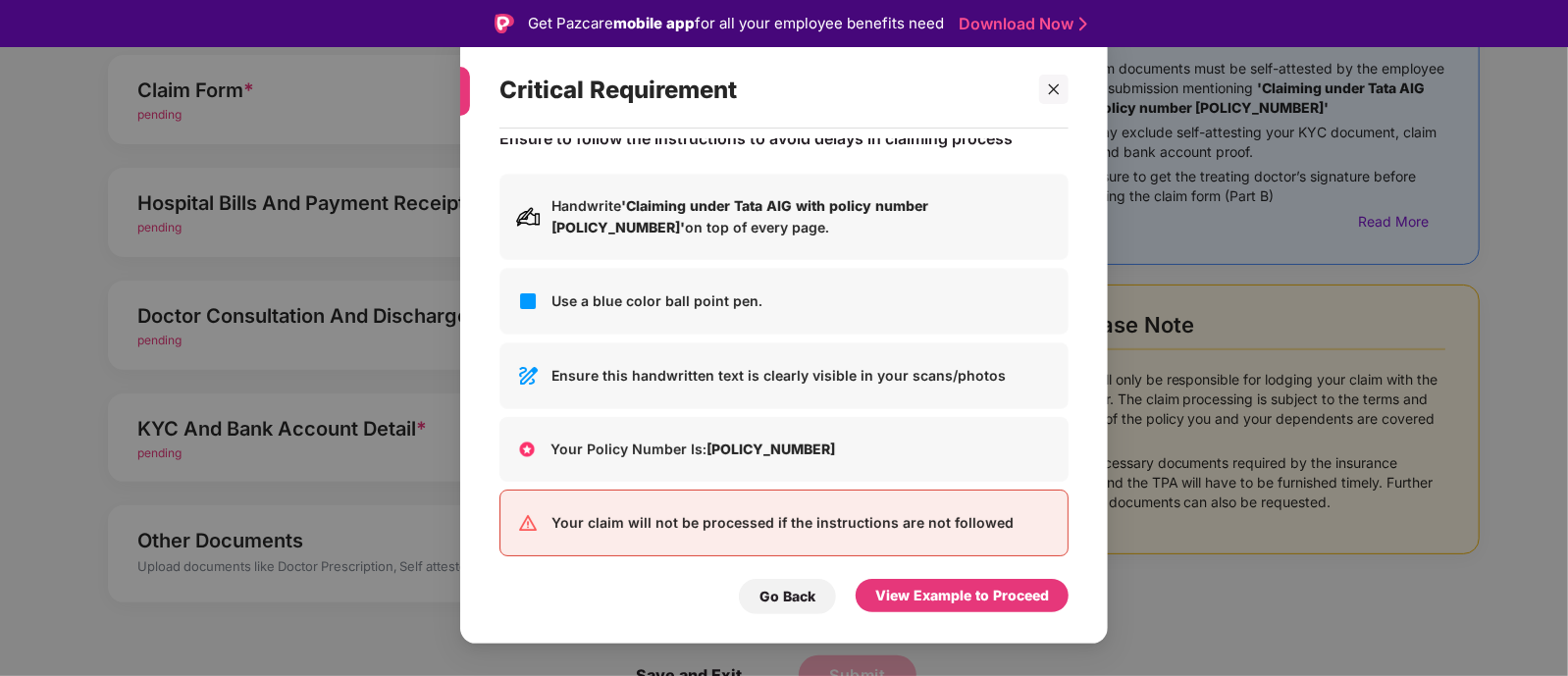 scroll, scrollTop: 0, scrollLeft: 0, axis: both 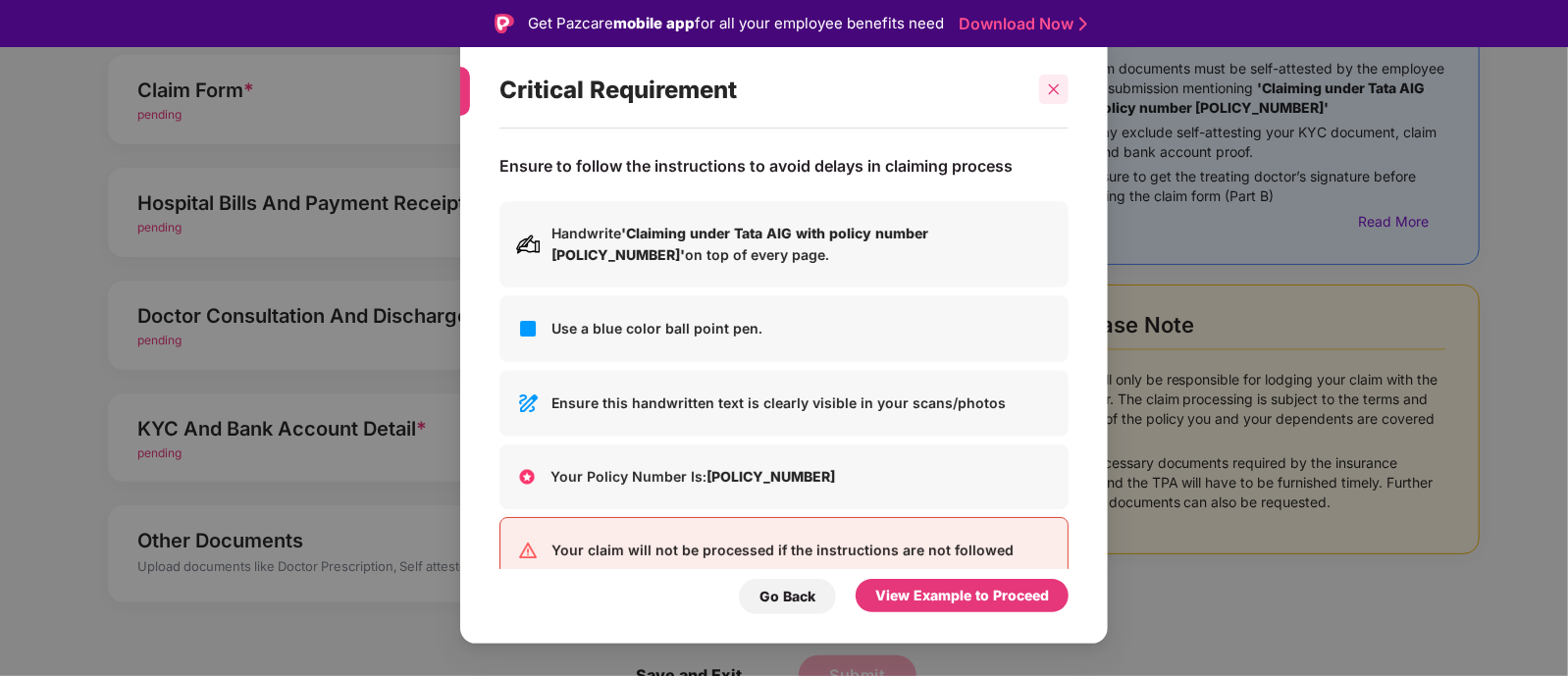 click 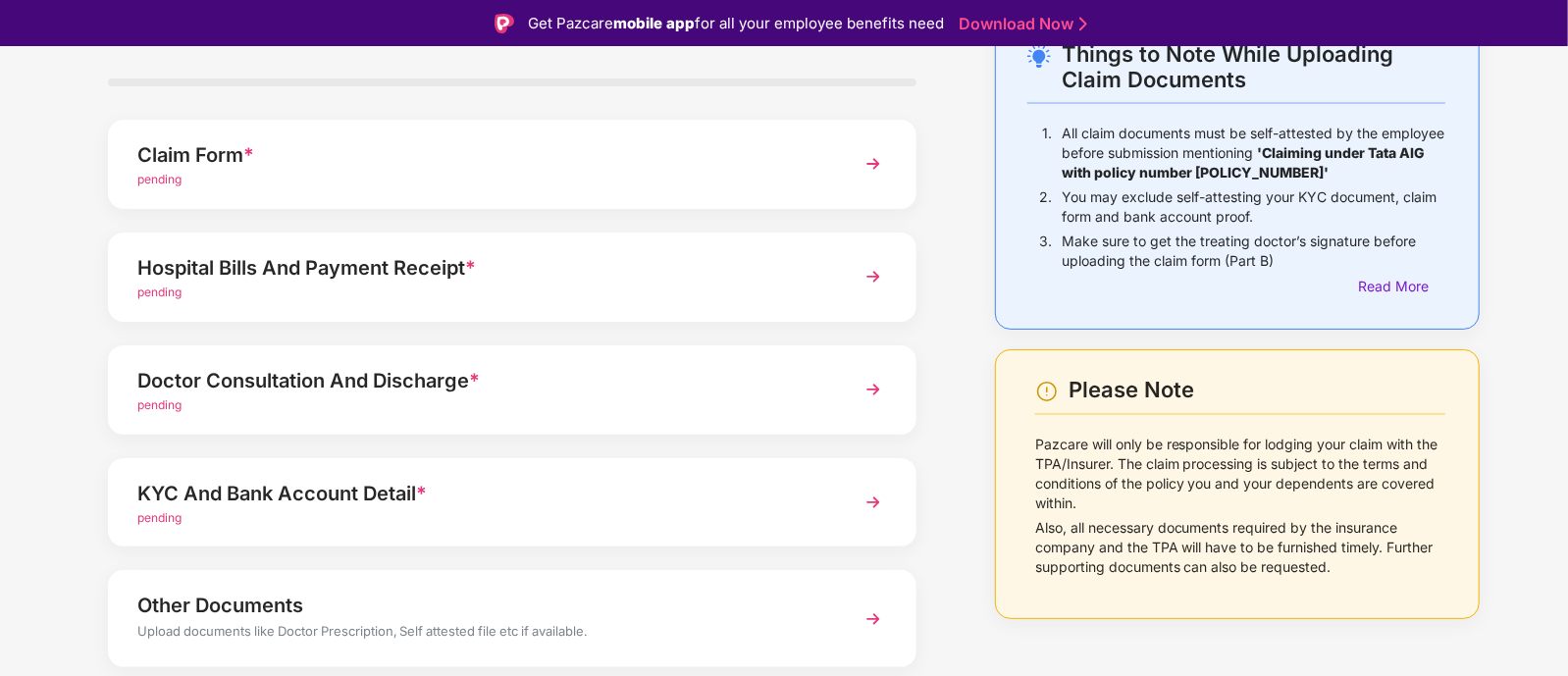 scroll, scrollTop: 190, scrollLeft: 0, axis: vertical 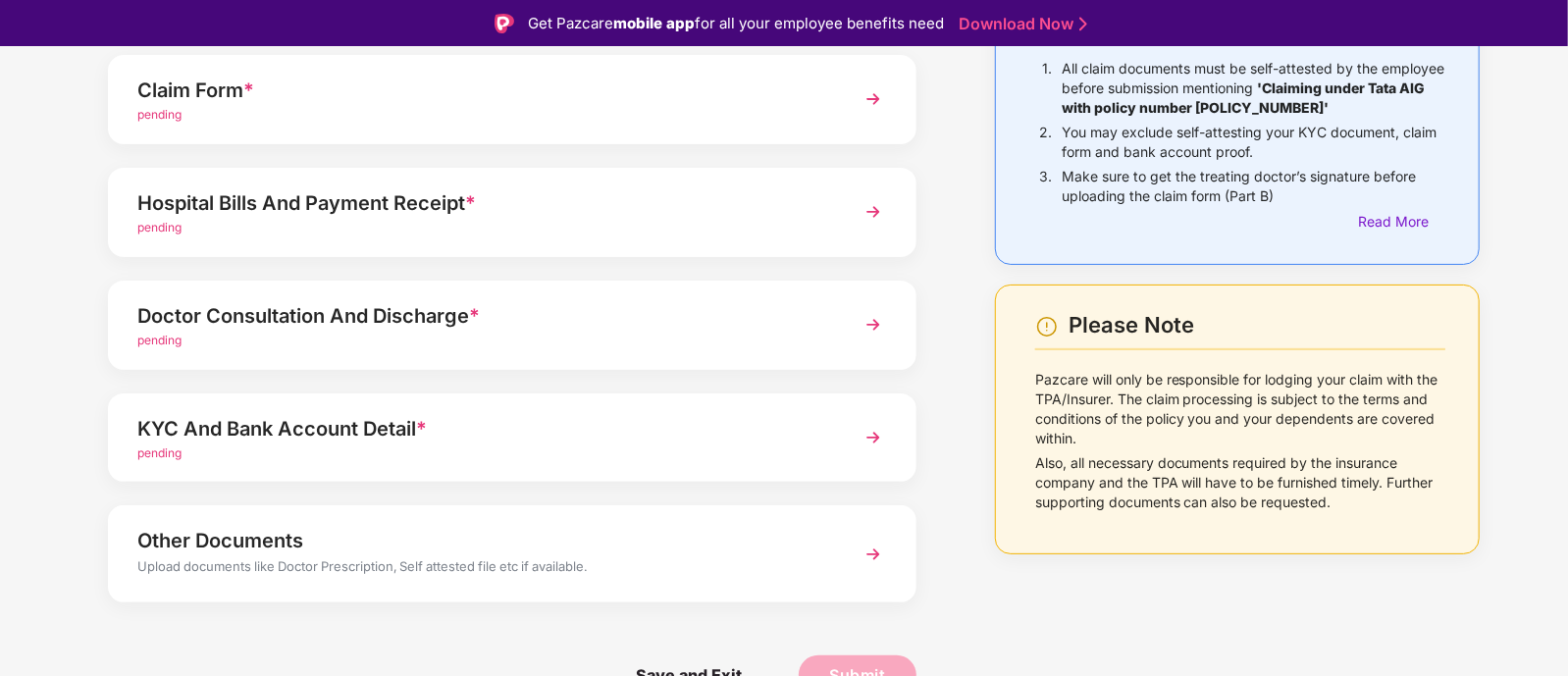 click on "Upload documents like Doctor Prescription, Self attested file etc if available." at bounding box center (481, 569) 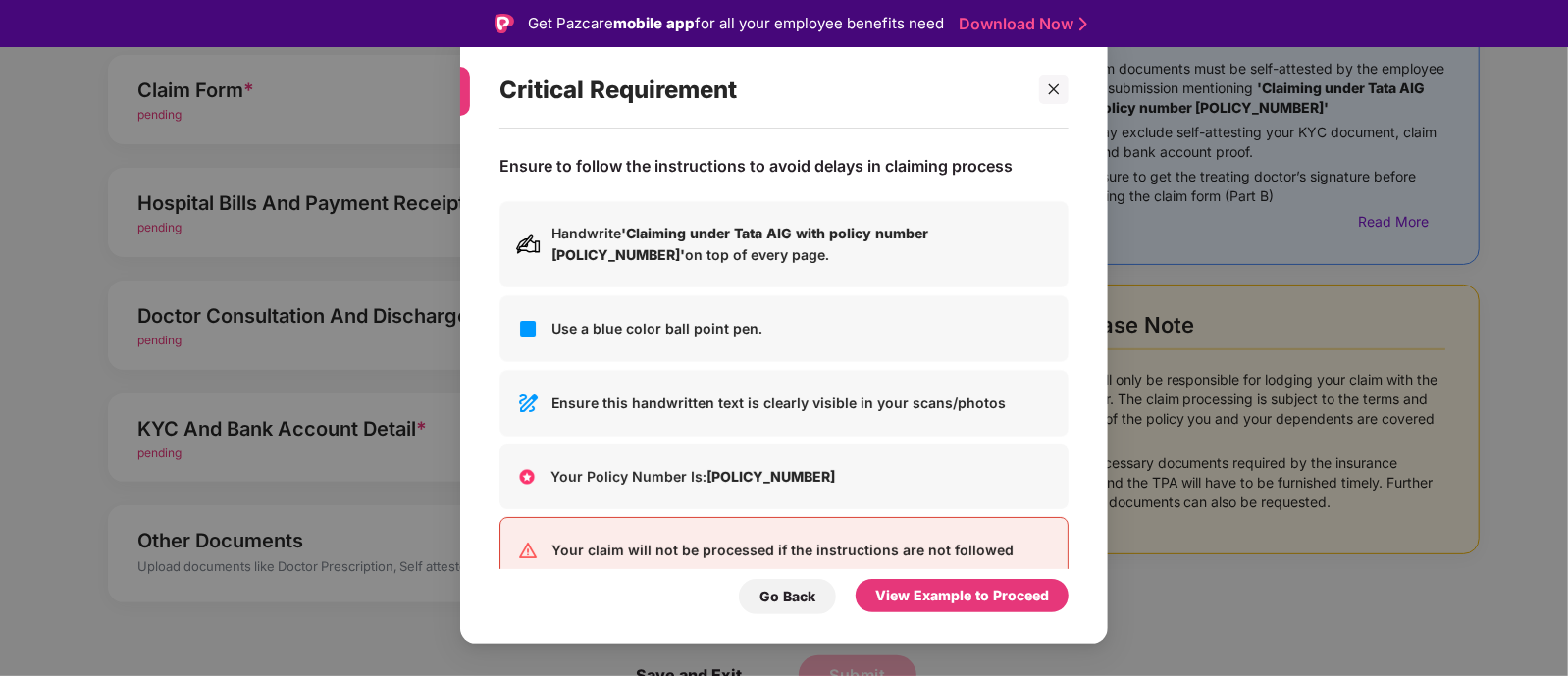 click on "Critical Requirement Ensure to follow the instructions to avoid delays in claiming process Handwrite  'Claiming under Tata AIG with policy number [POLICY_NUMBER]'  on top of every page. Use a blue color ball point pen. Ensure this handwritten text is clearly visible in your scans/photos Your Policy Number Is:  [POLICY_NUMBER] Your claim will not be processed if the instructions are not followed Go Back View Example to Proceed" at bounding box center (784, 338) 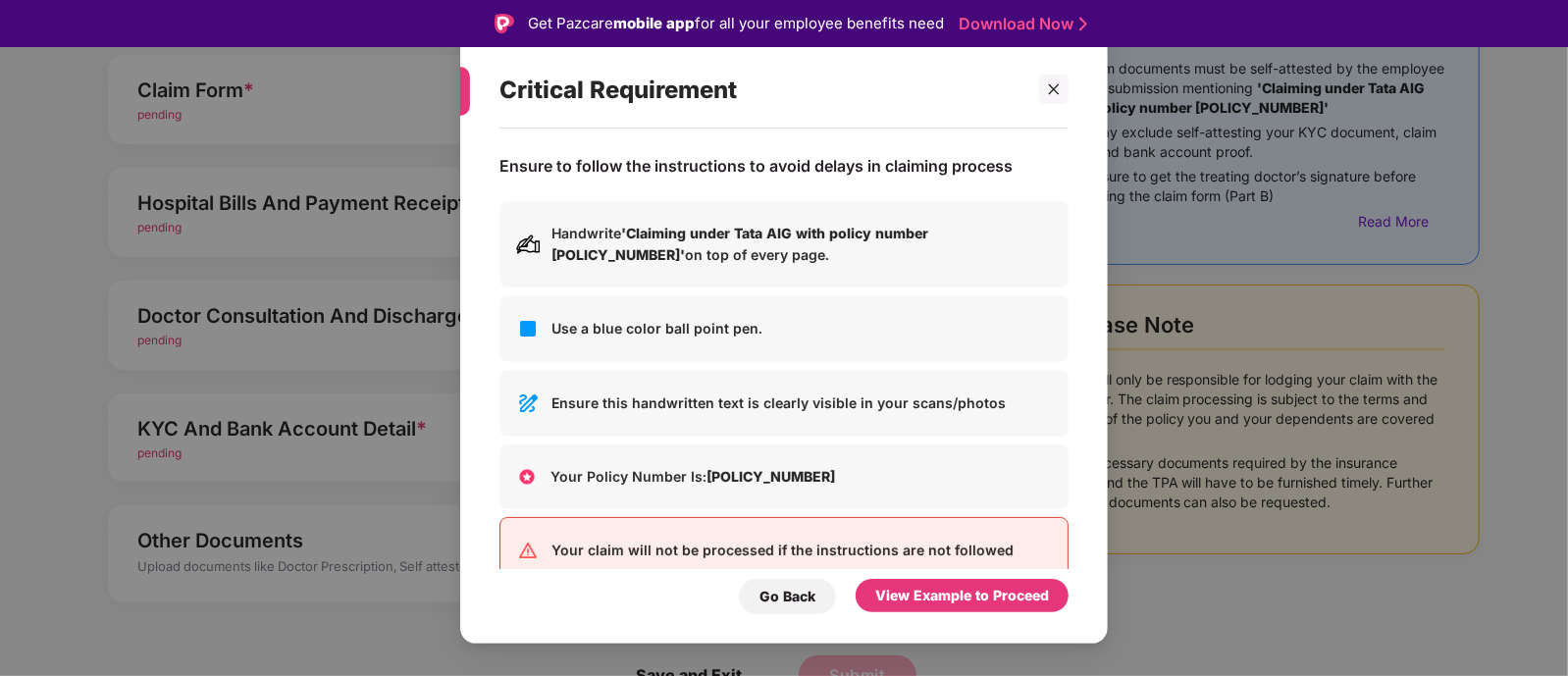 click on "Critical Requirement Ensure to follow the instructions to avoid delays in claiming process Handwrite  'Claiming under Tata AIG with policy number [POLICY_NUMBER]'  on top of every page. Use a blue color ball point pen. Ensure this handwritten text is clearly visible in your scans/photos Your Policy Number Is:  [POLICY_NUMBER] Your claim will not be processed if the instructions are not followed Go Back View Example to Proceed" at bounding box center (784, 338) 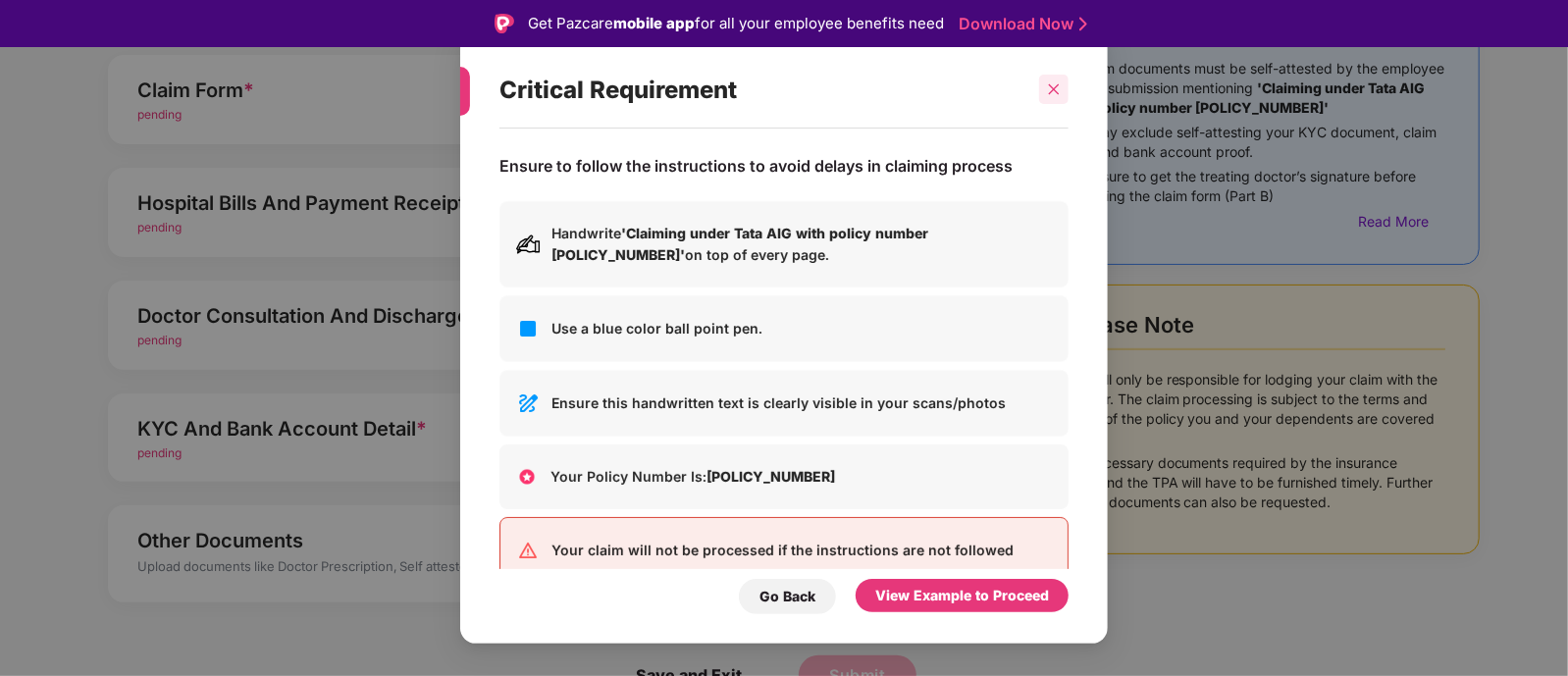 click at bounding box center [1054, 89] 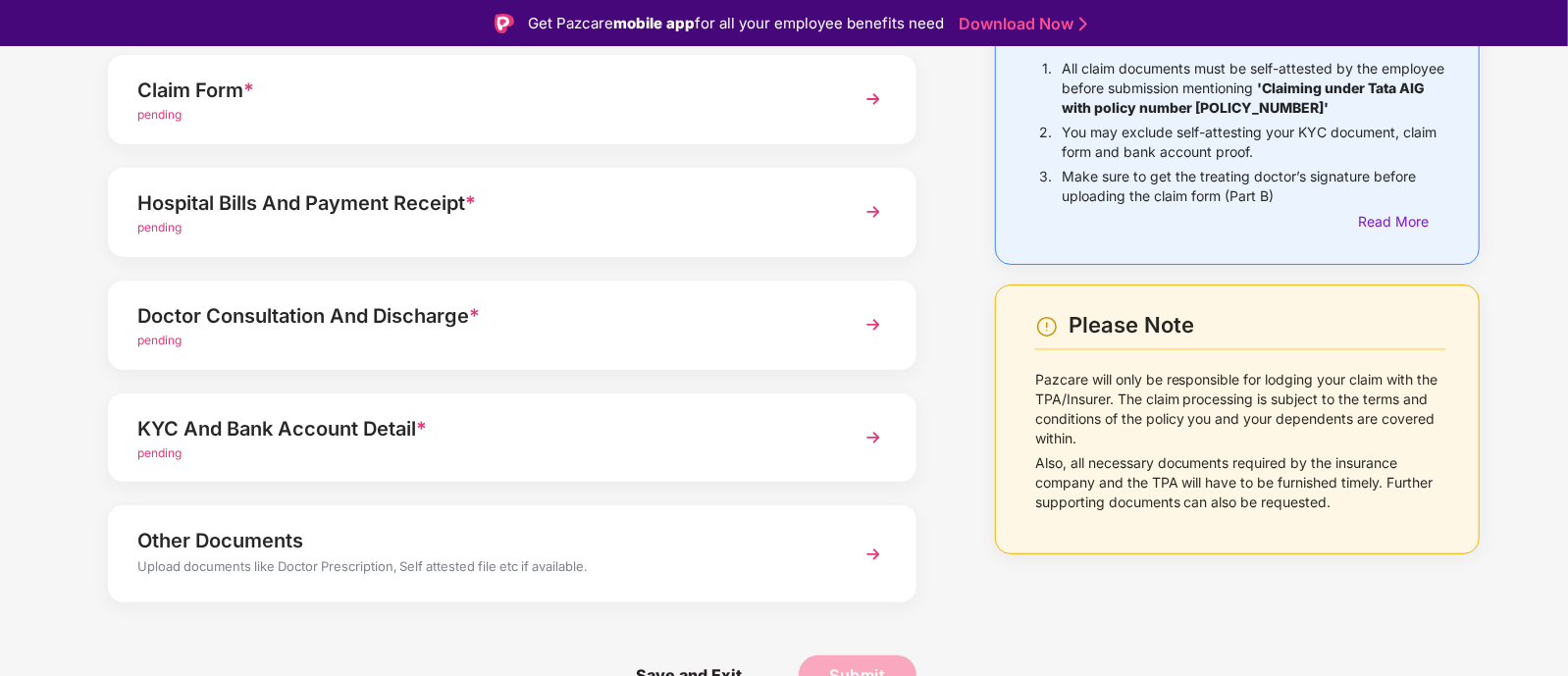 click on "pending" at bounding box center (481, 228) 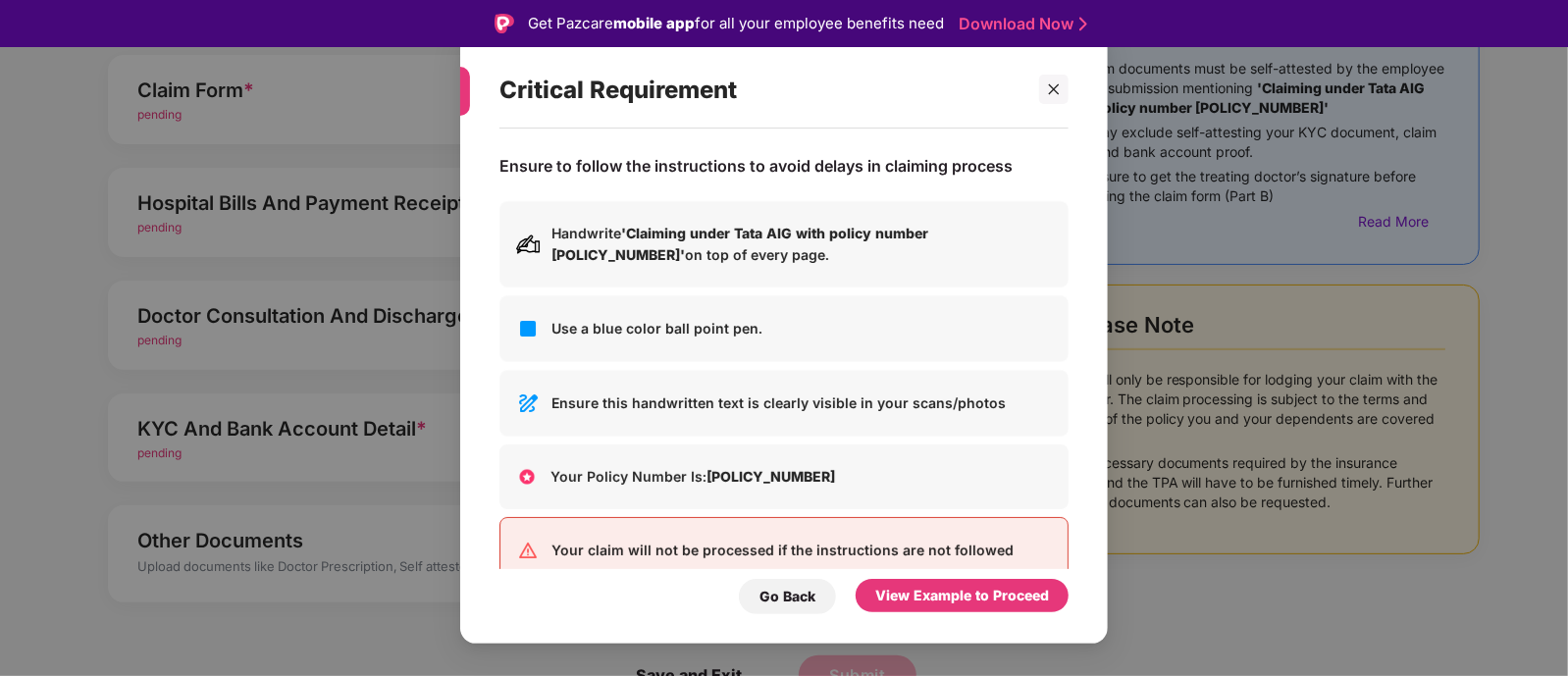 scroll, scrollTop: 42, scrollLeft: 0, axis: vertical 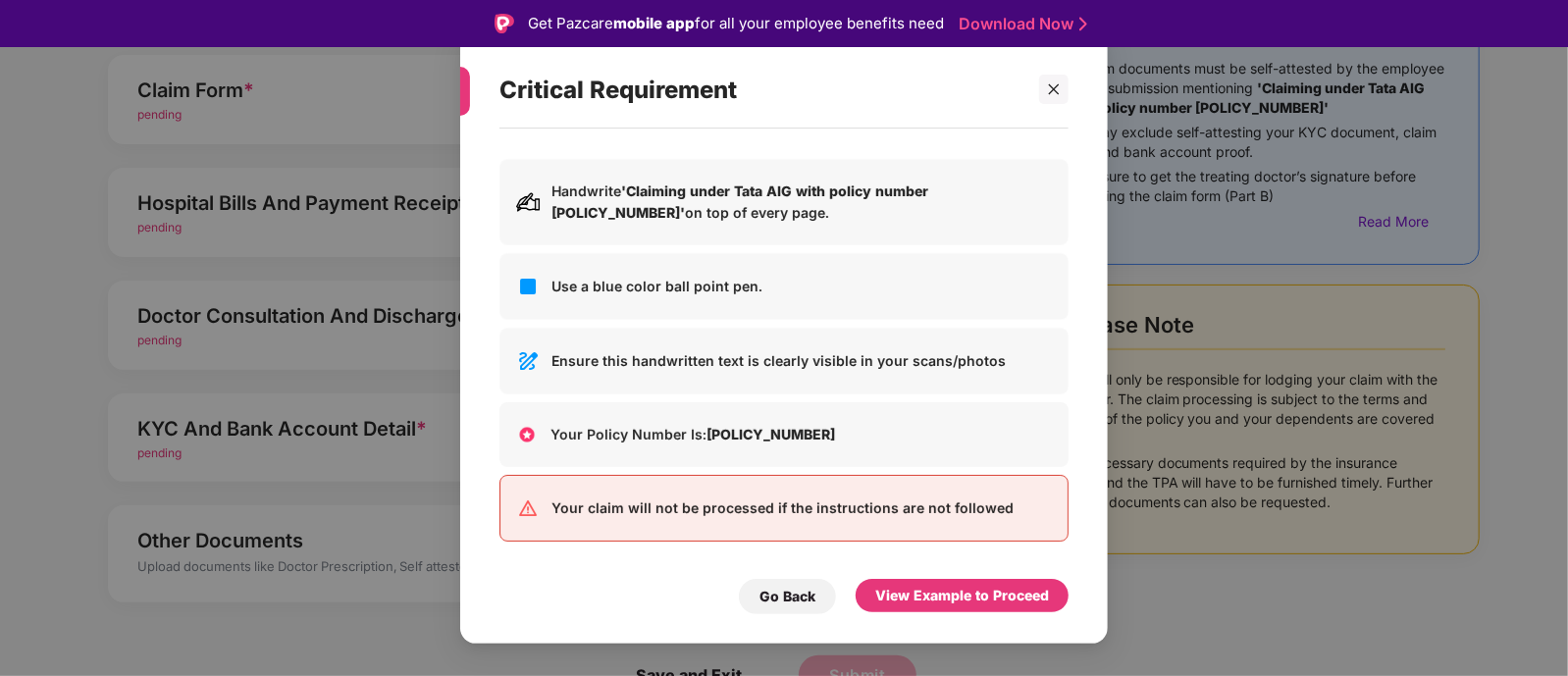 click on "Critical Requirement Ensure to follow the instructions to avoid delays in claiming process Handwrite  'Claiming under Tata AIG with policy number [POLICY_NUMBER]'  on top of every page. Use a blue color ball point pen. Ensure this handwritten text is clearly visible in your scans/photos Your Policy Number Is:  [POLICY_NUMBER] Your claim will not be processed if the instructions are not followed Go Back View Example to Proceed" at bounding box center (784, 338) 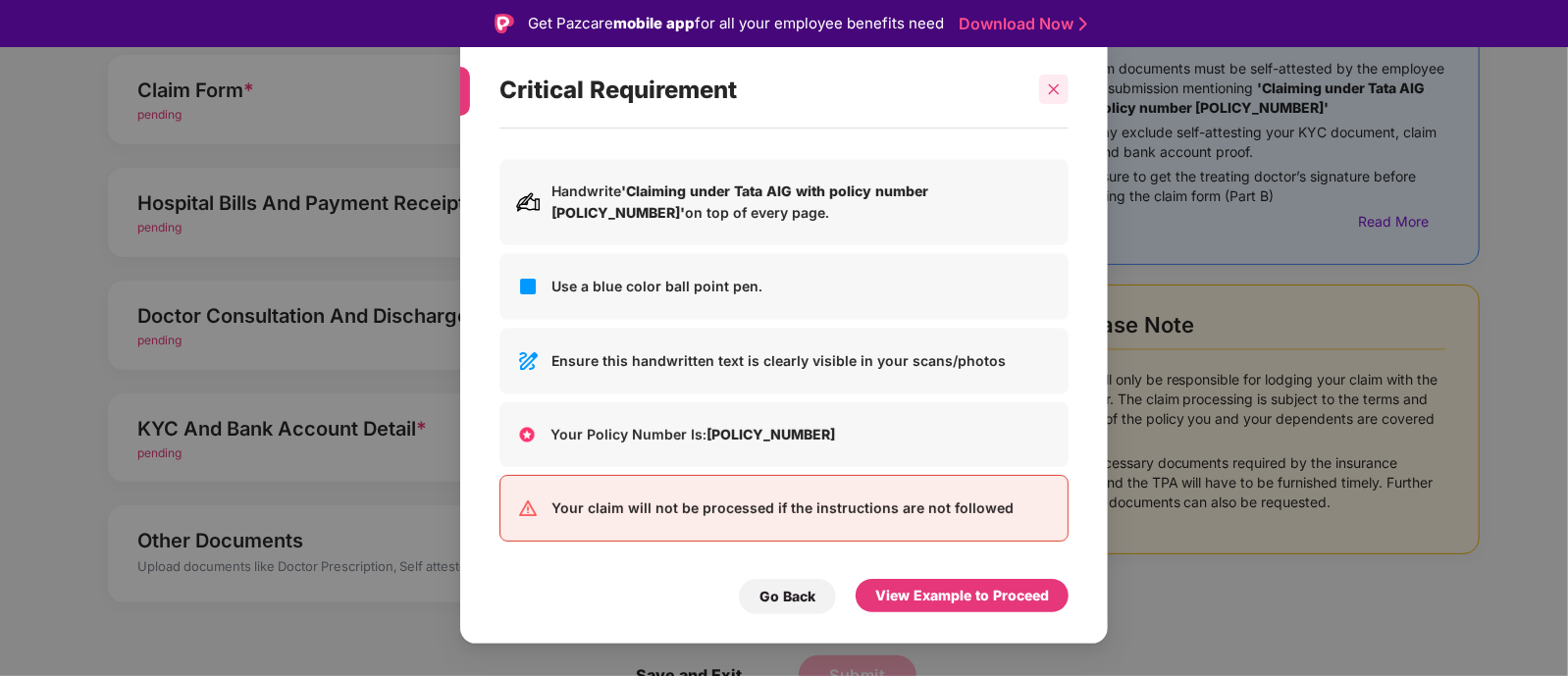 click 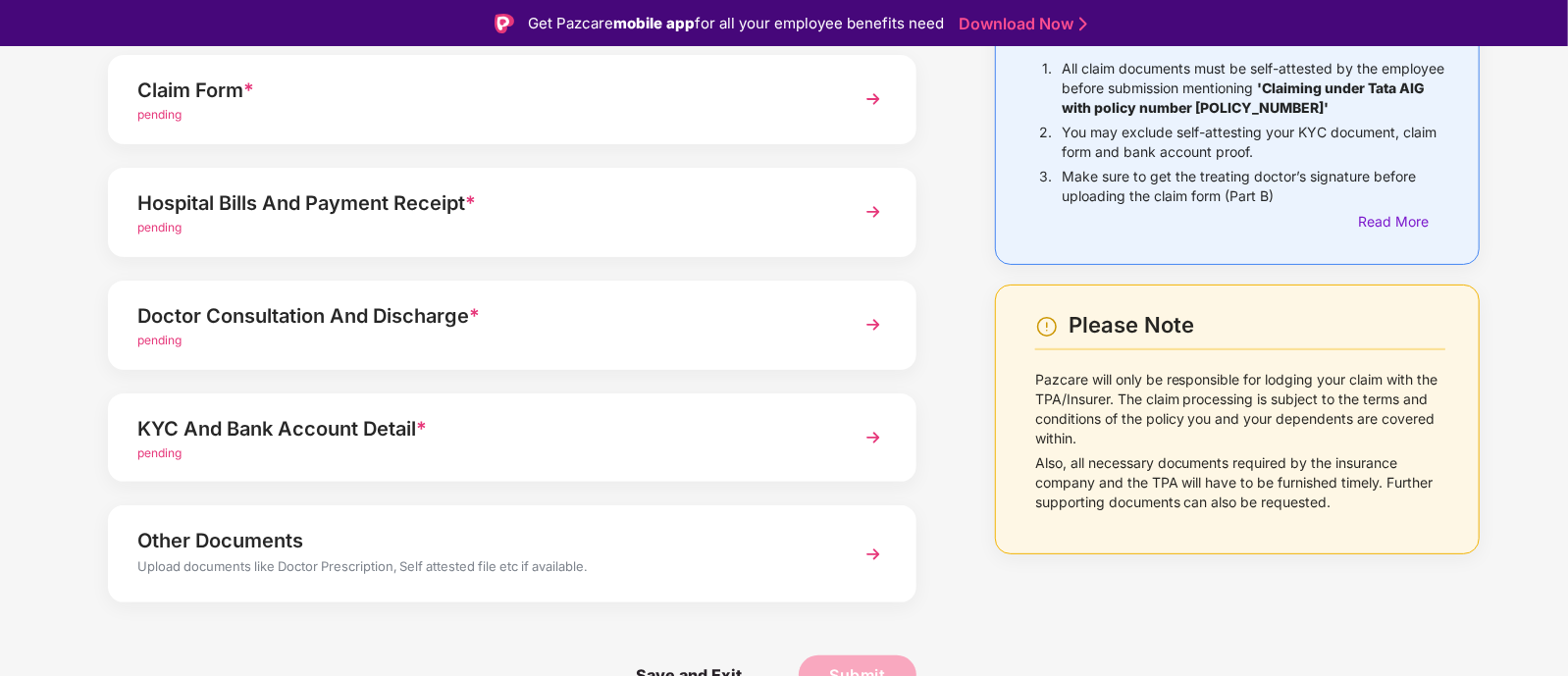 click on "Hospital Bills And Payment Receipt *" at bounding box center (481, 203) 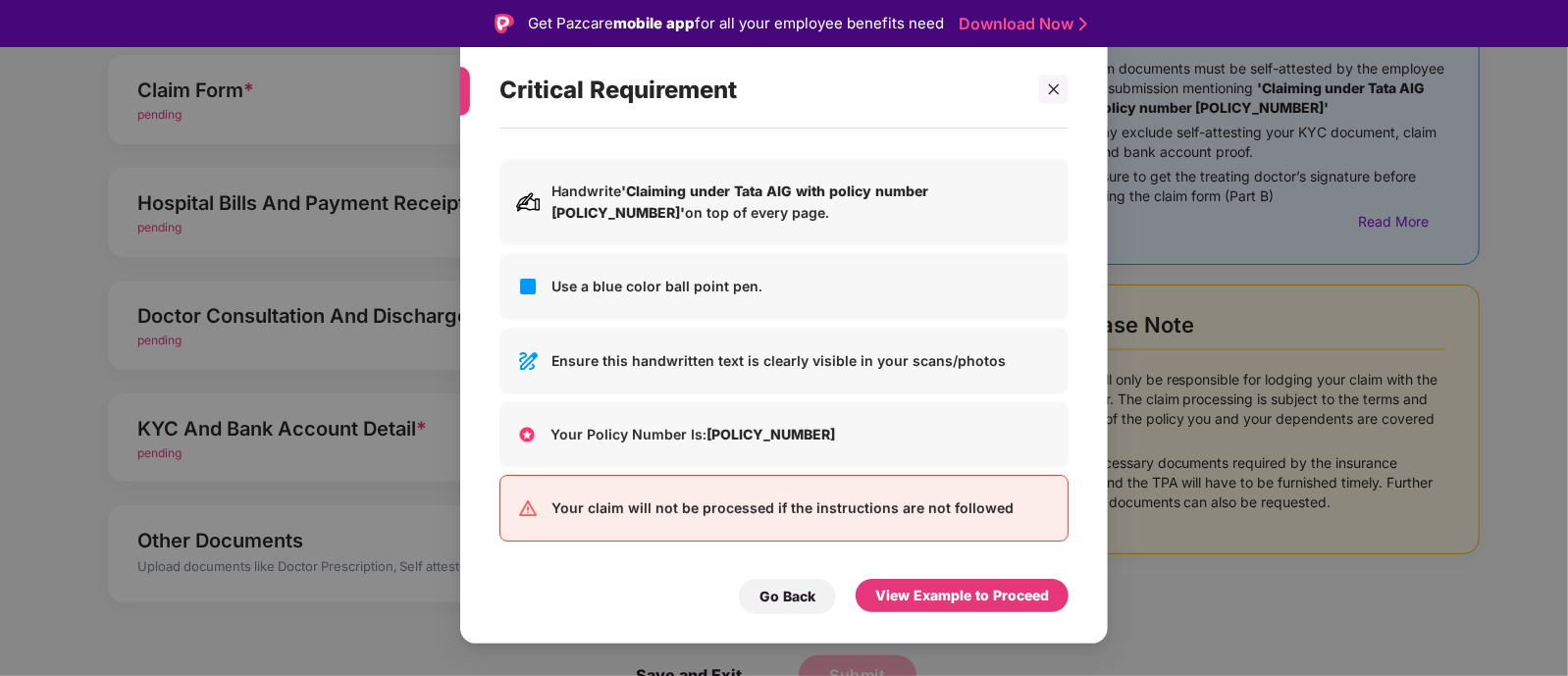 click on "Critical Requirement Ensure to follow the instructions to avoid delays in claiming process Handwrite  'Claiming under Tata AIG with policy number [POLICY_NUMBER]'  on top of every page. Use a blue color ball point pen. Ensure this handwritten text is clearly visible in your scans/photos Your Policy Number Is:  [POLICY_NUMBER] Your claim will not be processed if the instructions are not followed Go Back View Example to Proceed" at bounding box center [784, 338] 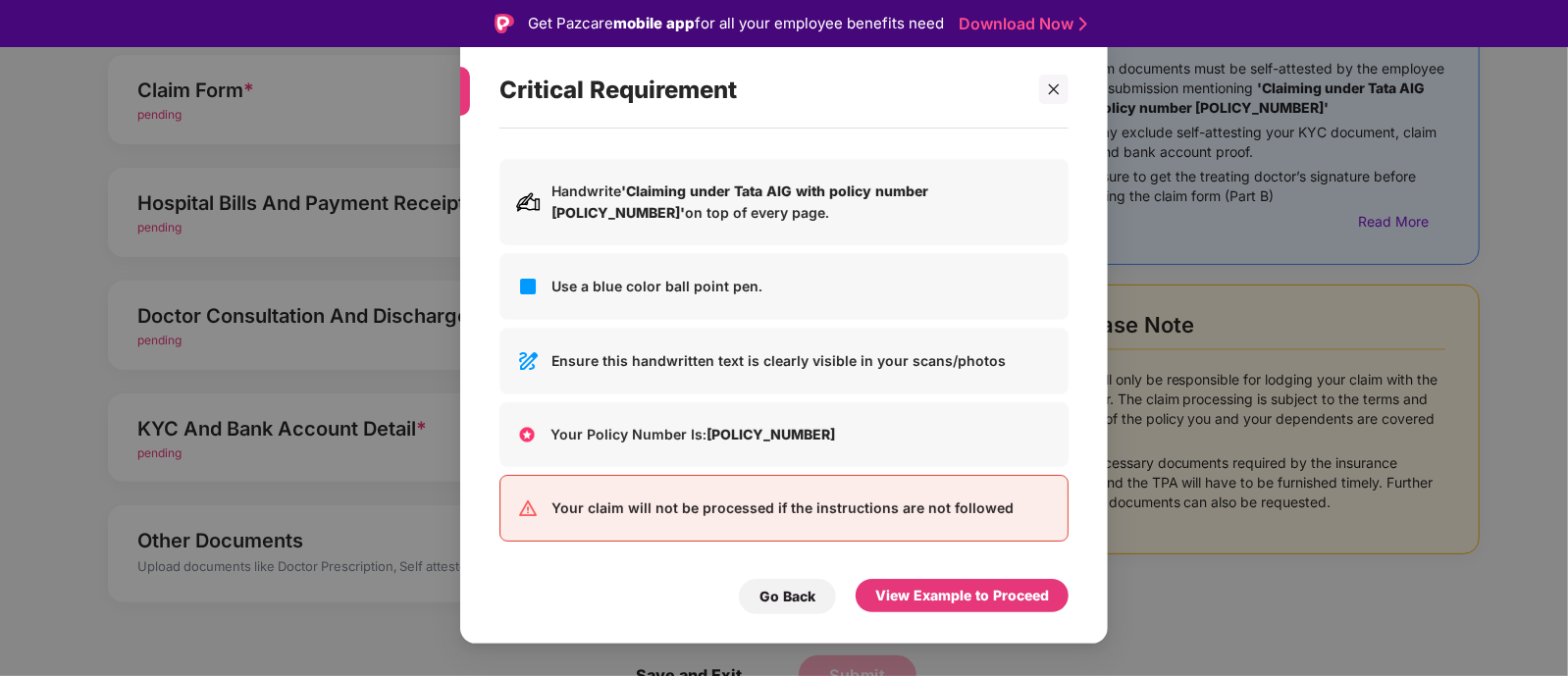 click on "Critical Requirement Ensure to follow the instructions to avoid delays in claiming process Handwrite  'Claiming under Tata AIG with policy number [POLICY_NUMBER]'  on top of every page. Use a blue color ball point pen. Ensure this handwritten text is clearly visible in your scans/photos Your Policy Number Is:  [POLICY_NUMBER] Your claim will not be processed if the instructions are not followed Go Back View Example to Proceed" at bounding box center [784, 338] 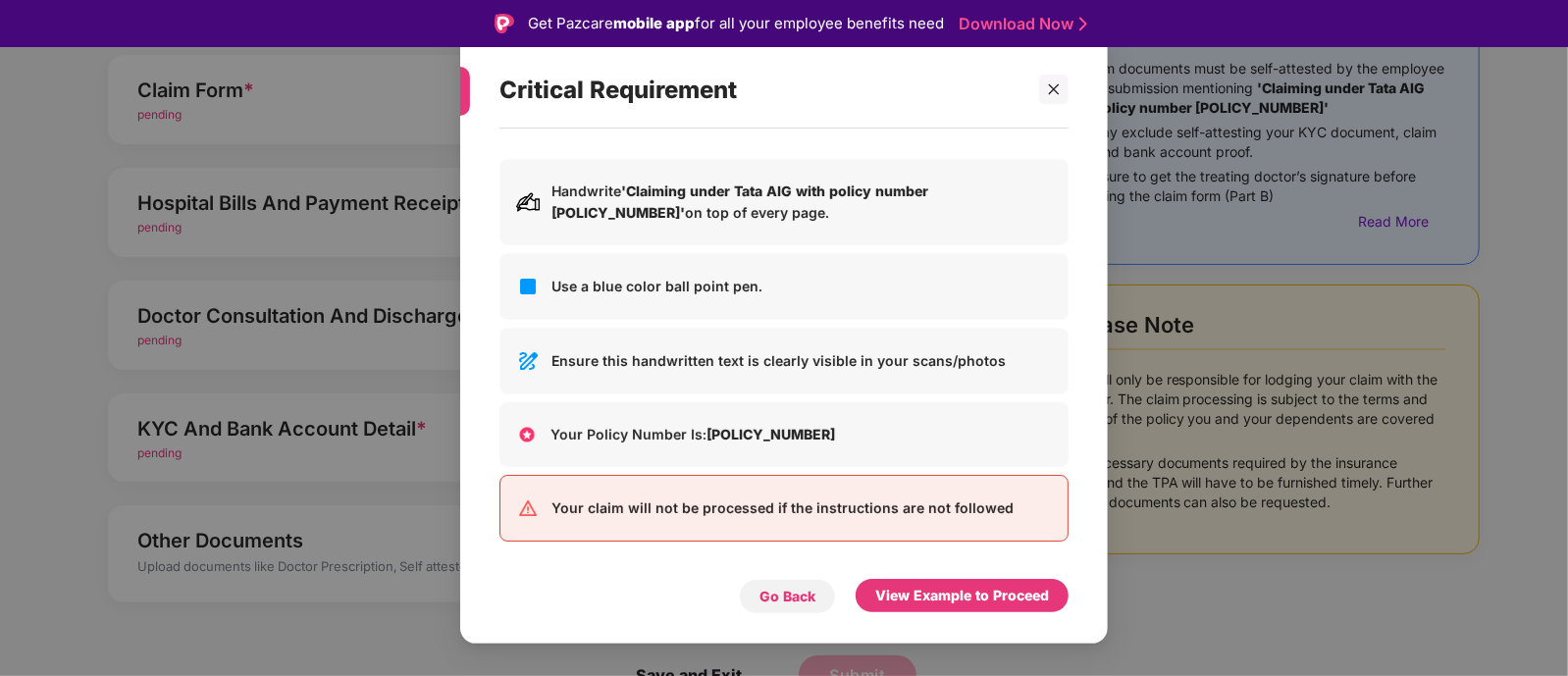 click on "Go Back" at bounding box center (787, 597) 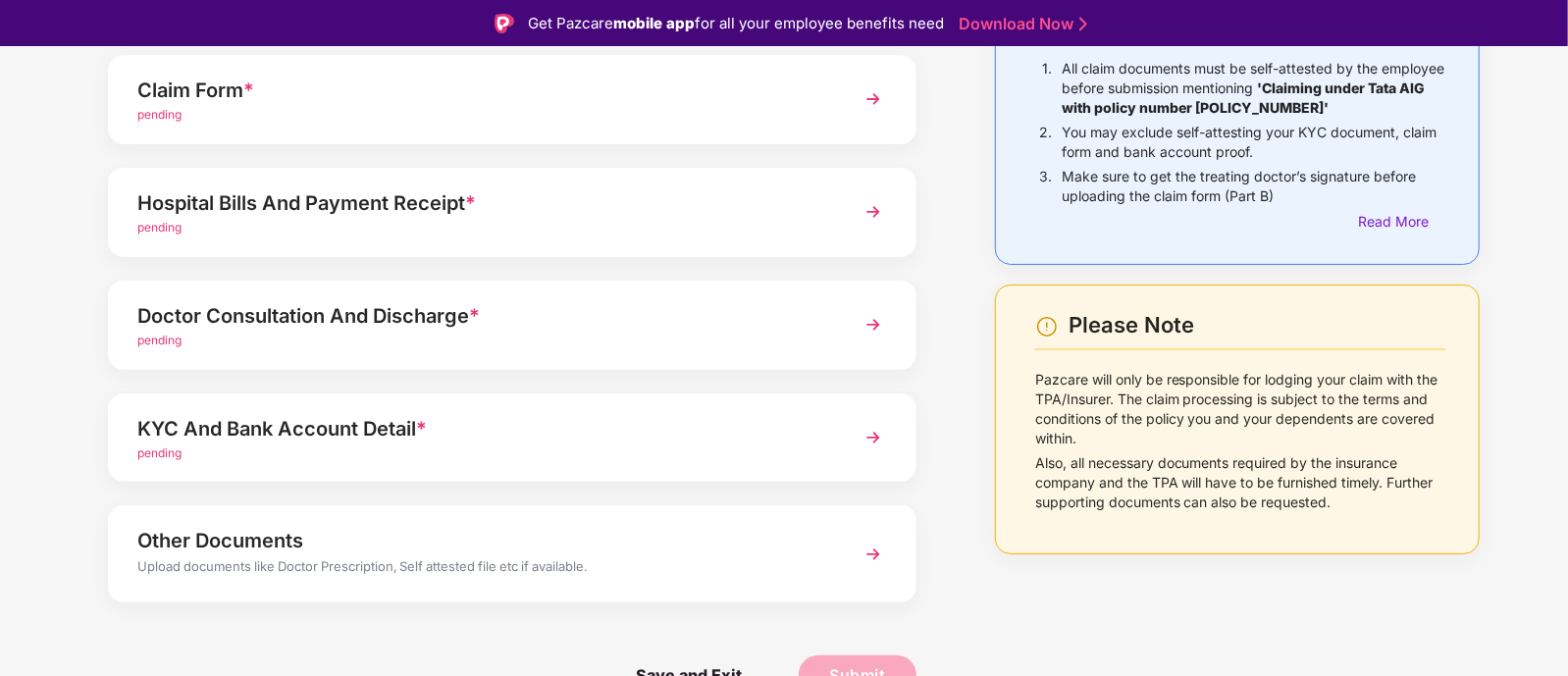 scroll, scrollTop: 0, scrollLeft: 0, axis: both 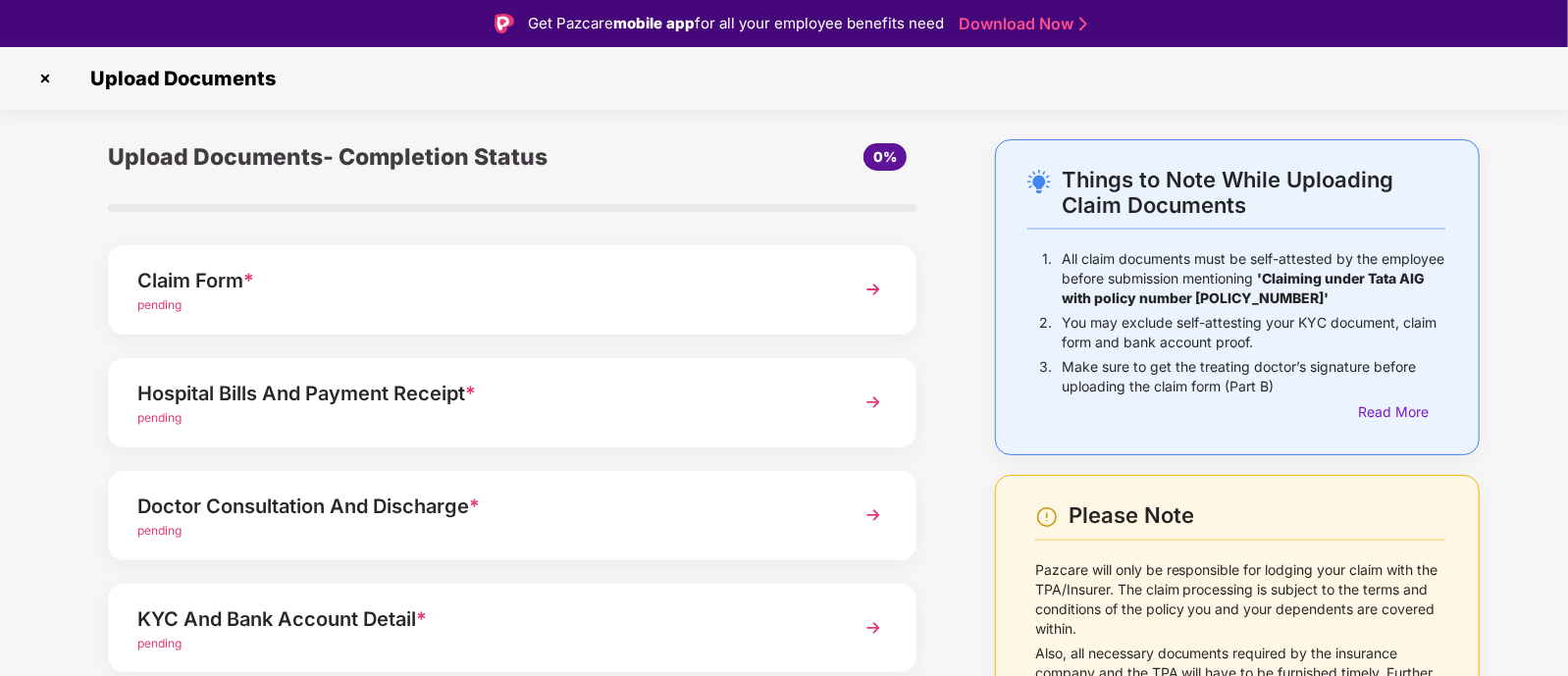 click at bounding box center (45, 78) 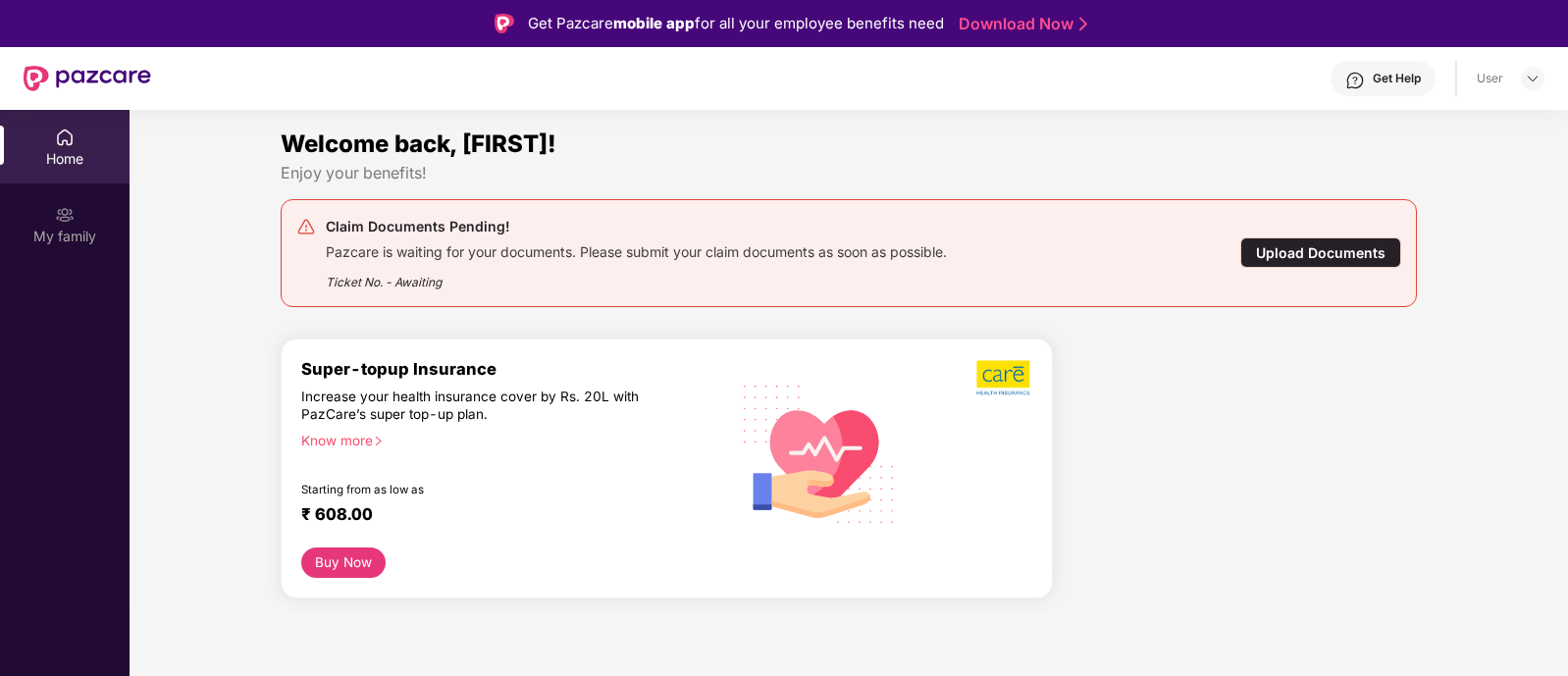 scroll, scrollTop: 0, scrollLeft: 0, axis: both 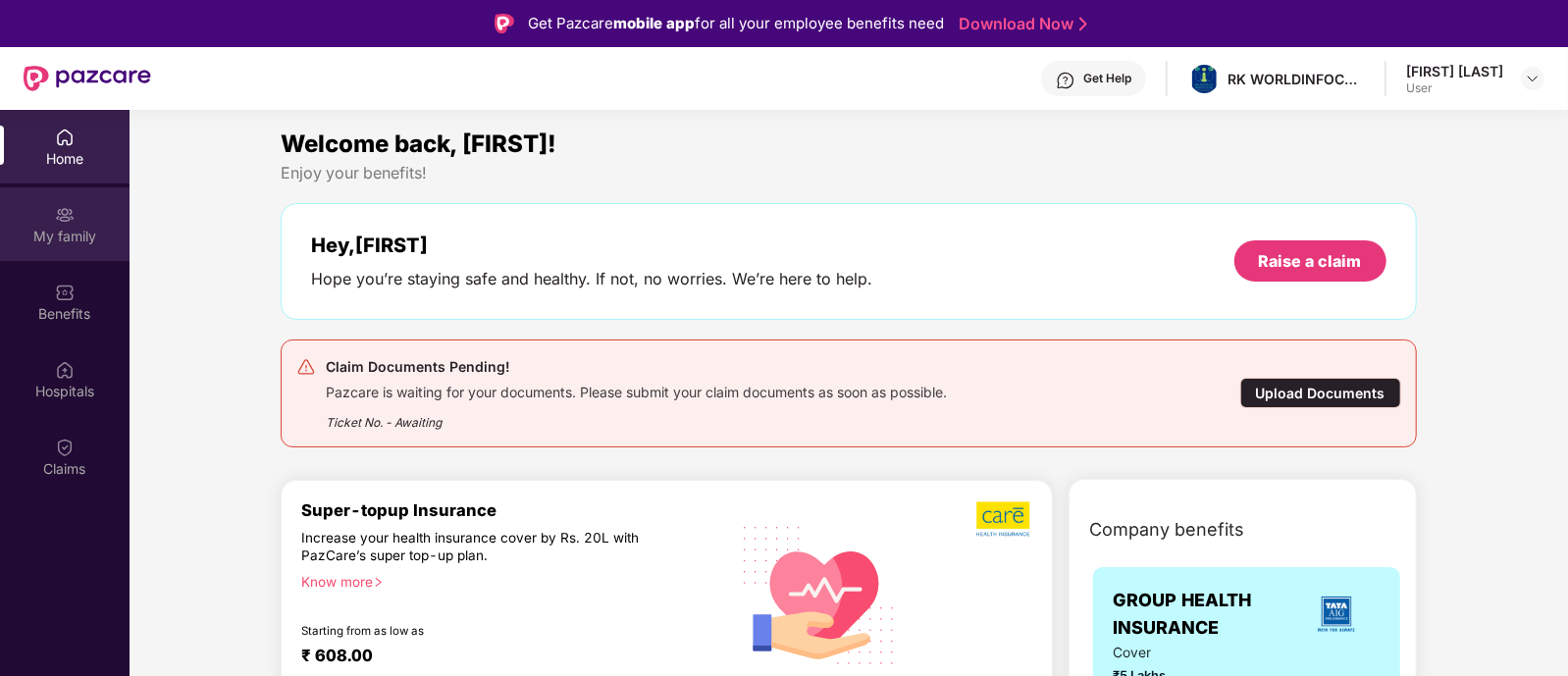click on "My family" at bounding box center [65, 224] 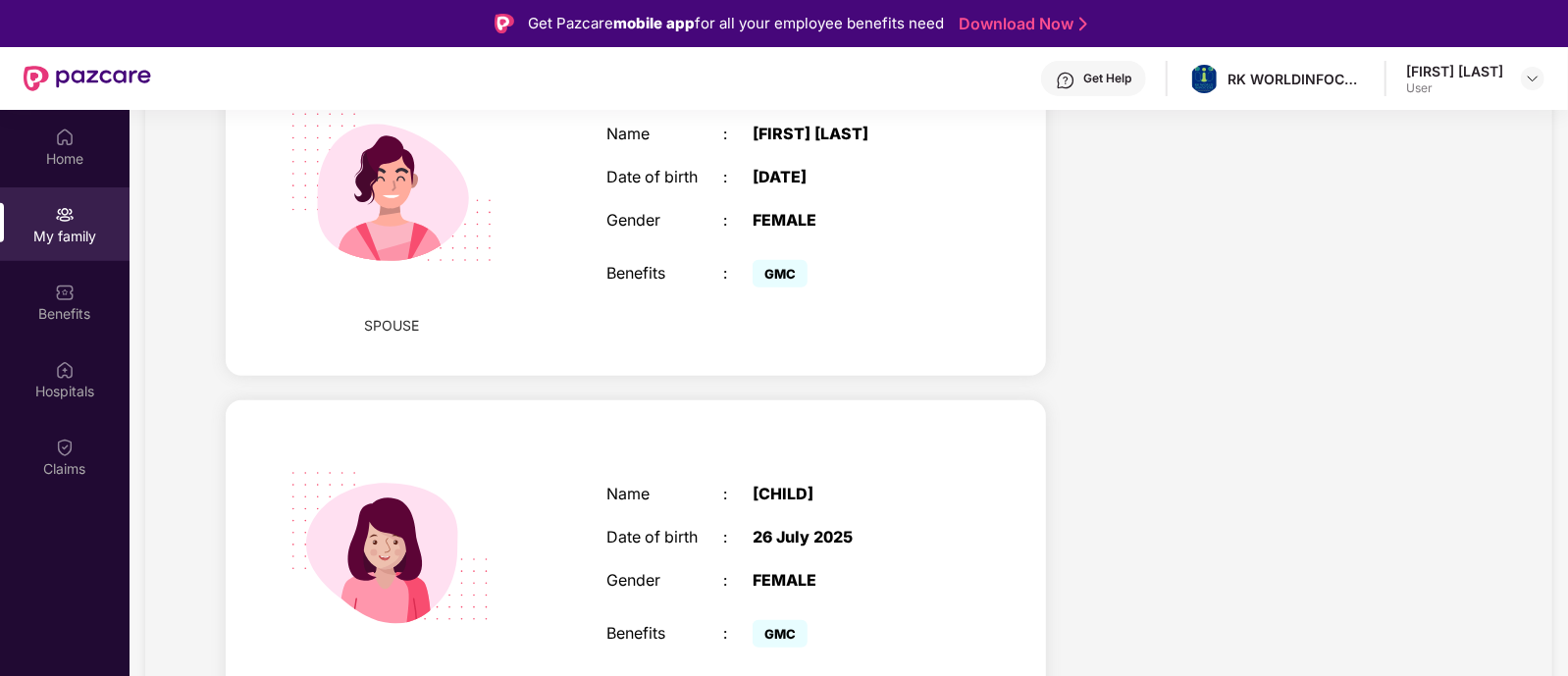 scroll, scrollTop: 856, scrollLeft: 0, axis: vertical 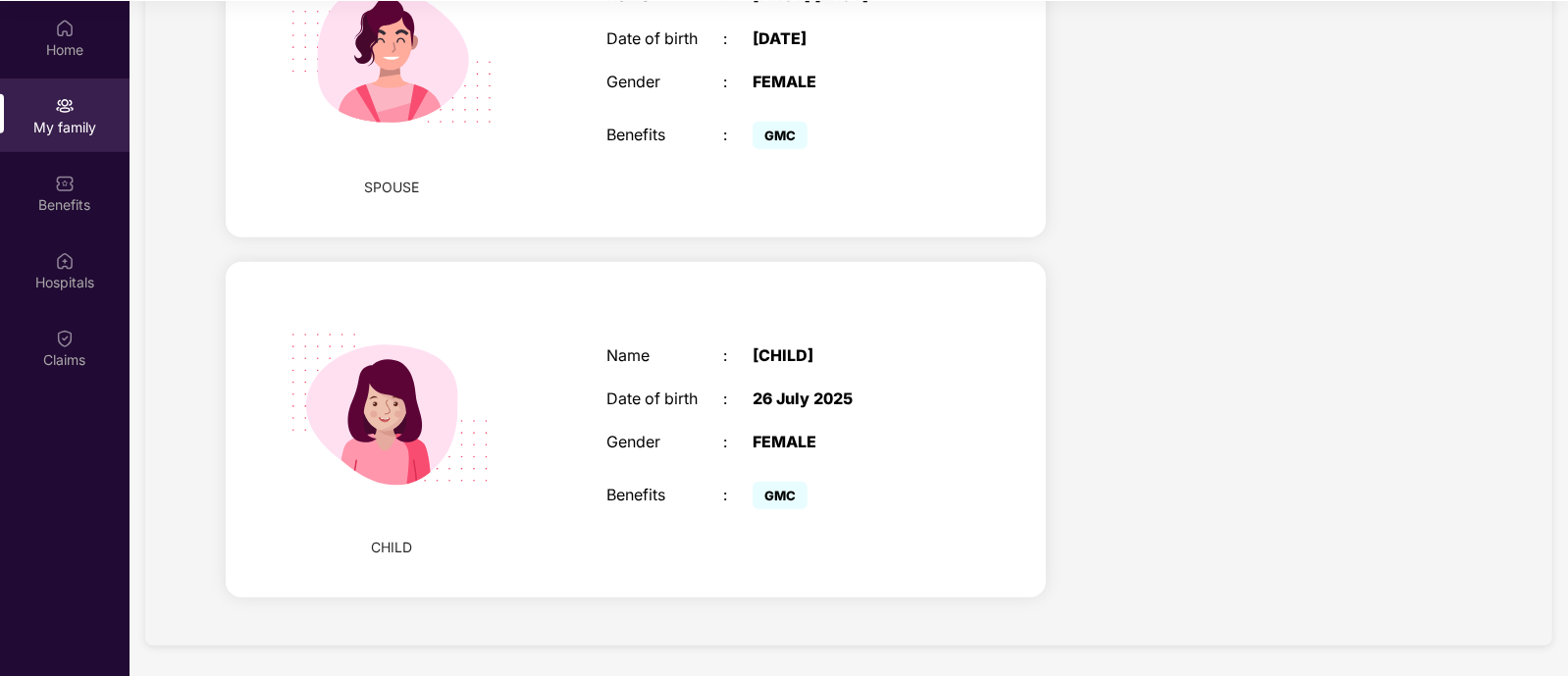 click on "Name : [CHILD] Date of birth : [DATE] Gender : FEMALE Benefits : GMC" at bounding box center (782, 430) 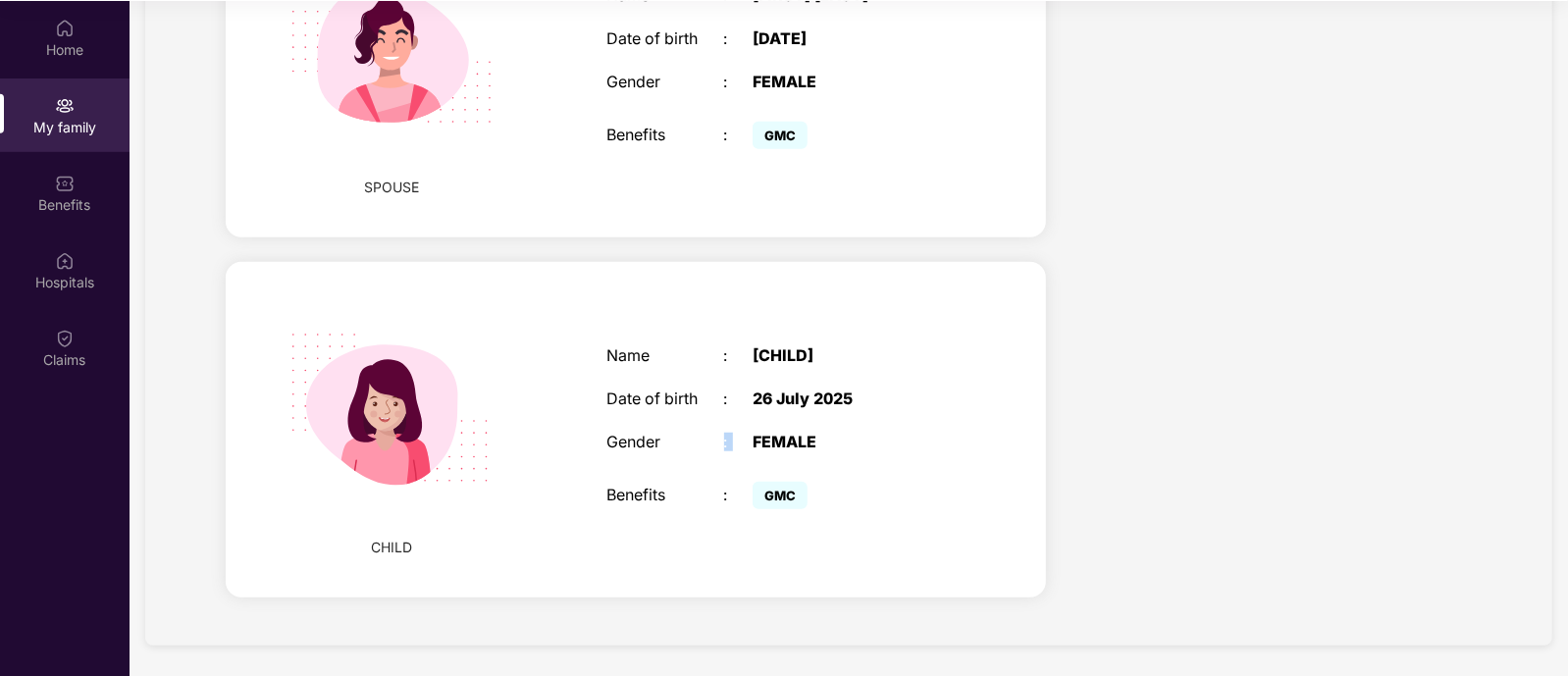 click on "Name : [CHILD] Date of birth : [DATE] Gender : FEMALE Benefits : GMC" at bounding box center [782, 430] 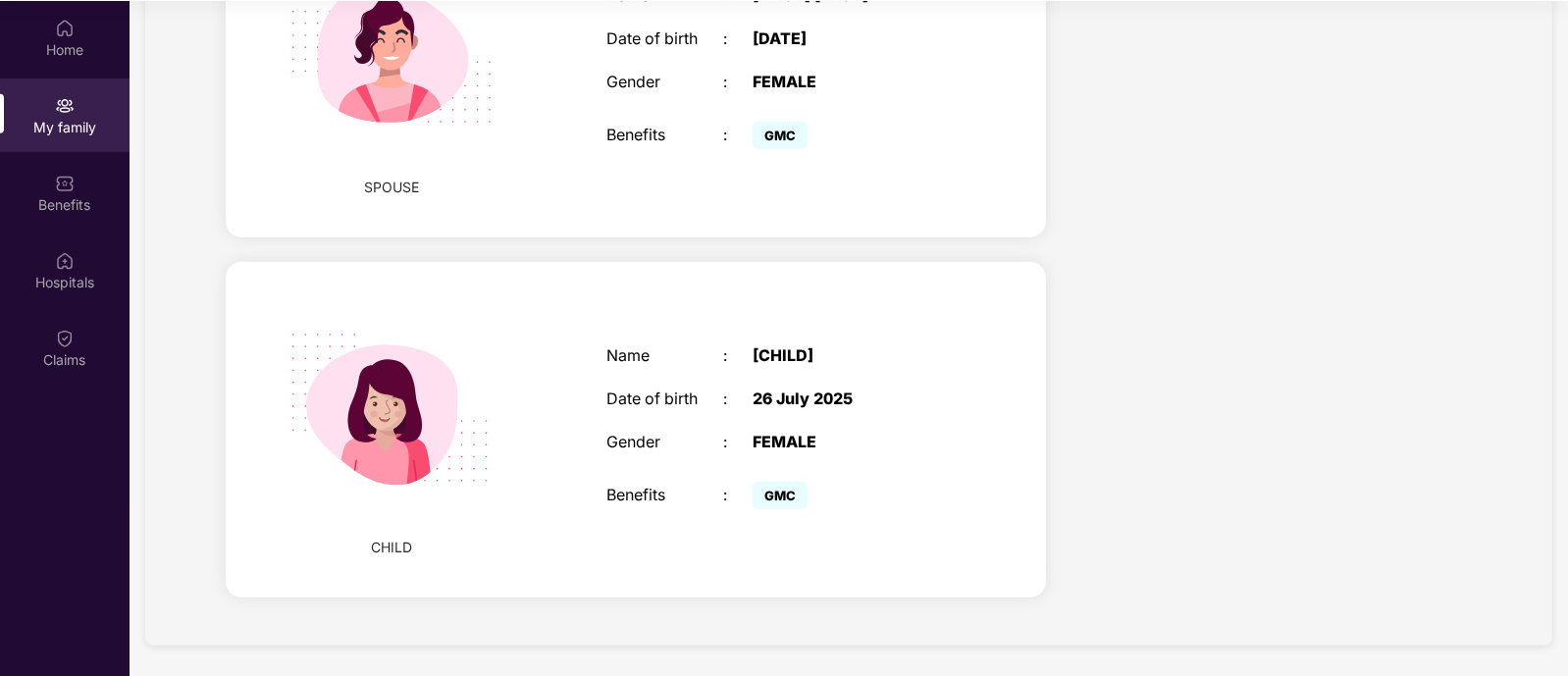 click on "Name" at bounding box center [664, 355] 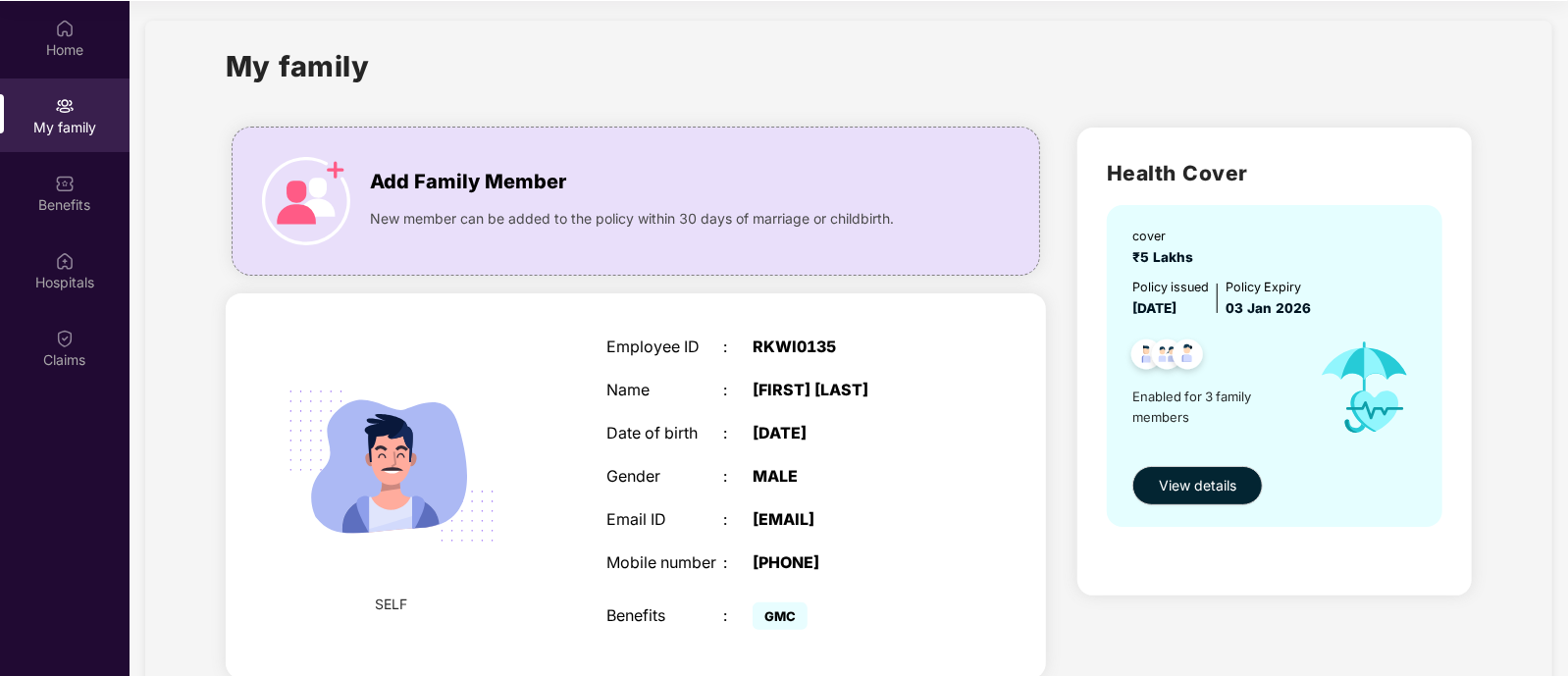 scroll, scrollTop: 0, scrollLeft: 0, axis: both 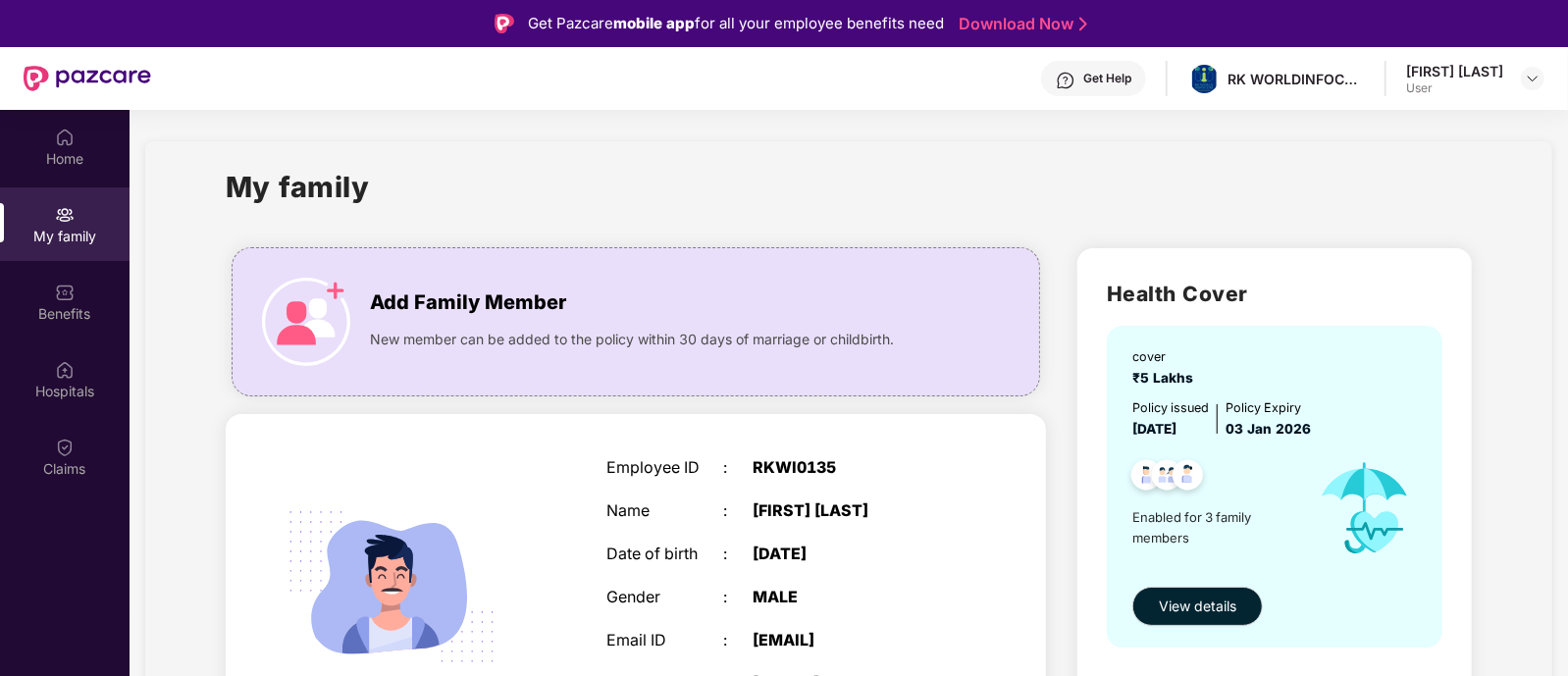 click on "[FIRST] [LAST]" at bounding box center (1454, 71) 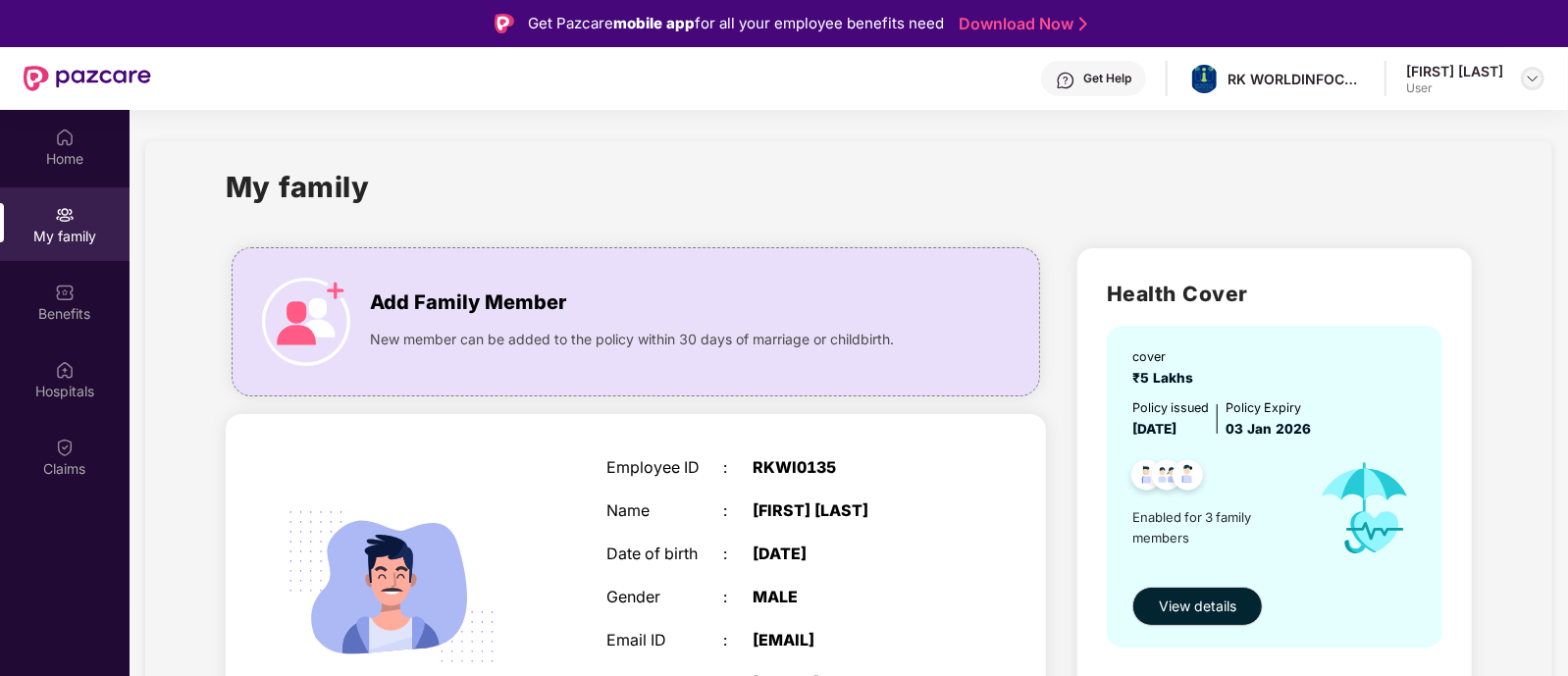 click at bounding box center (1533, 78) 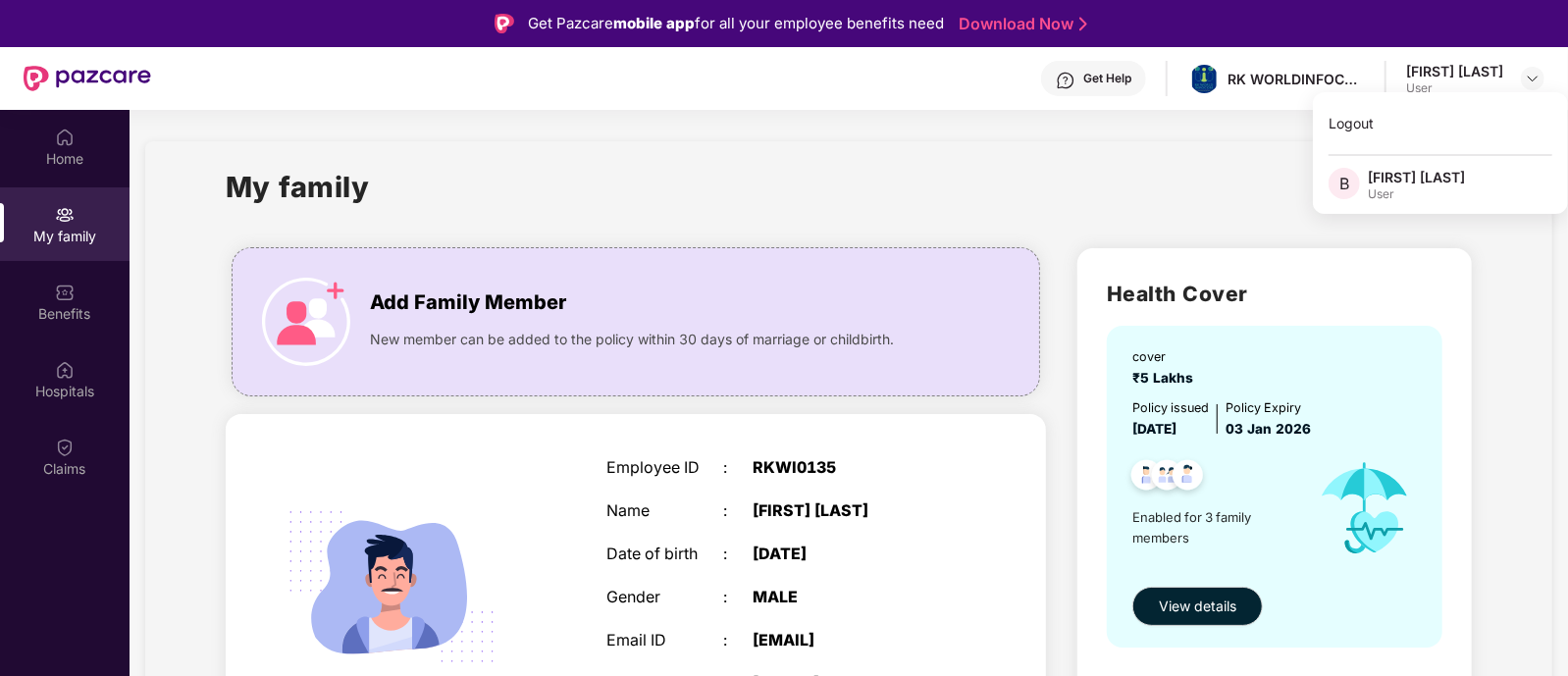 click on "Get Help" at bounding box center [1093, 78] 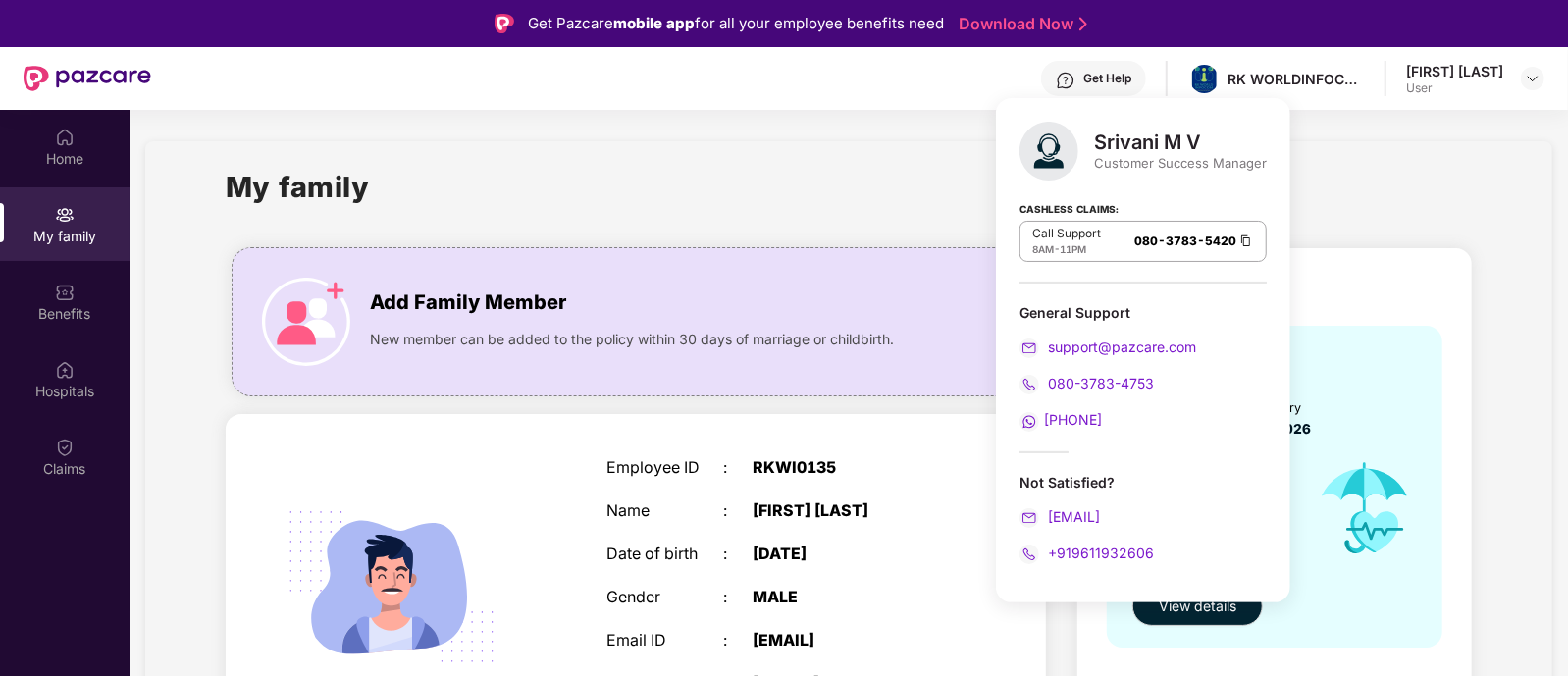click on "8197379596" at bounding box center (1072, 419) 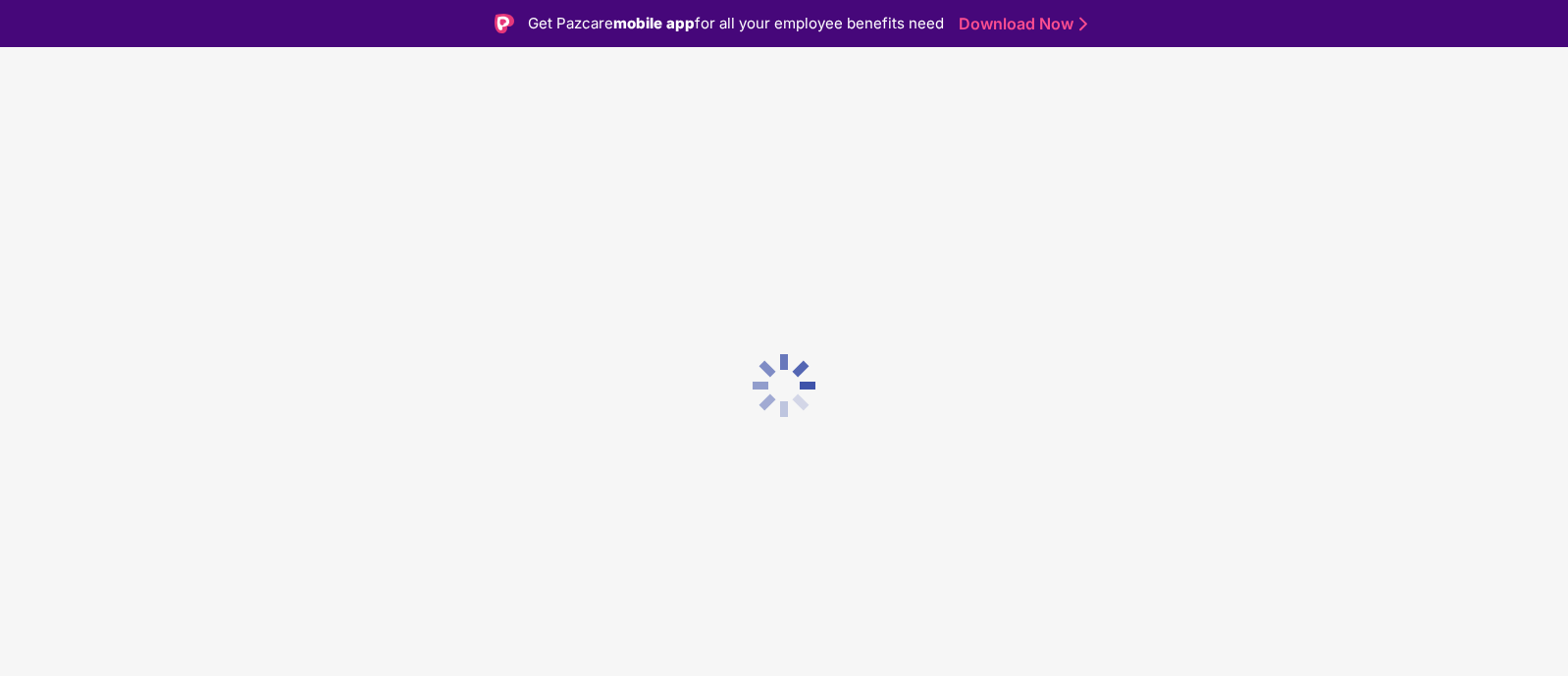 scroll, scrollTop: 0, scrollLeft: 0, axis: both 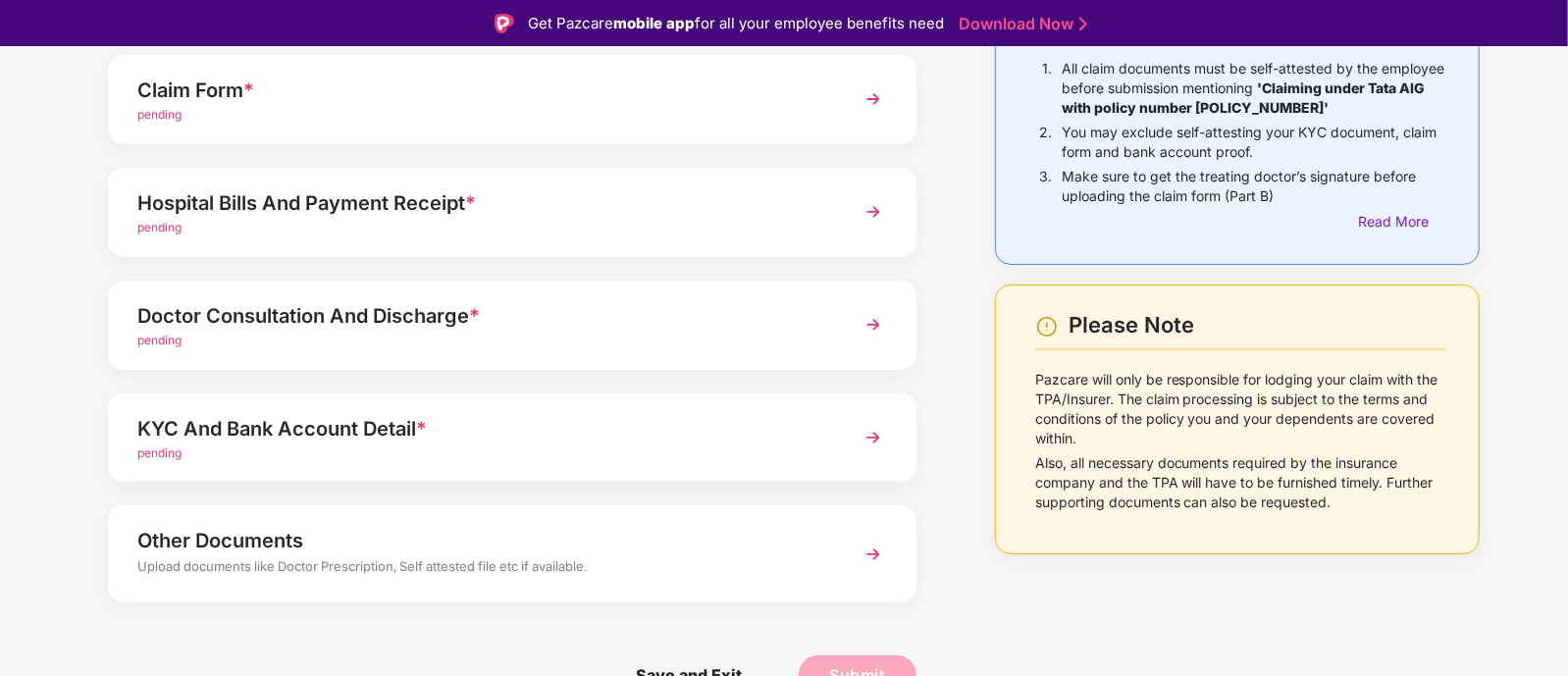 click on "Other Documents Upload documents like Doctor Prescription, Self attested file etc if available." at bounding box center (512, 553) 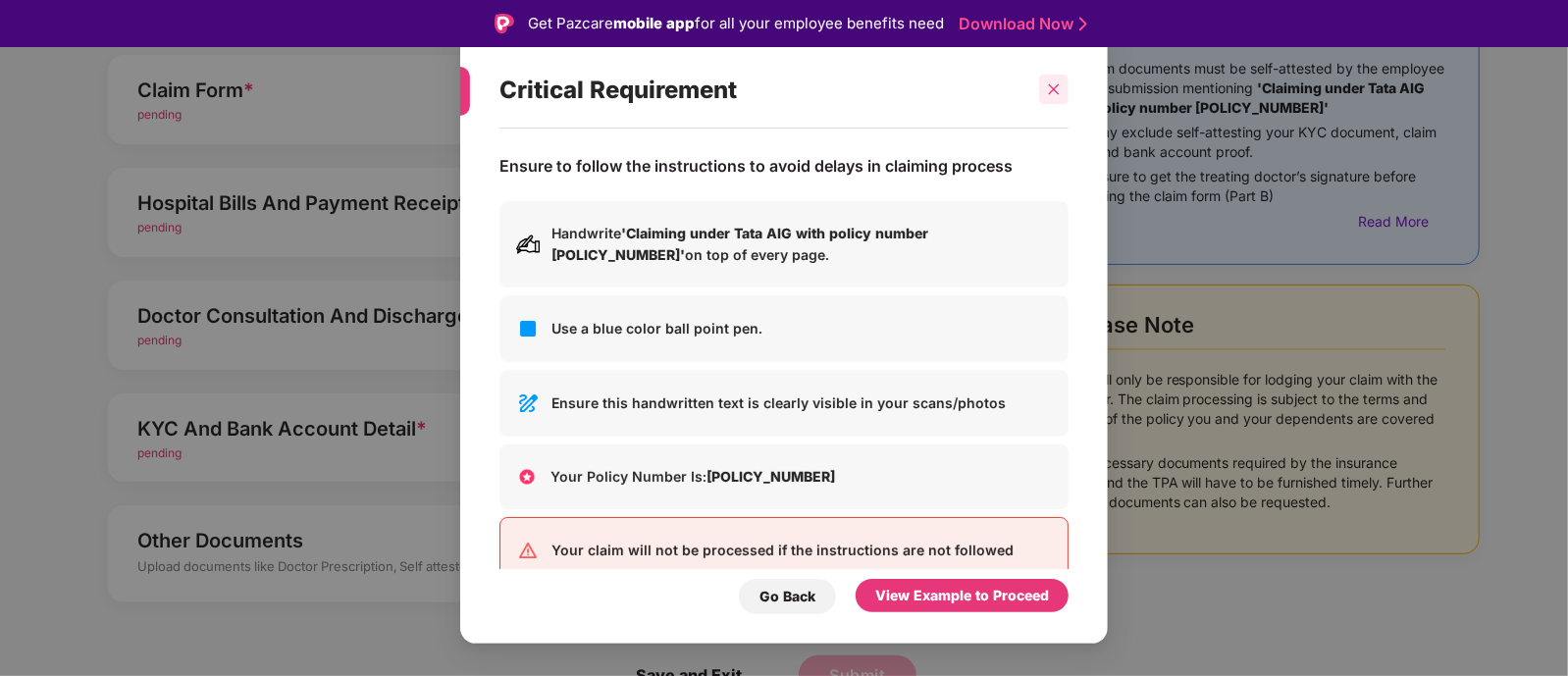 click at bounding box center [1054, 89] 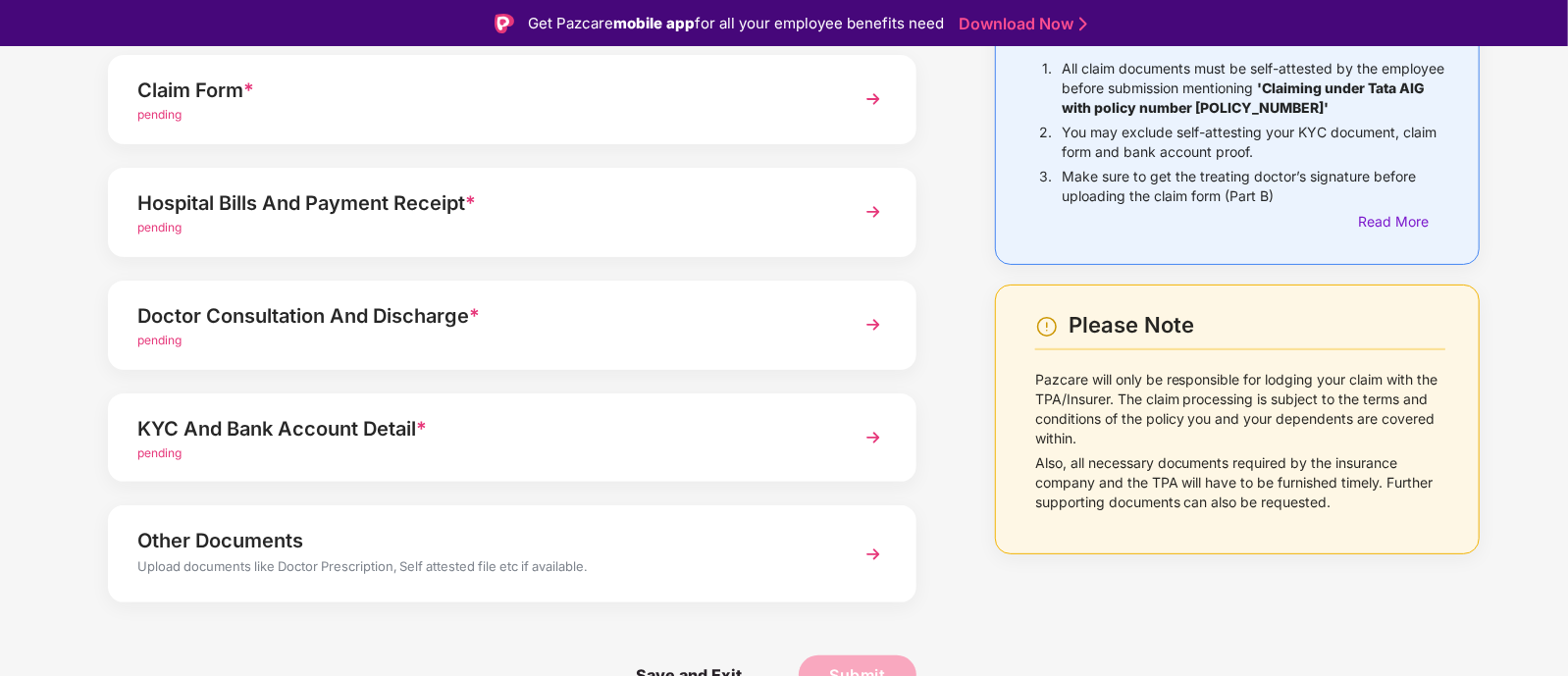 click on "KYC And Bank Account Detail *" at bounding box center (481, 429) 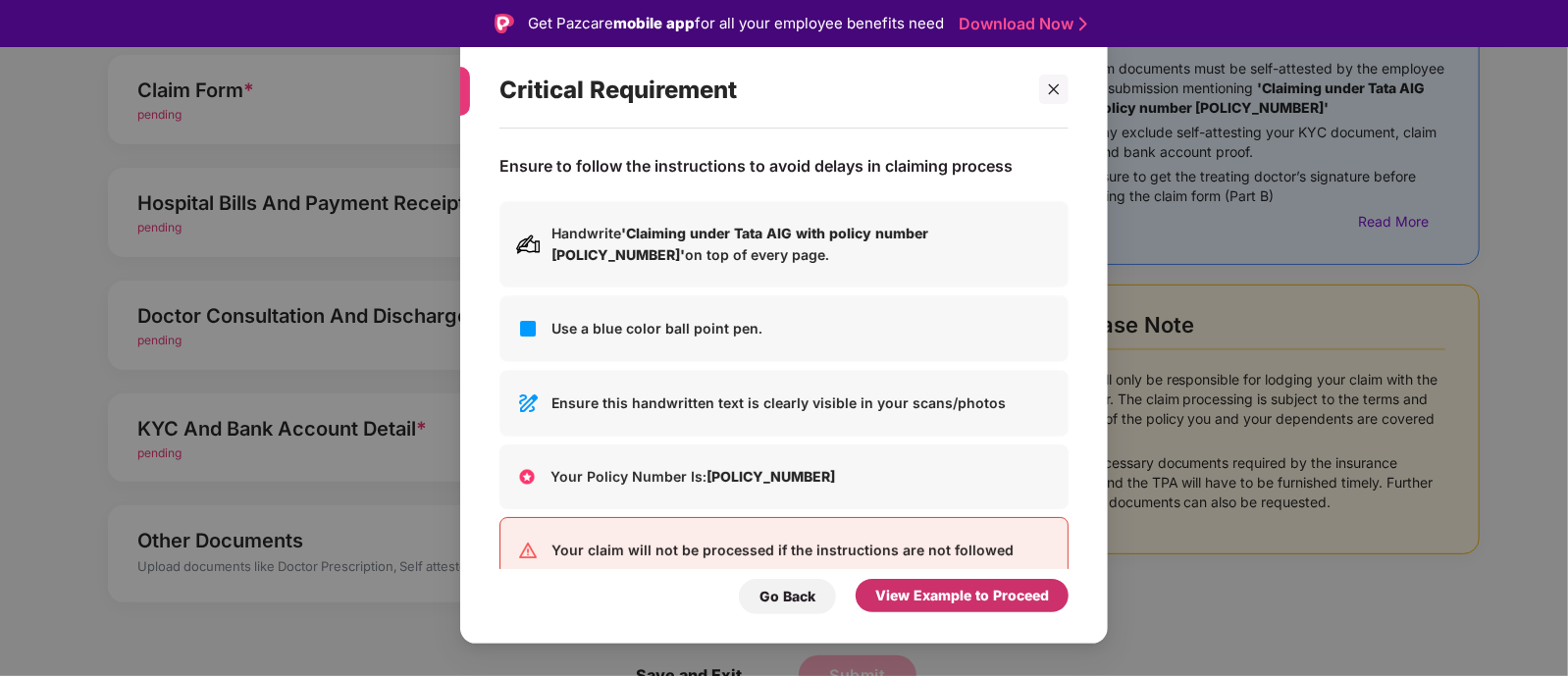 click on "View Example to Proceed" at bounding box center (962, 596) 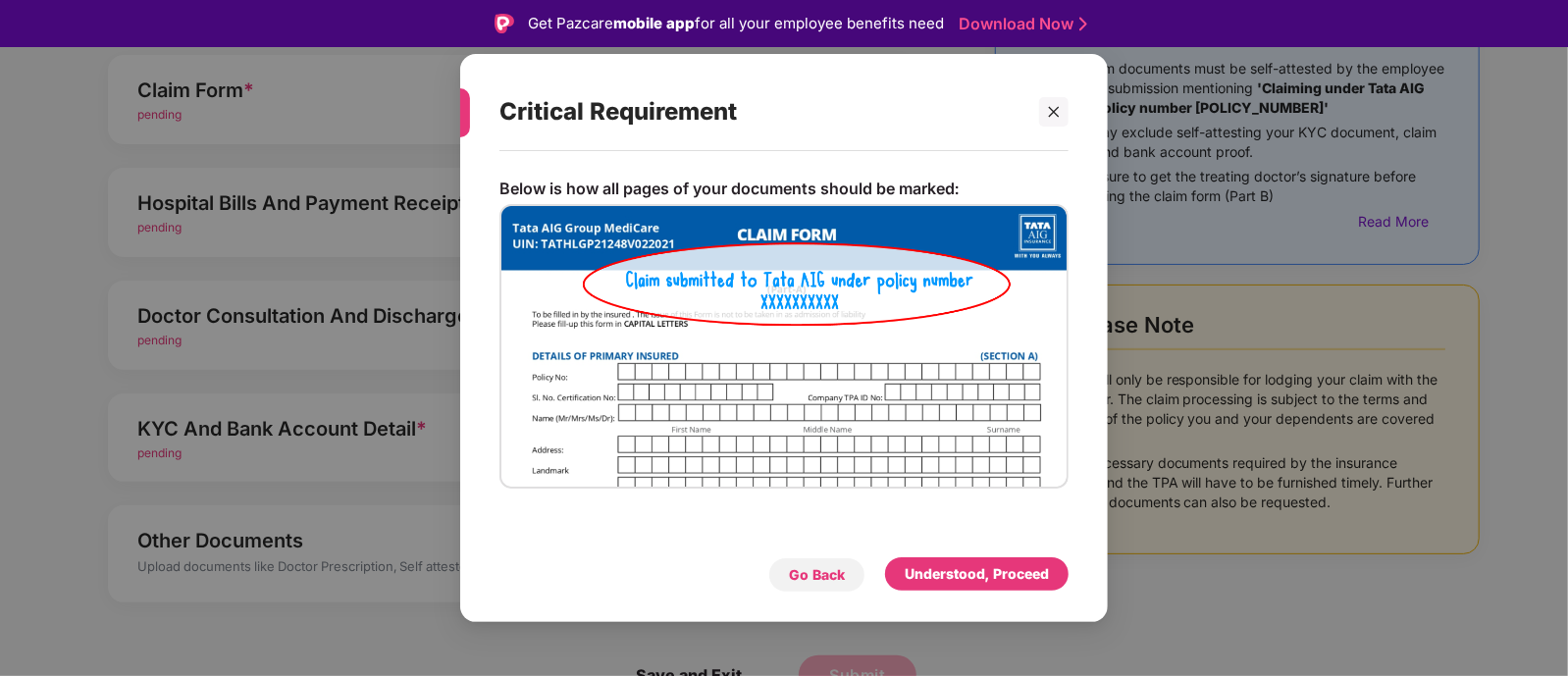 click on "Go Back" at bounding box center (816, 575) 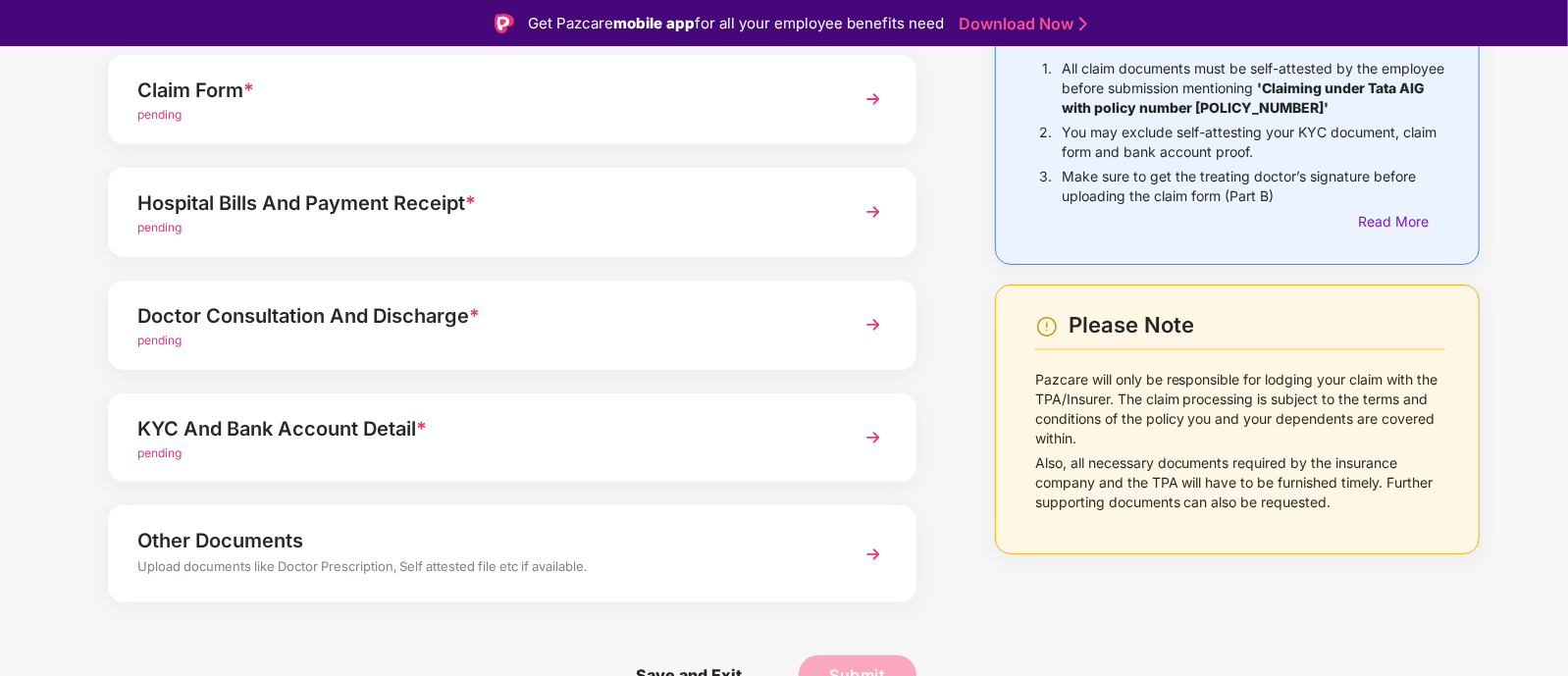 click on "KYC And Bank Account Detail *" at bounding box center (481, 429) 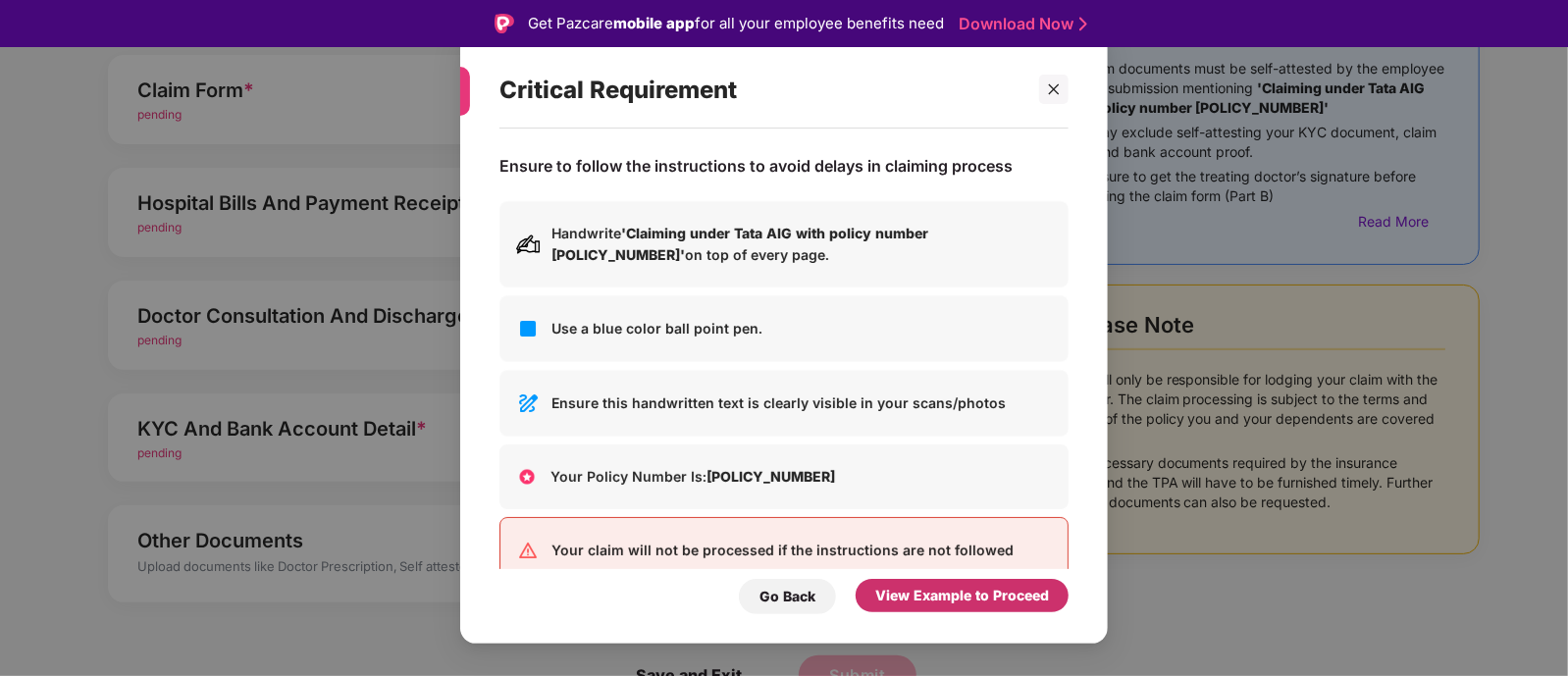 click on "View Example to Proceed" at bounding box center [962, 596] 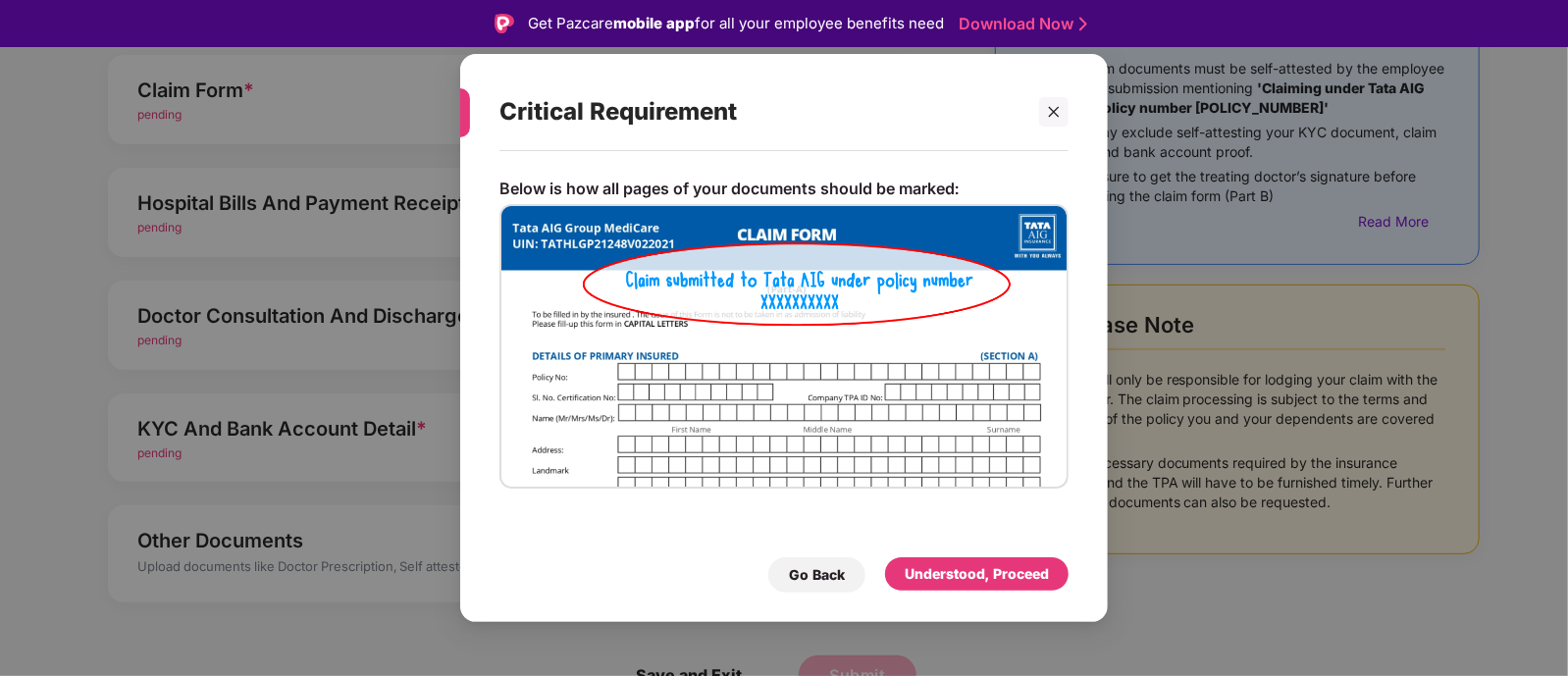 click on "Critical Requirement Below is how all pages of your documents should be marked: Go Back Understood, Proceed" at bounding box center (784, 338) 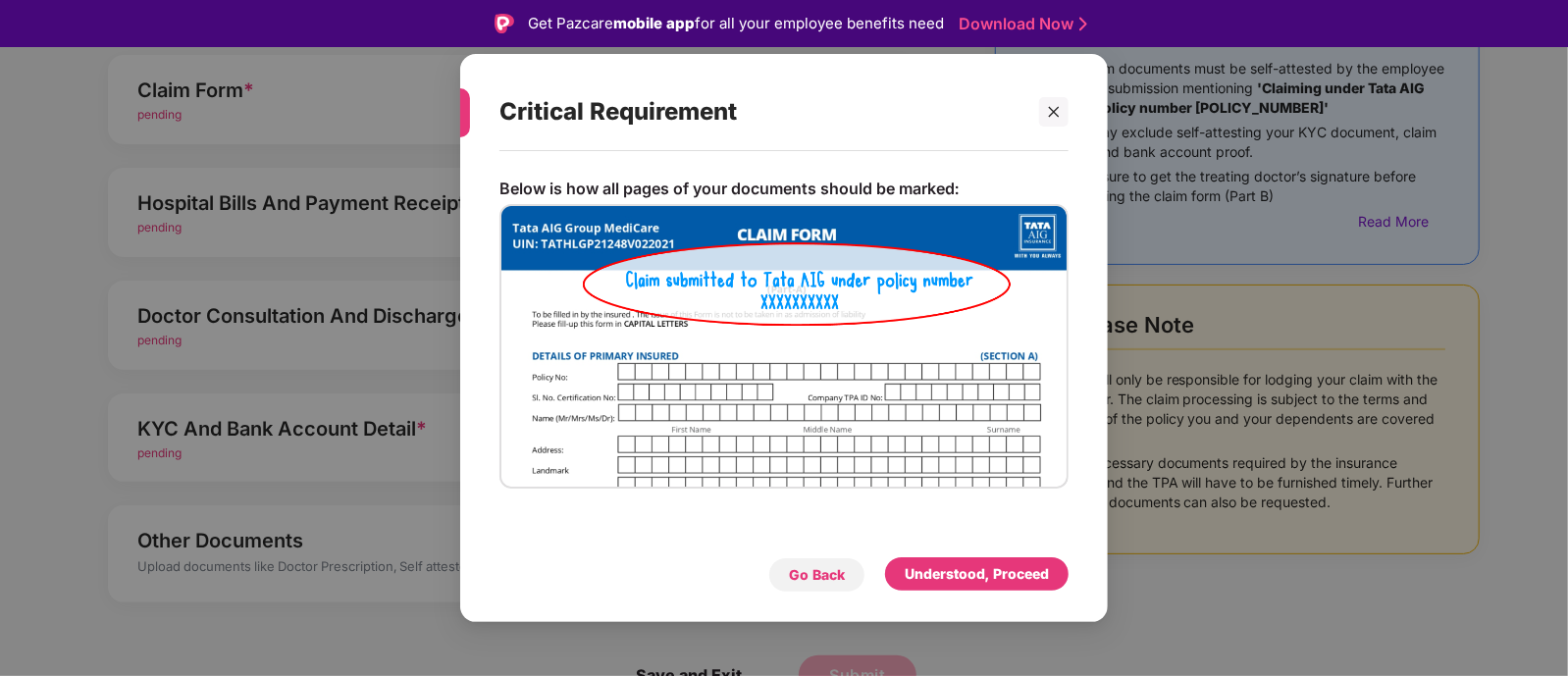 click on "Go Back" at bounding box center [816, 575] 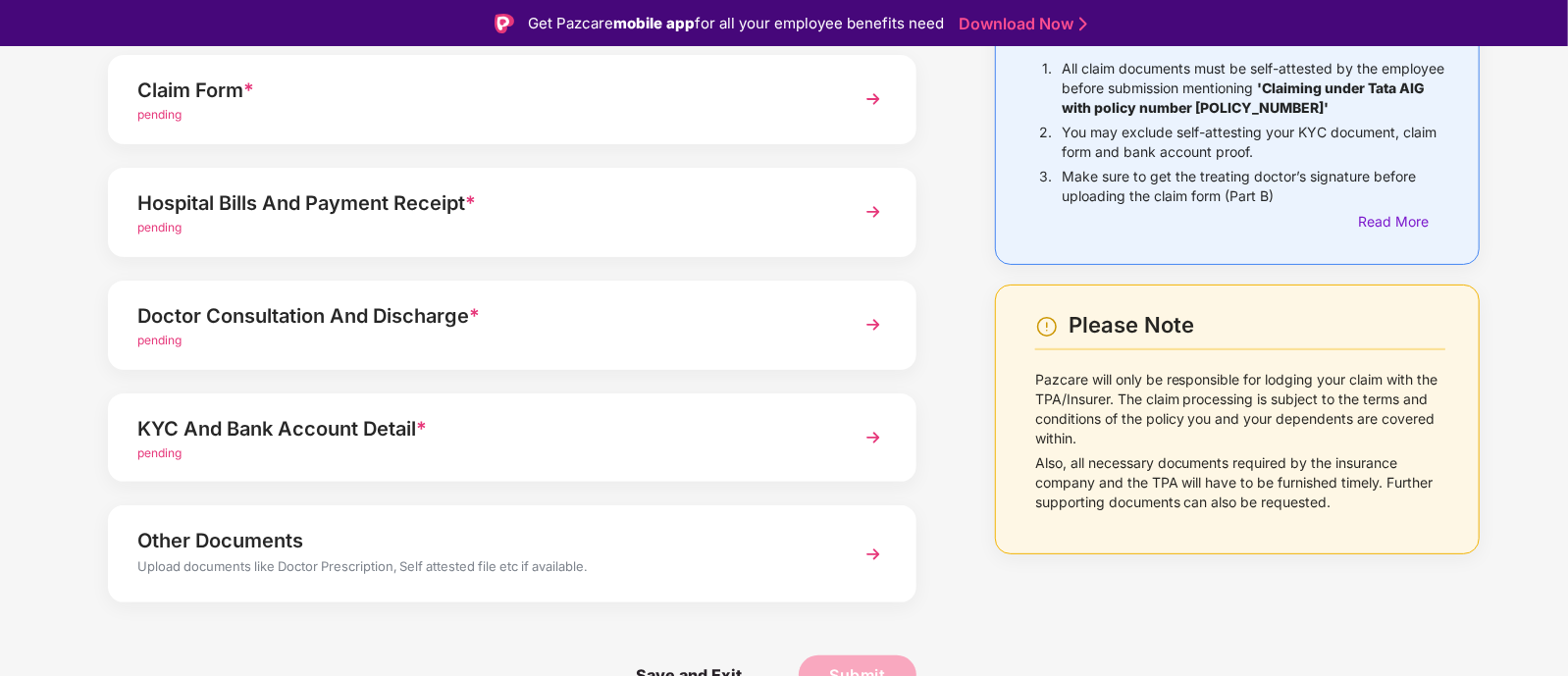 click on "Hospital Bills And Payment Receipt * pending" at bounding box center (512, 212) 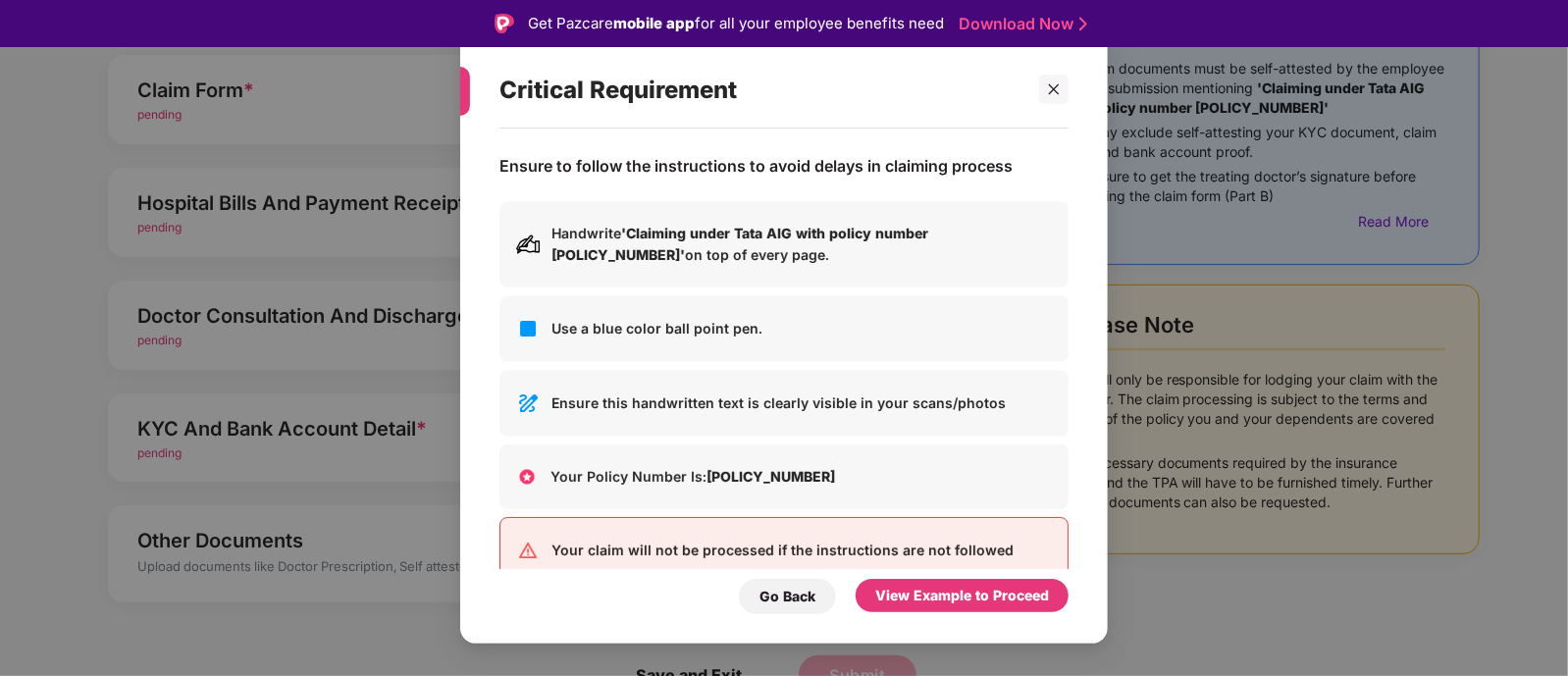 click on "Critical Requirement Ensure to follow the instructions to avoid delays in claiming process Handwrite  'Claiming under Tata AIG with policy number [POLICY_NUMBER]'  on top of every page. Use a blue color ball point pen. Ensure this handwritten text is clearly visible in your scans/photos Your Policy Number Is:  [POLICY_NUMBER] Your claim will not be processed if the instructions are not followed Go Back View Example to Proceed" at bounding box center [784, 338] 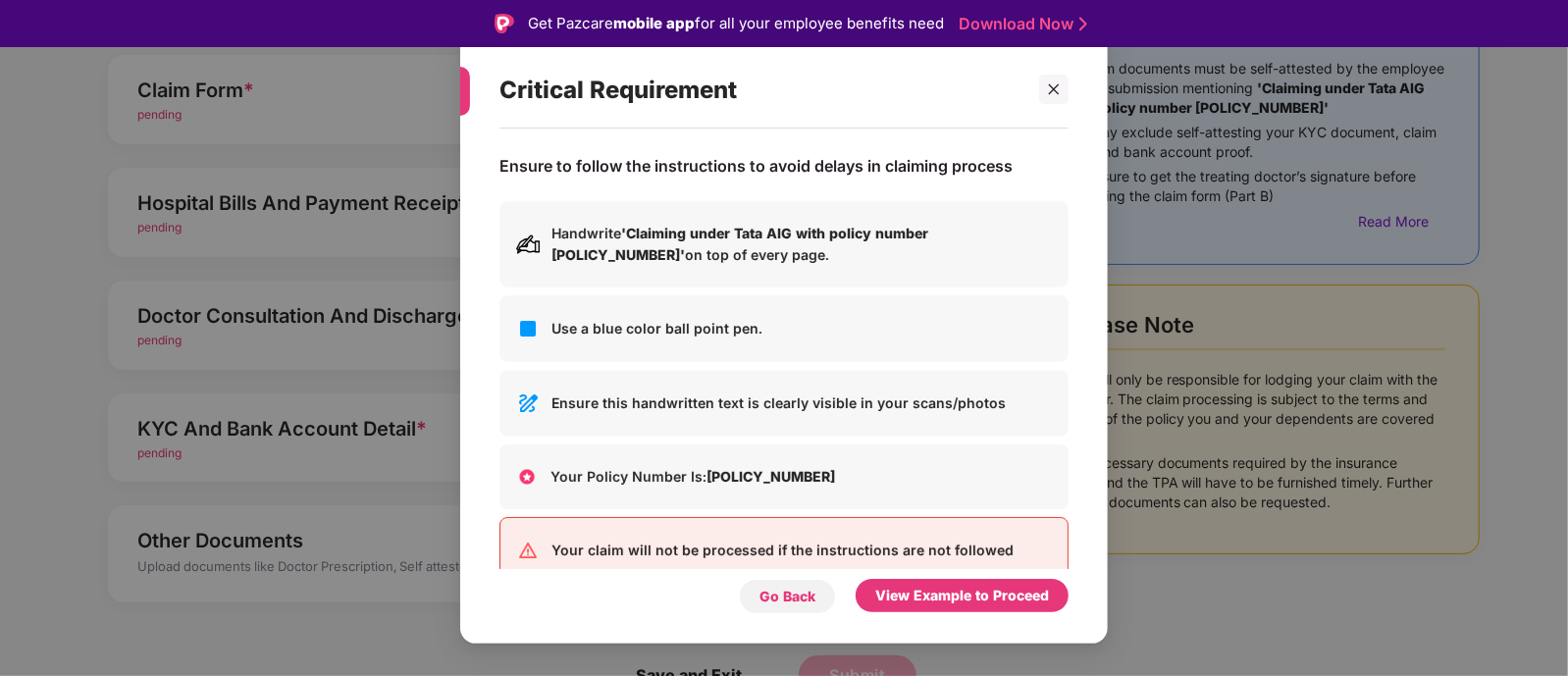 click on "Go Back" at bounding box center (787, 597) 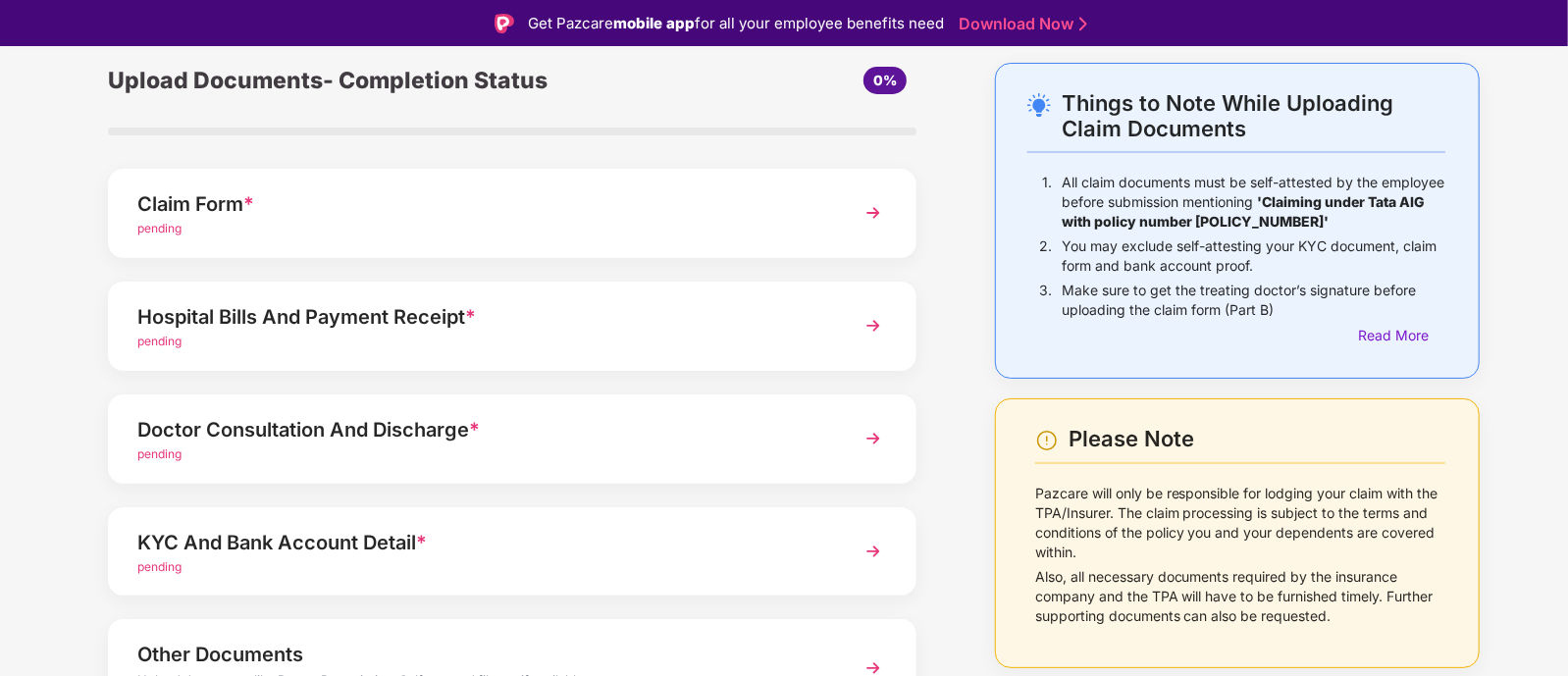 scroll, scrollTop: 77, scrollLeft: 0, axis: vertical 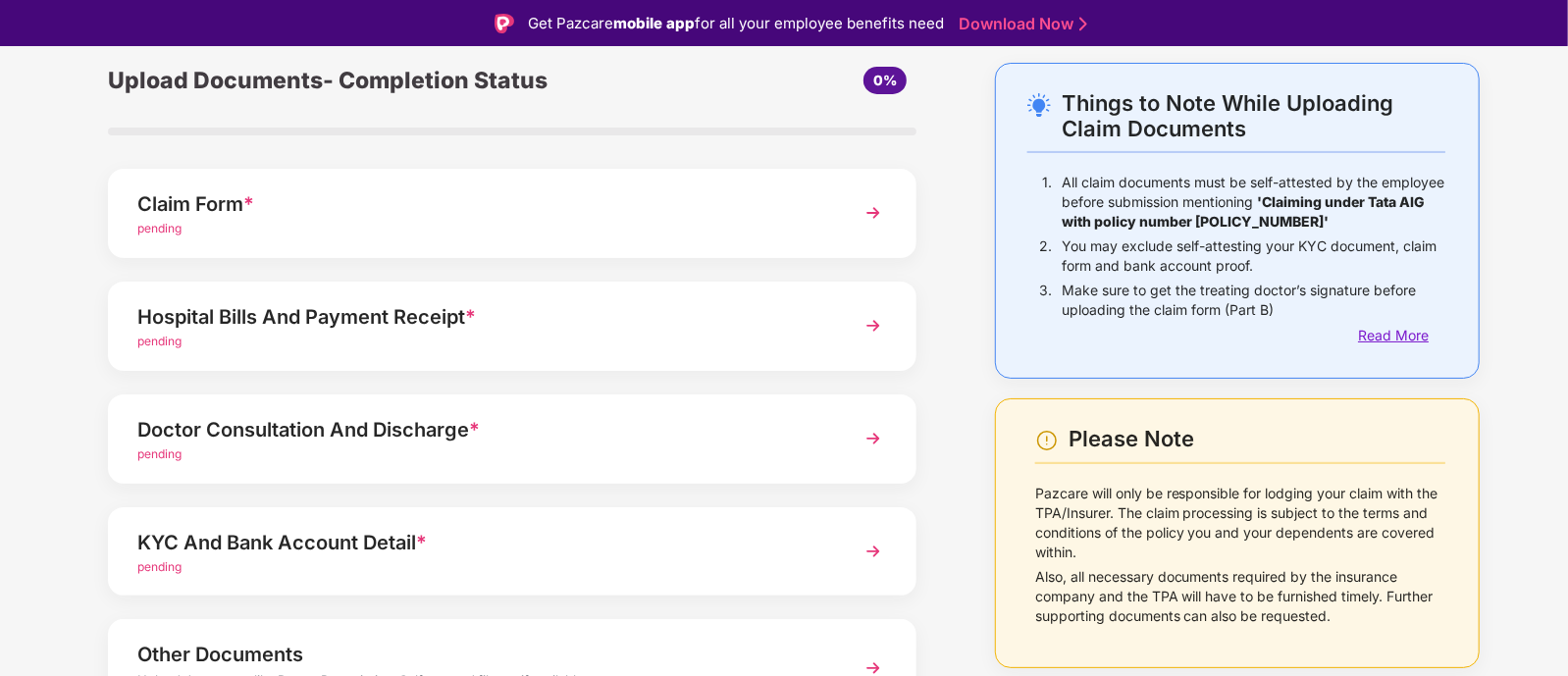 click on "Read More" at bounding box center [1401, 336] 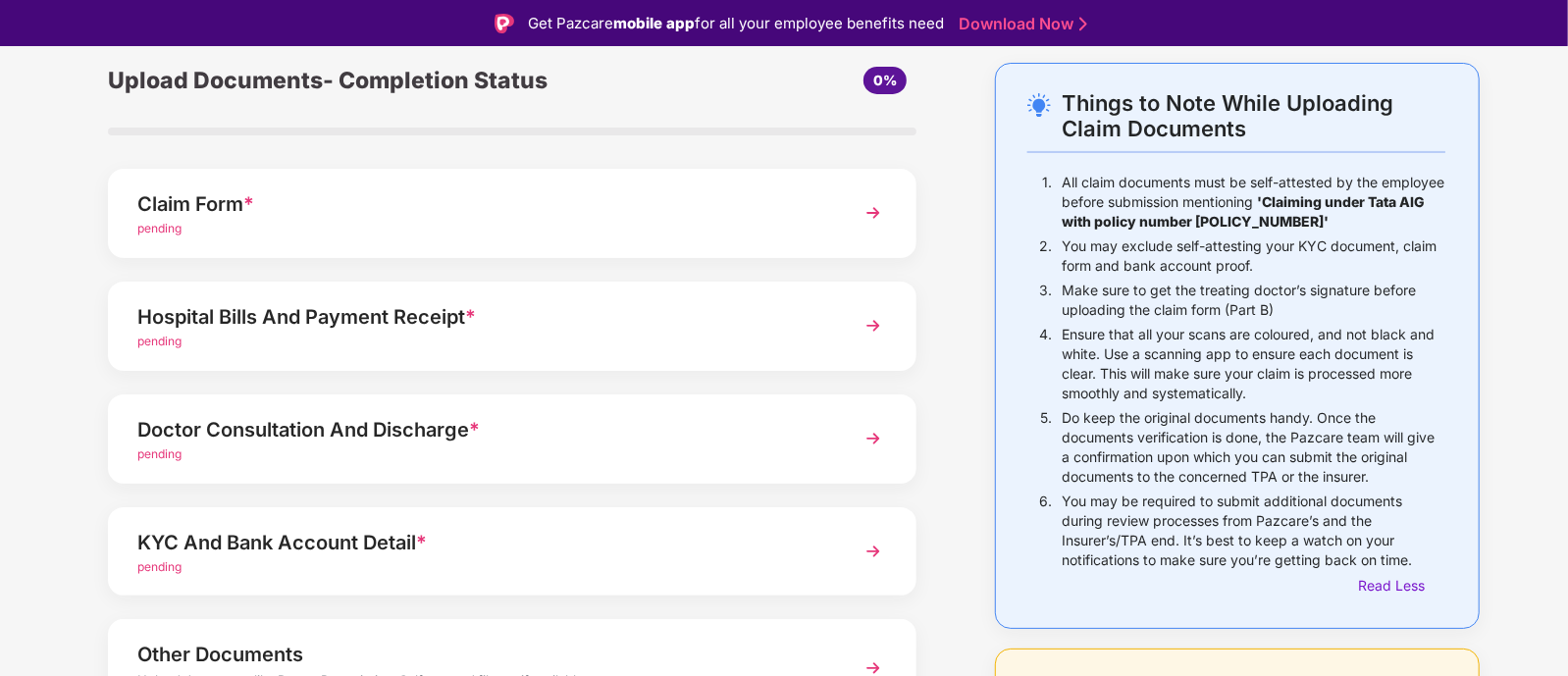 click on "KYC And Bank Account Detail * pending" at bounding box center (512, 551) 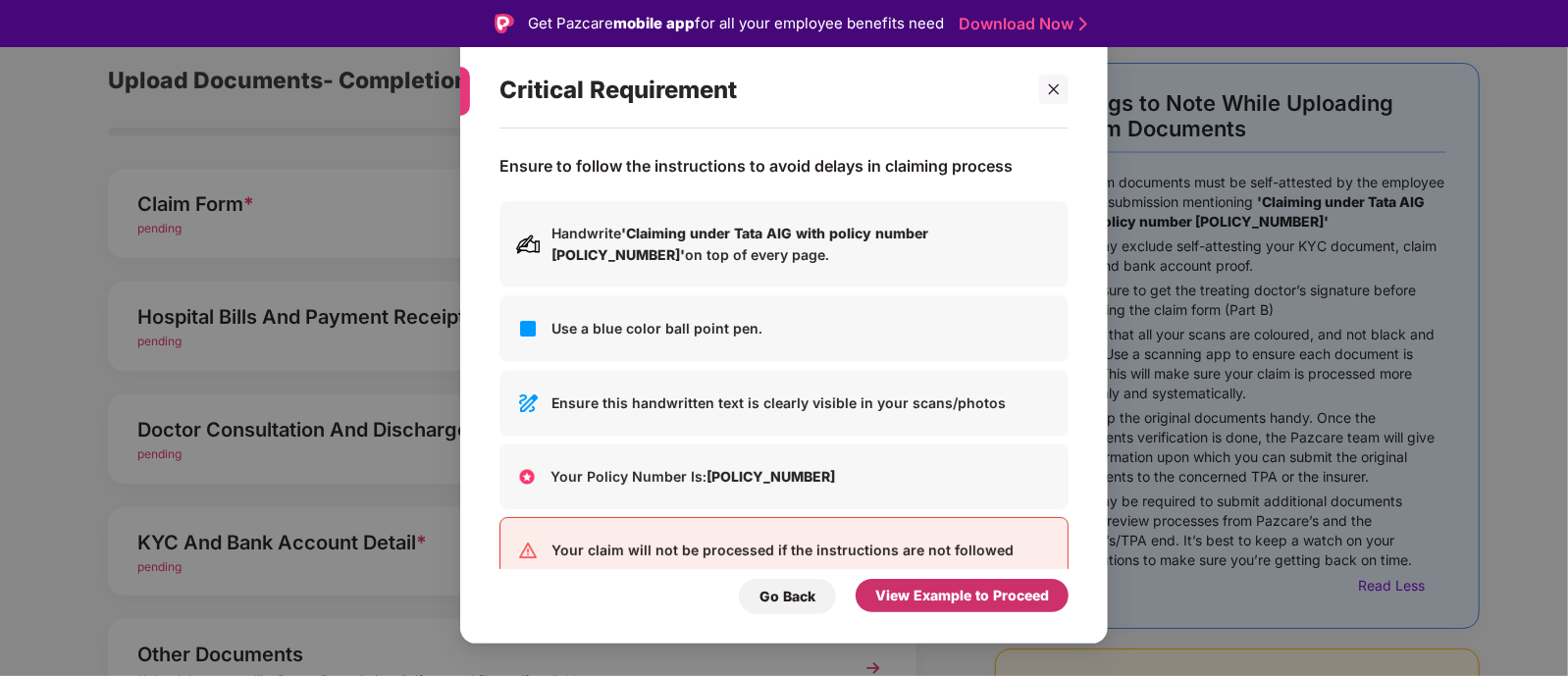 click on "View Example to Proceed" at bounding box center (962, 596) 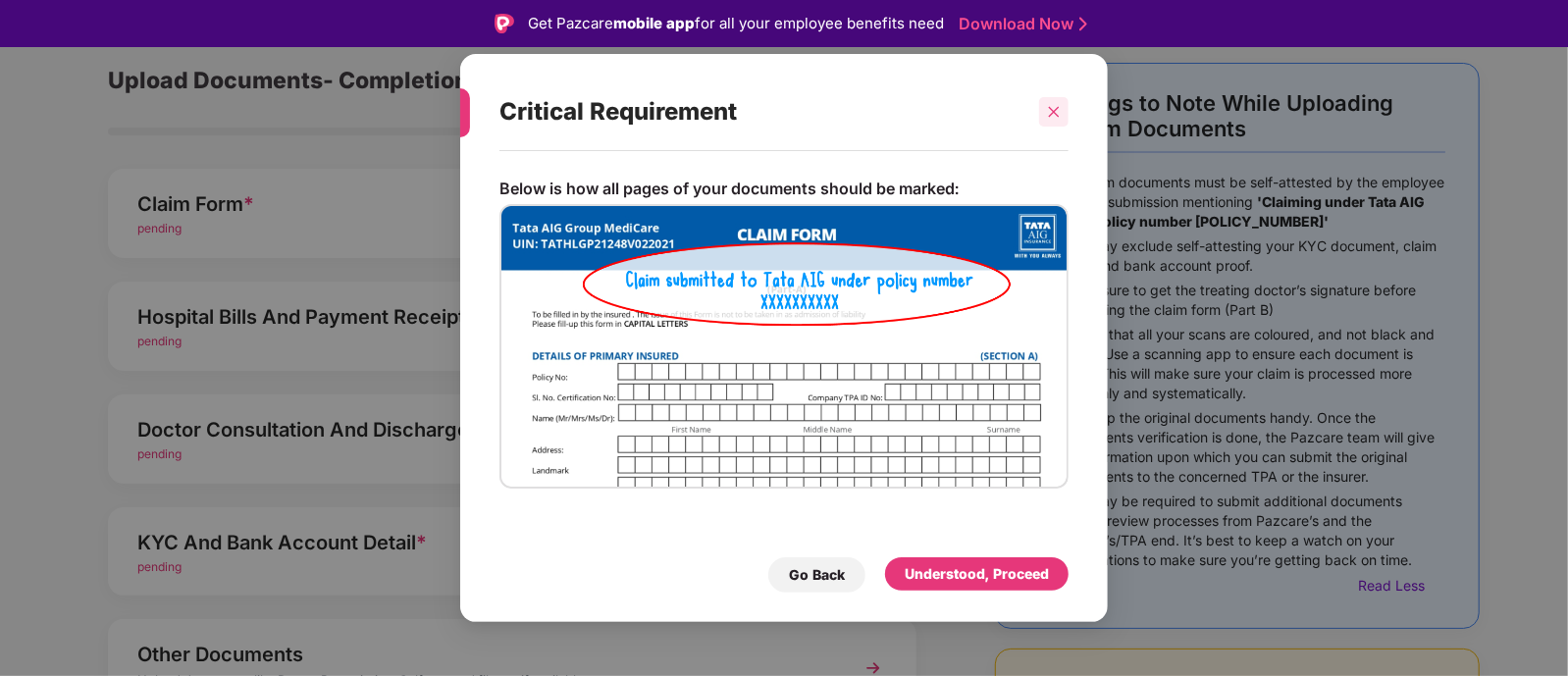 click at bounding box center [1054, 112] 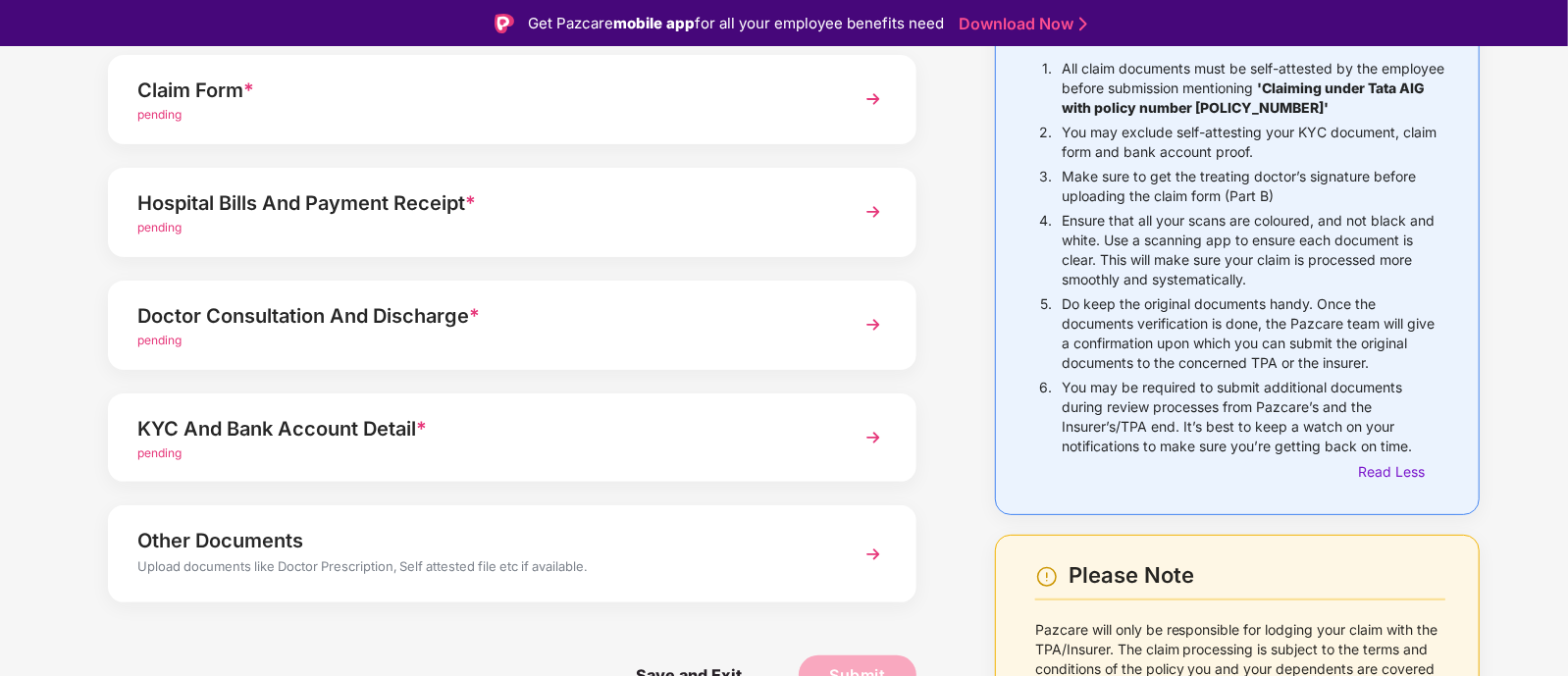 scroll, scrollTop: 192, scrollLeft: 0, axis: vertical 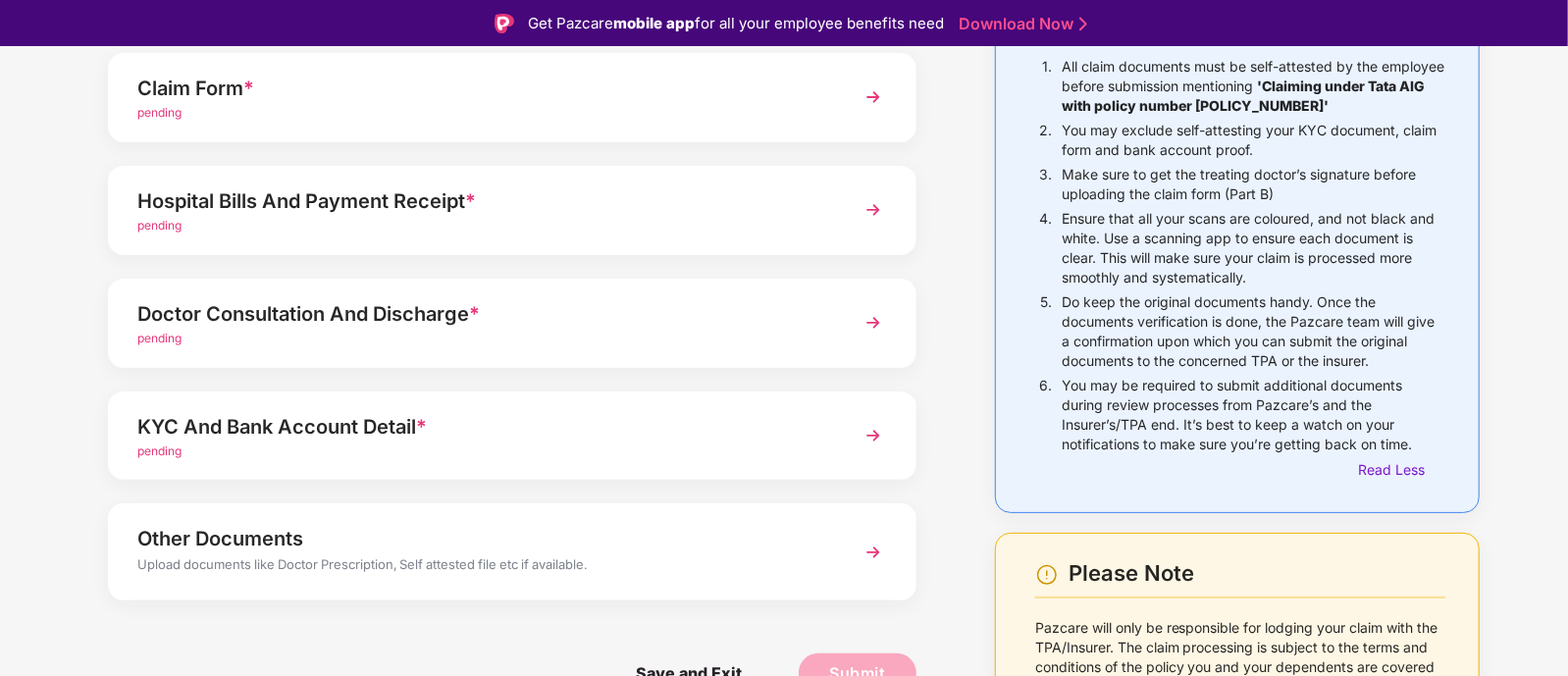 click on "Upload Documents- Completion Status 0% Claim Form * pending  Hospital Bills And Payment Receipt * pending  Doctor Consultation And Discharge * pending  KYC And Bank Account Detail * pending  Other Documents Upload documents like Doctor Prescription, Self attested file etc if available.   Save and Exit  Submit" at bounding box center [512, 335] 